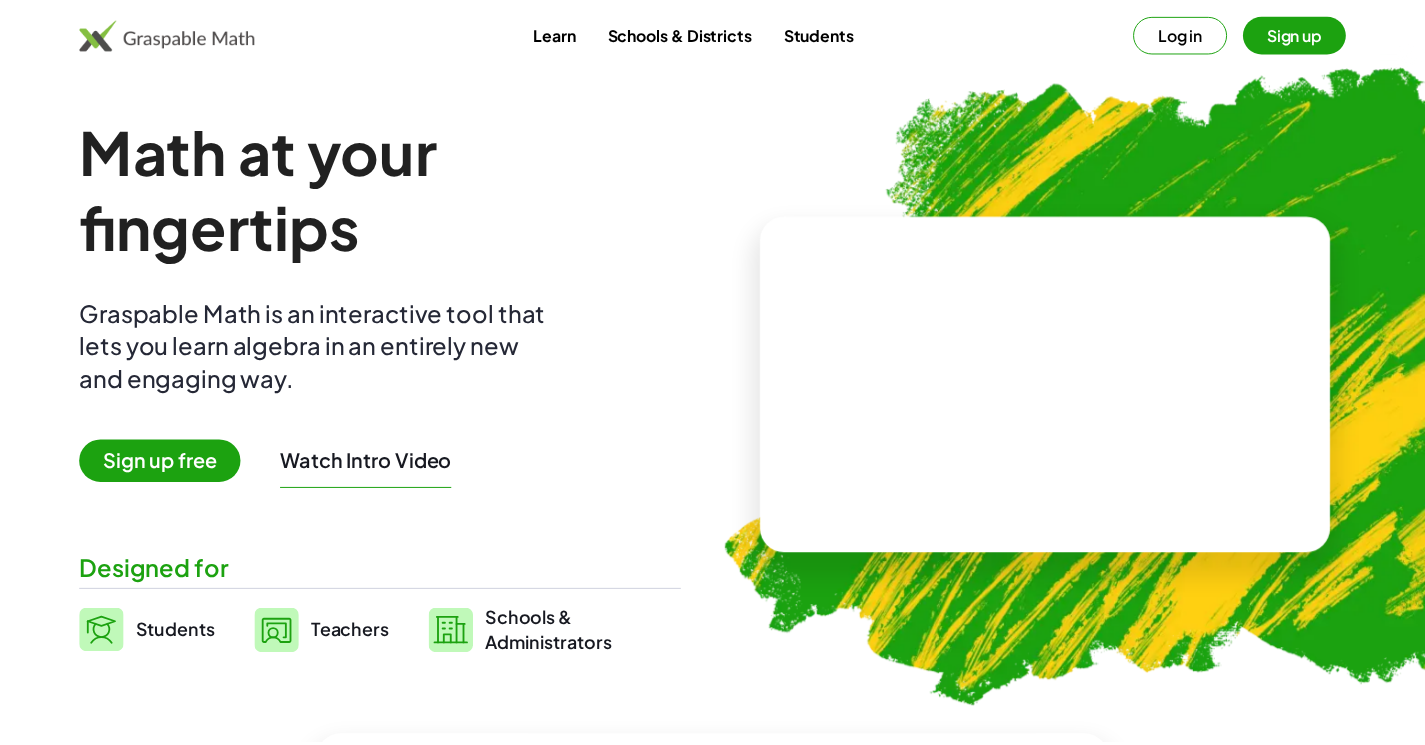 scroll, scrollTop: 0, scrollLeft: 0, axis: both 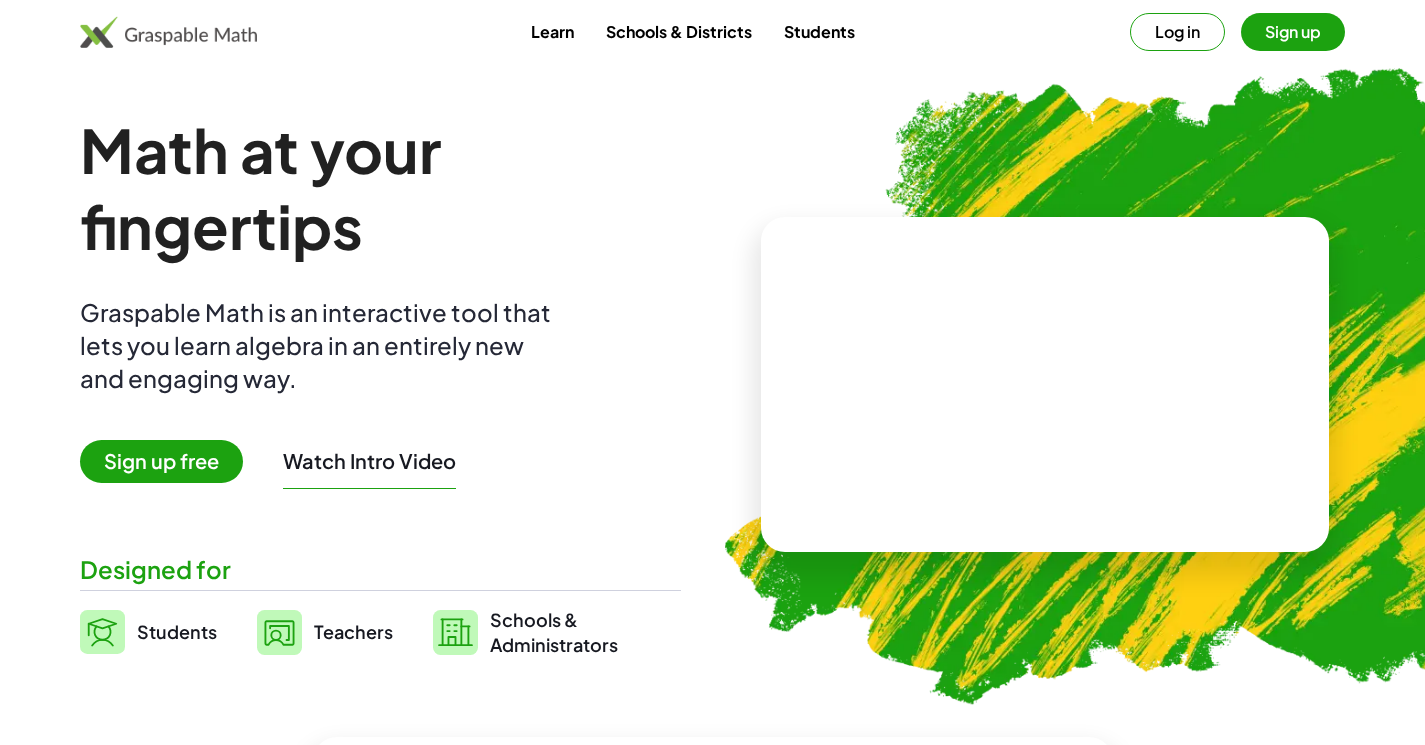 click on "Log in" at bounding box center (1177, 32) 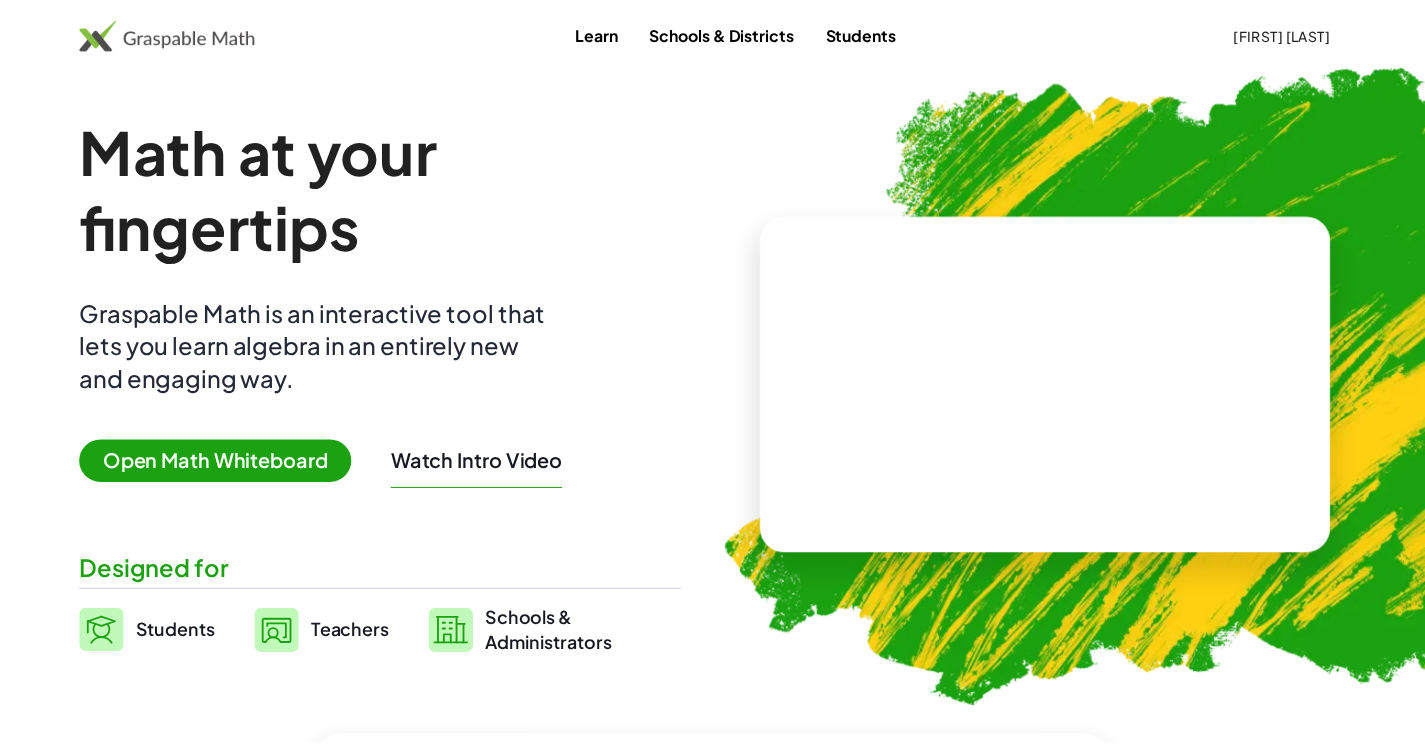 scroll, scrollTop: 0, scrollLeft: 0, axis: both 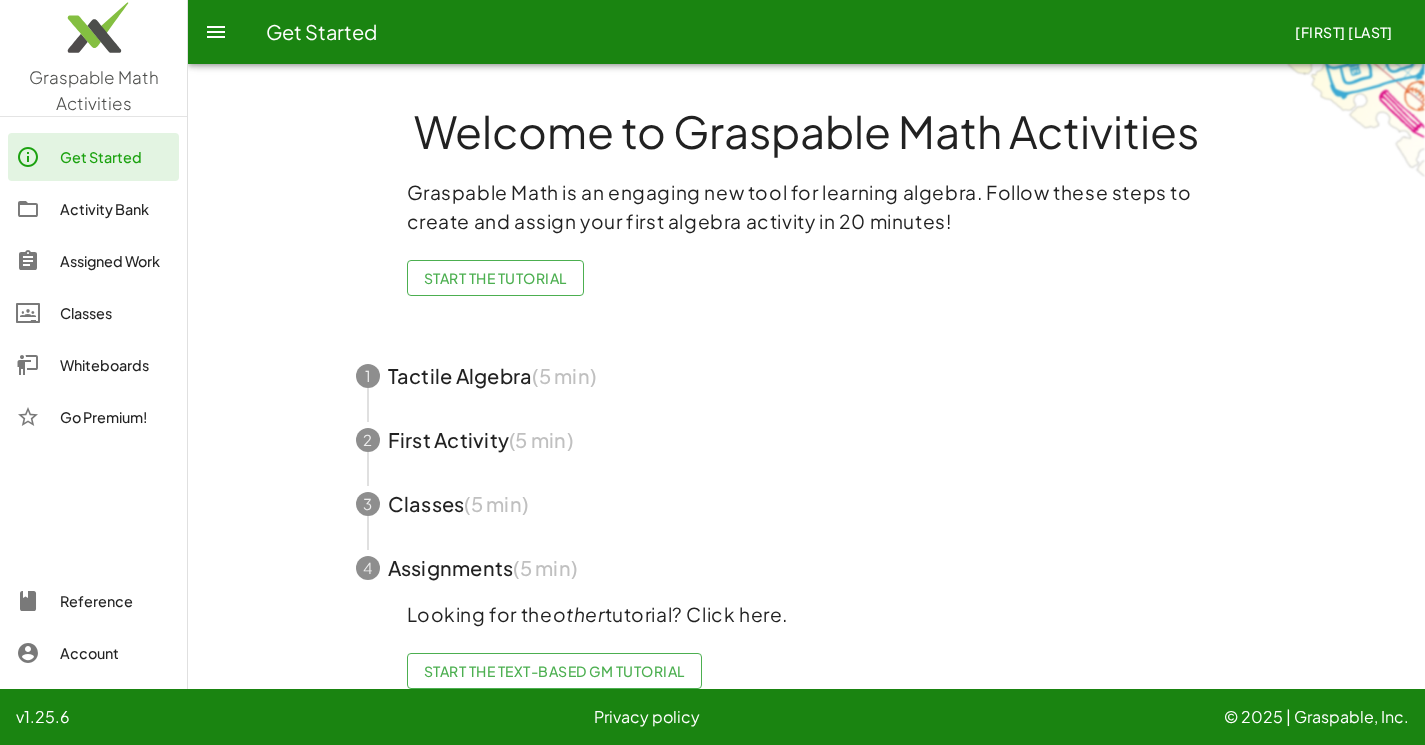 click at bounding box center [807, 504] 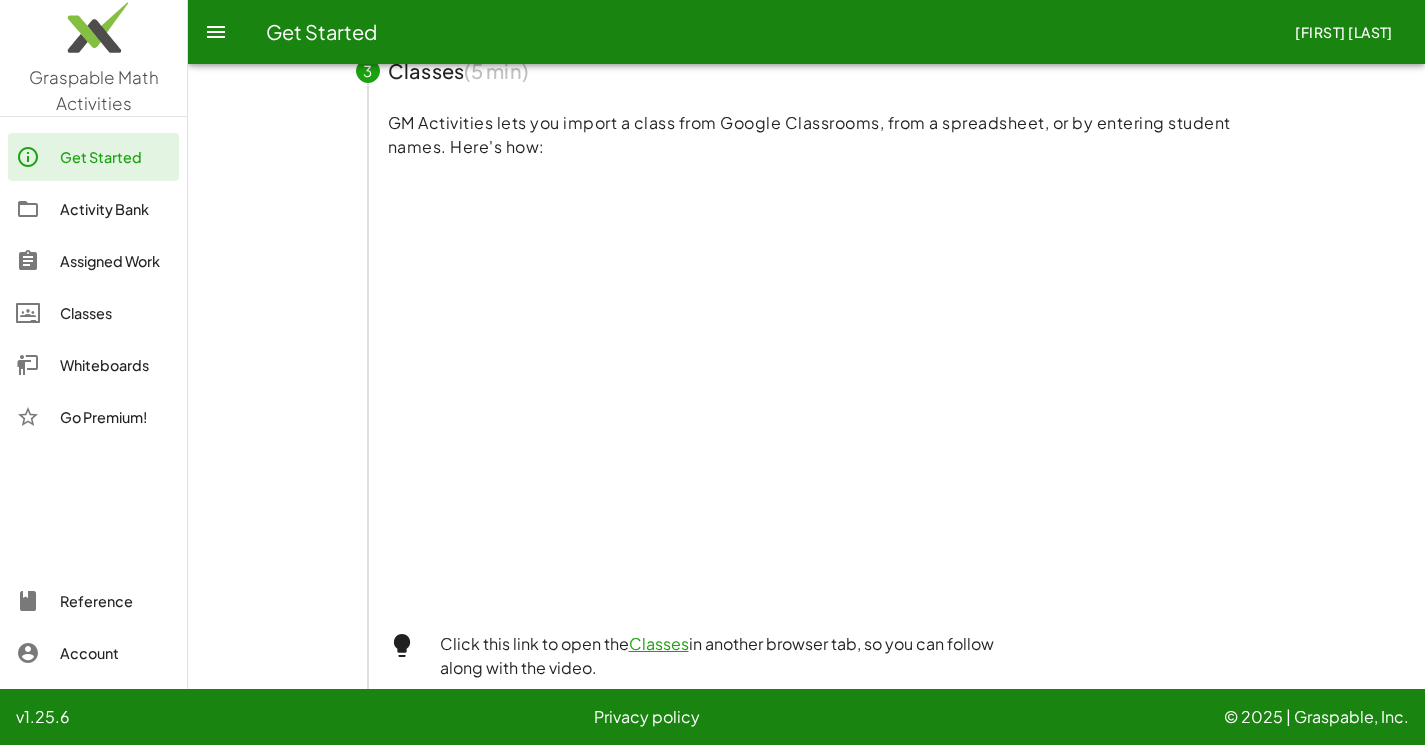 scroll, scrollTop: 355, scrollLeft: 0, axis: vertical 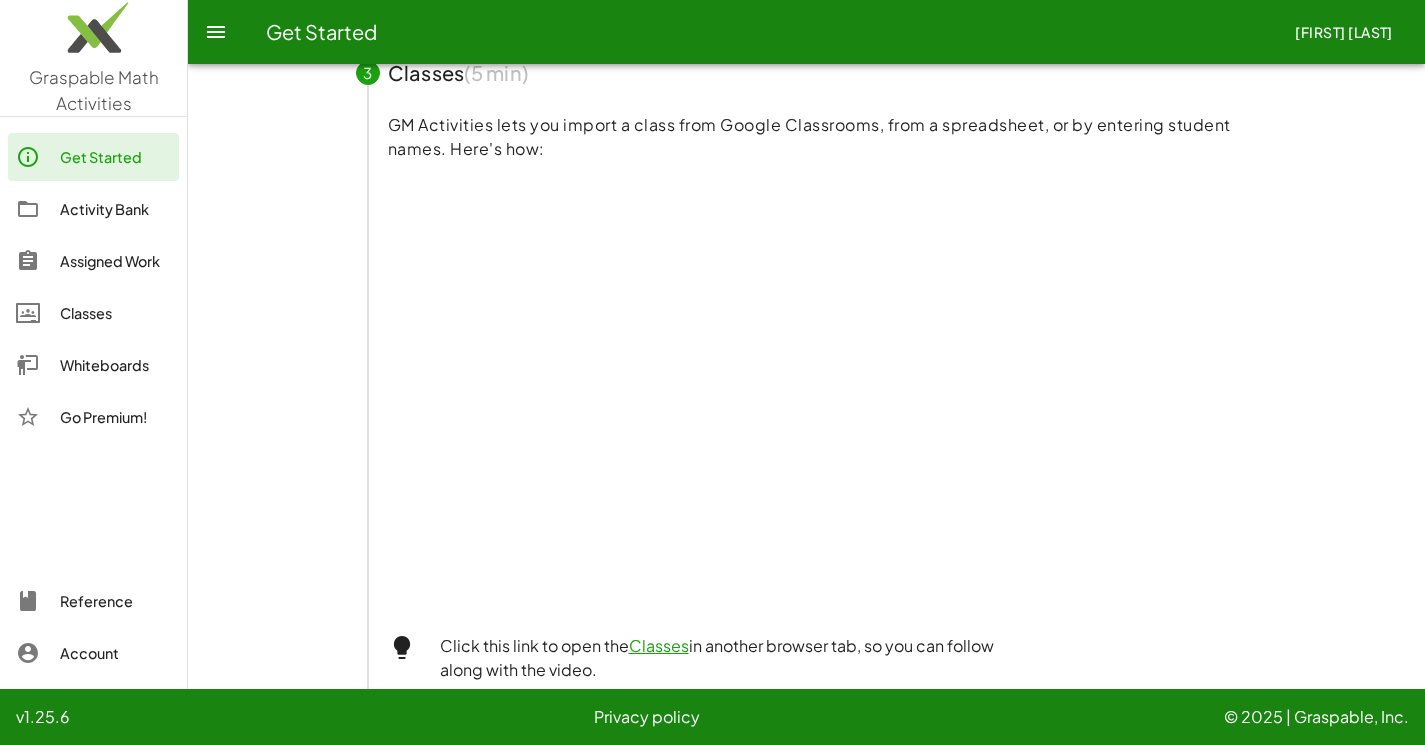 click on "Whiteboards" 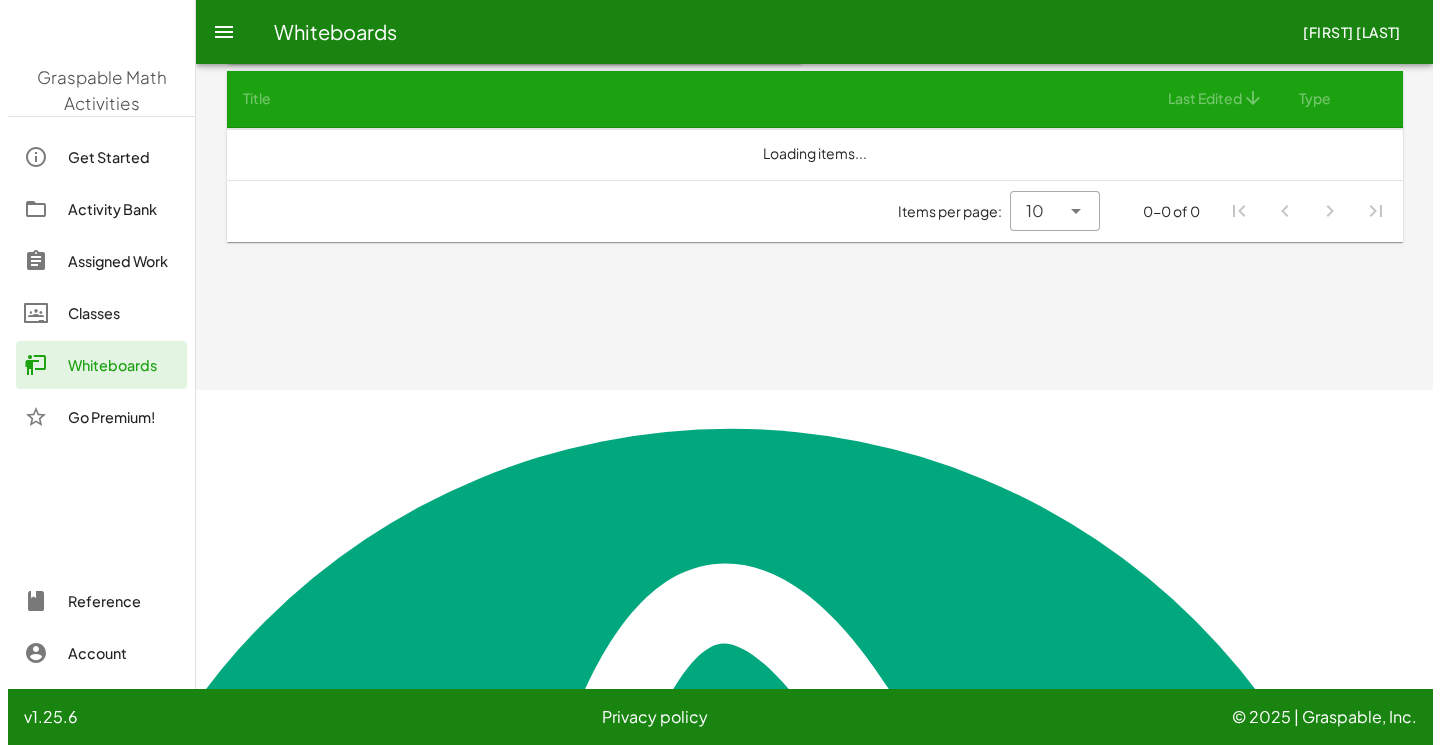 scroll, scrollTop: 0, scrollLeft: 0, axis: both 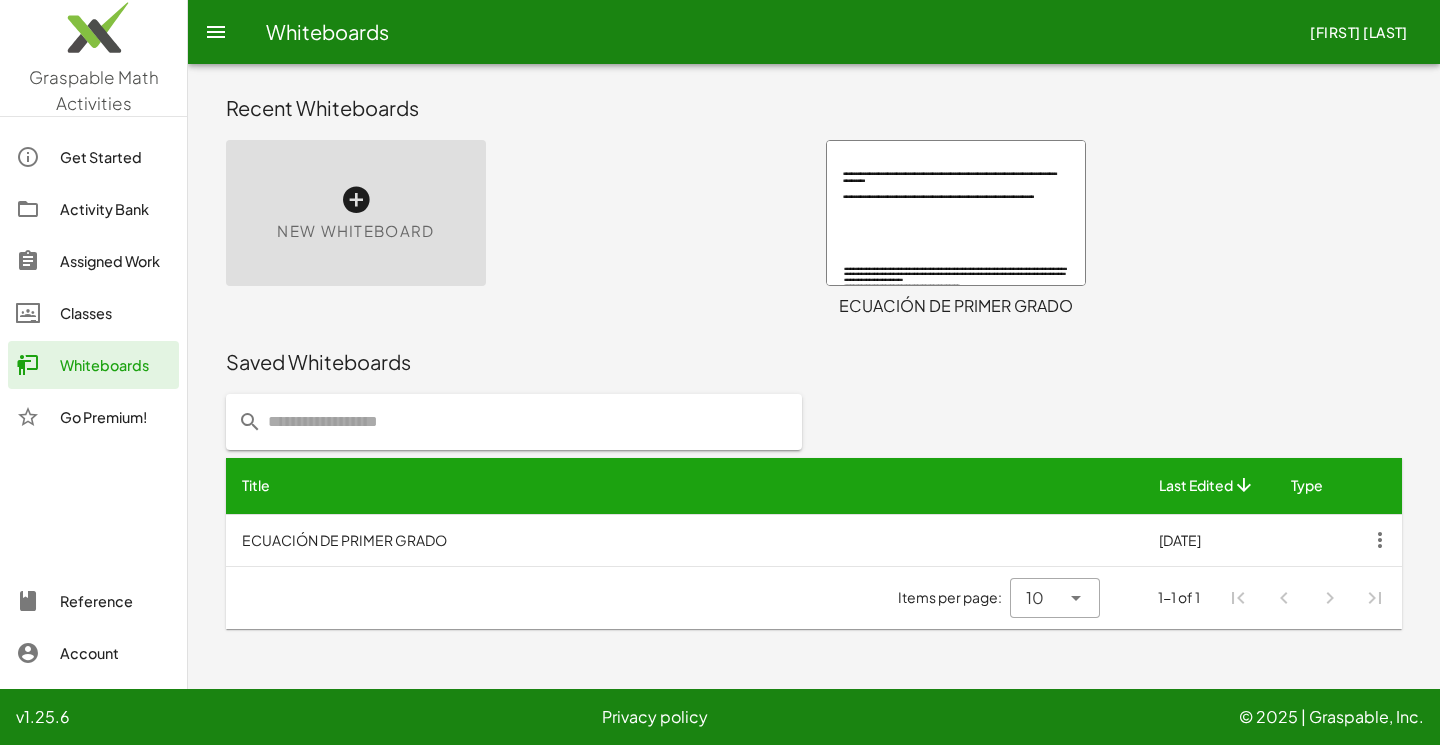 click at bounding box center [956, 213] 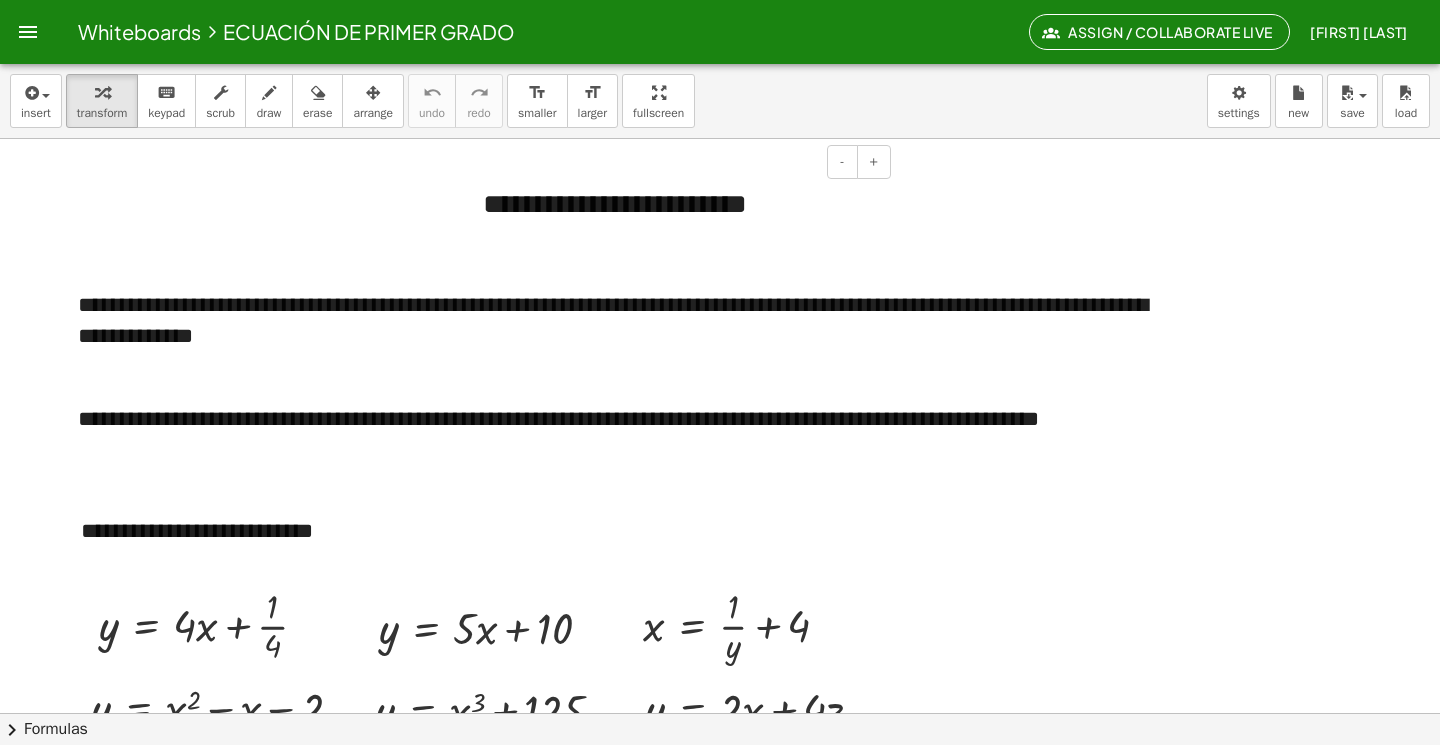 scroll, scrollTop: 0, scrollLeft: 0, axis: both 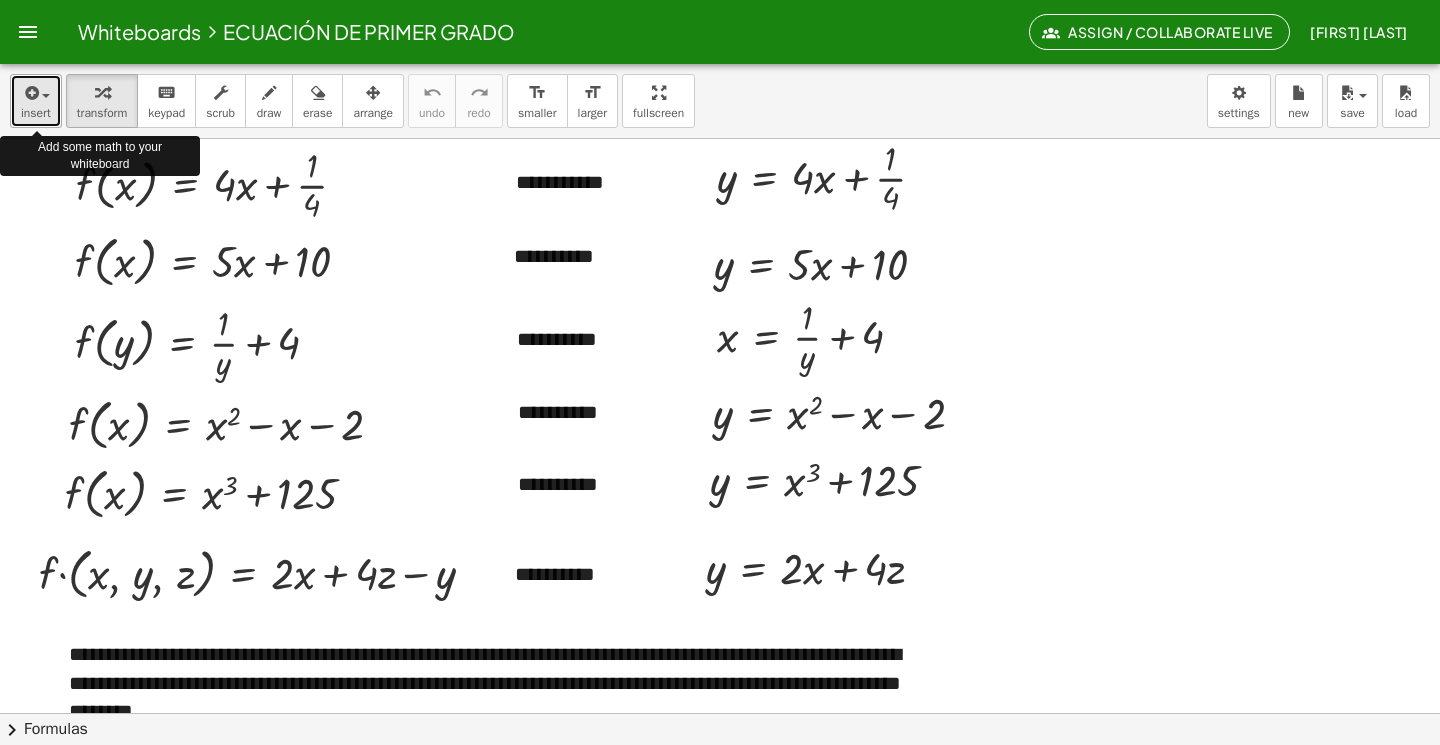 click at bounding box center (36, 92) 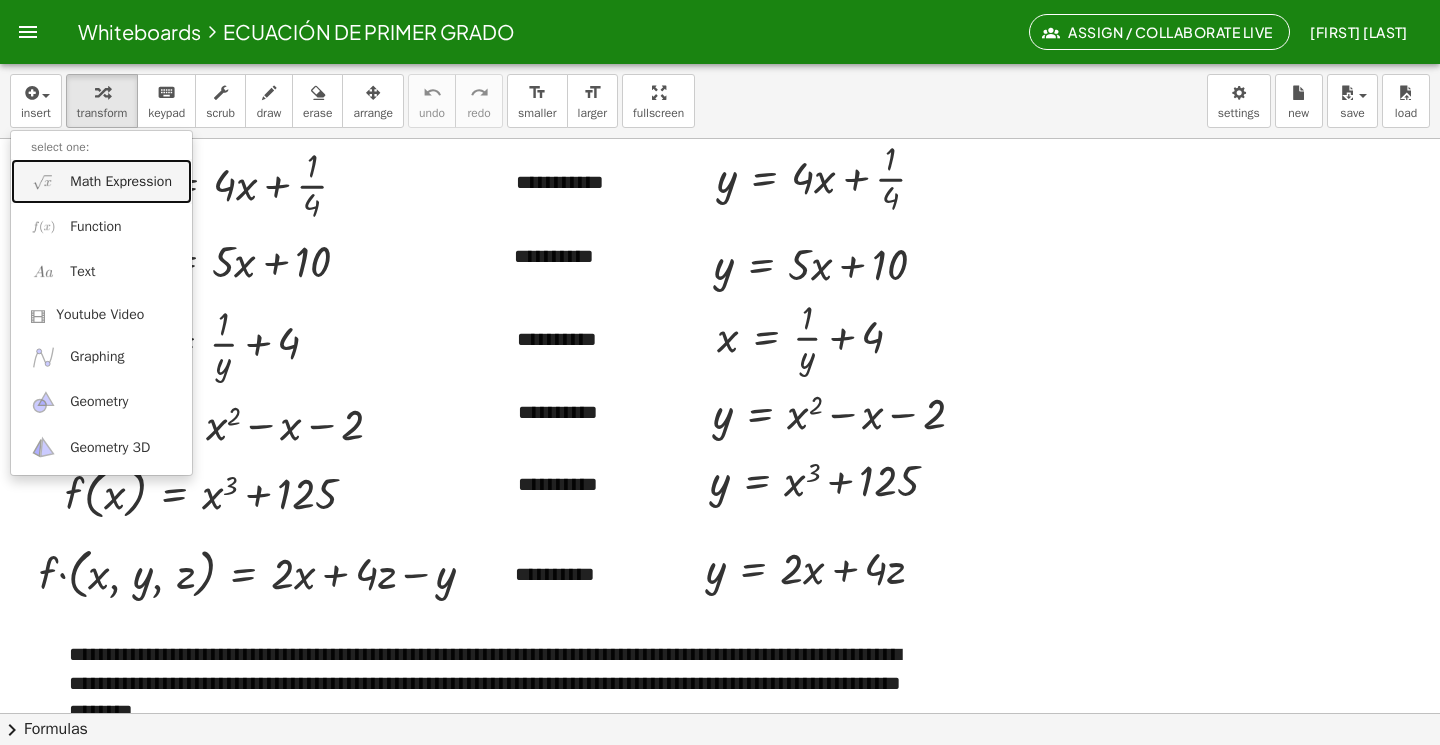 click on "Math Expression" at bounding box center [101, 181] 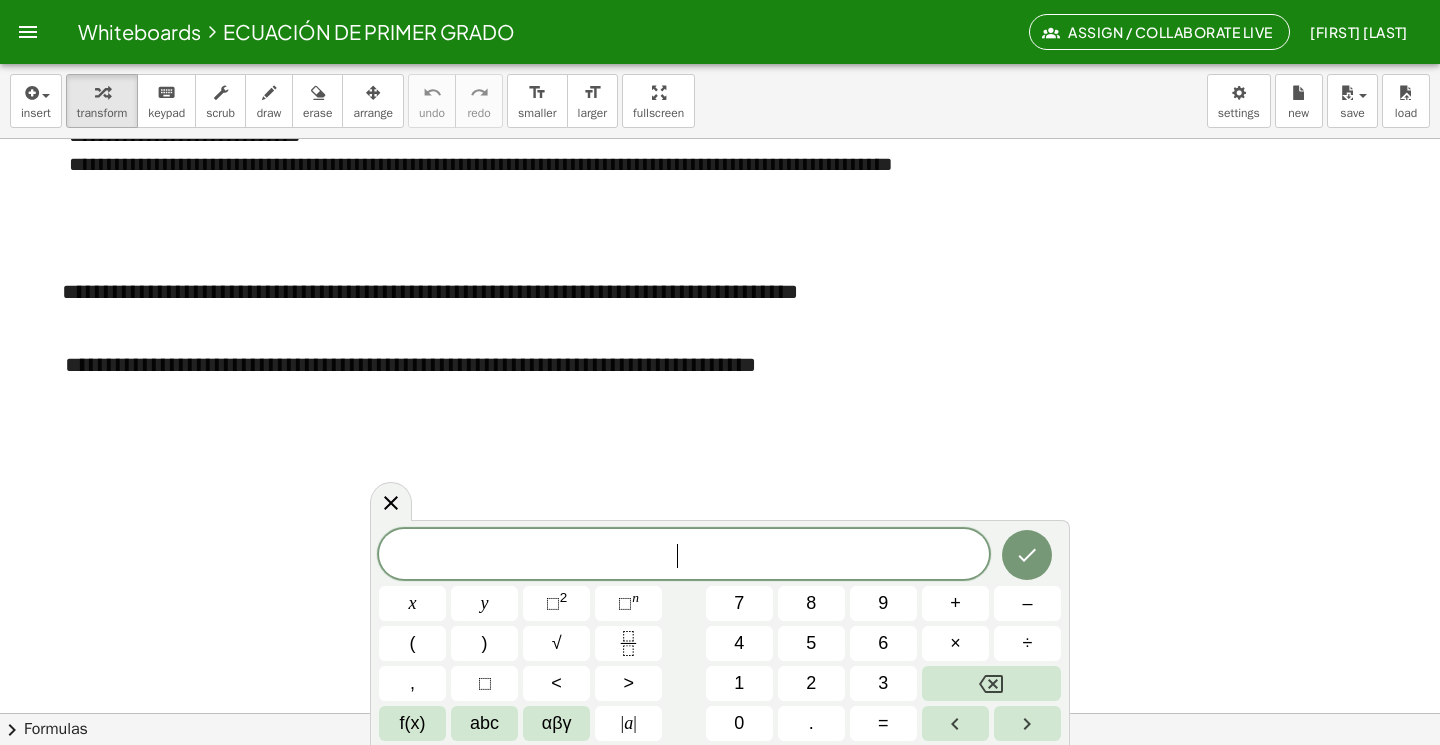 scroll, scrollTop: 1513, scrollLeft: 0, axis: vertical 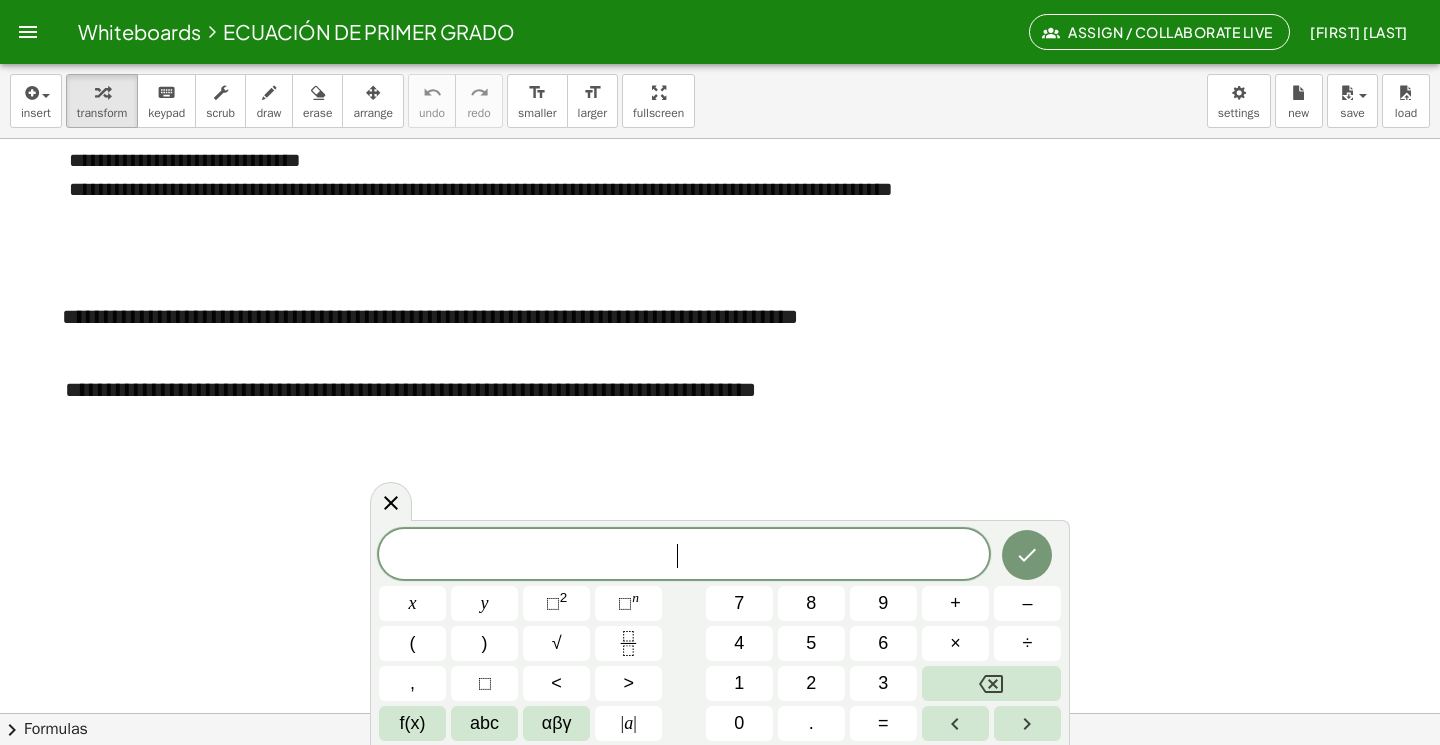 click on "​" at bounding box center [684, 556] 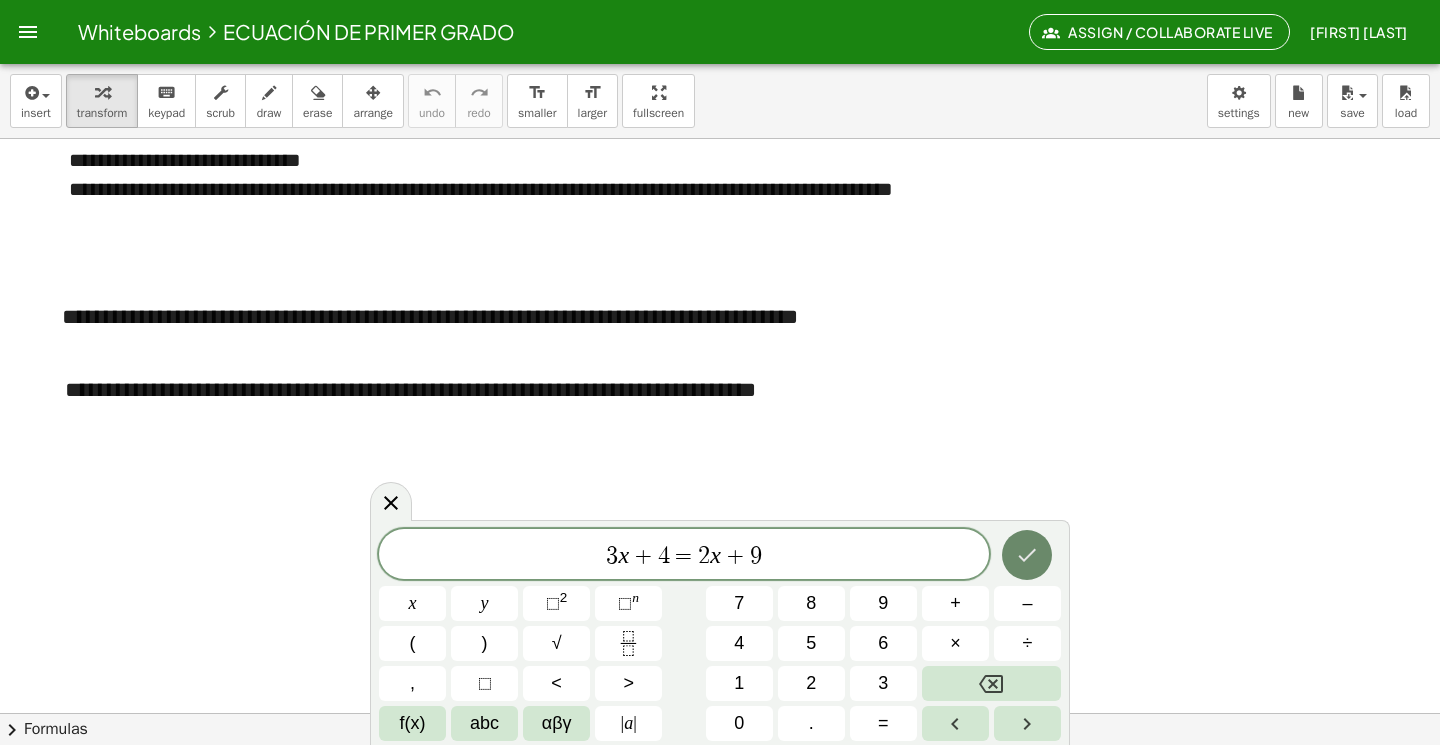 click 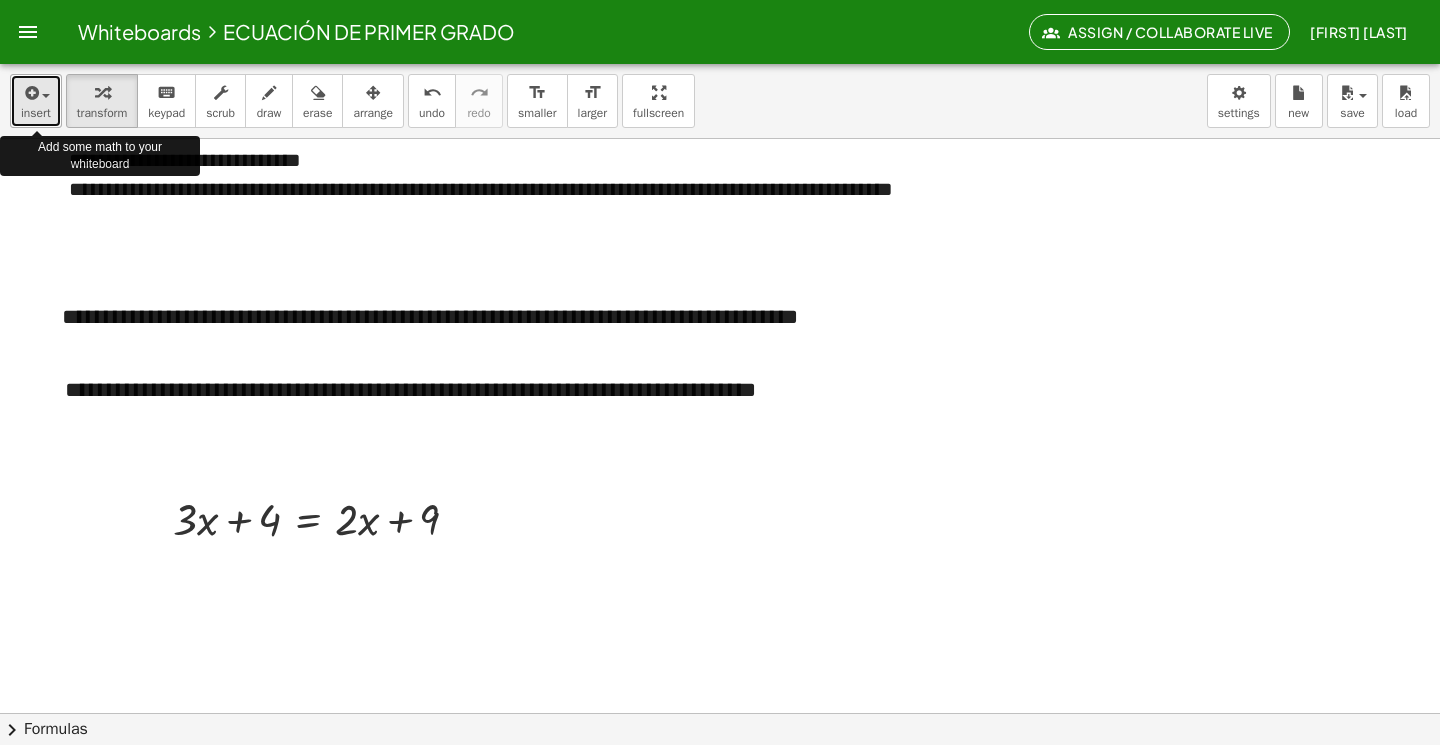 click at bounding box center [46, 96] 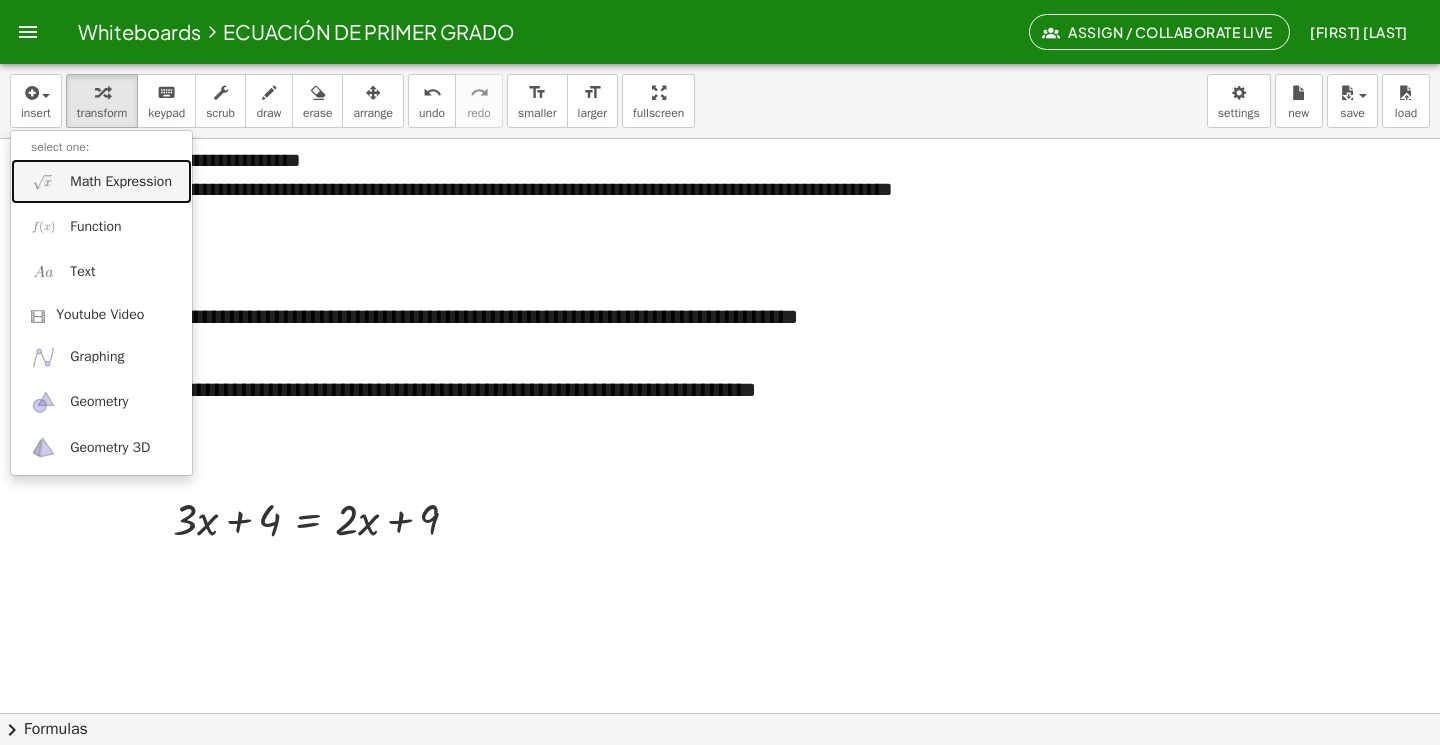 click on "Math Expression" at bounding box center [121, 182] 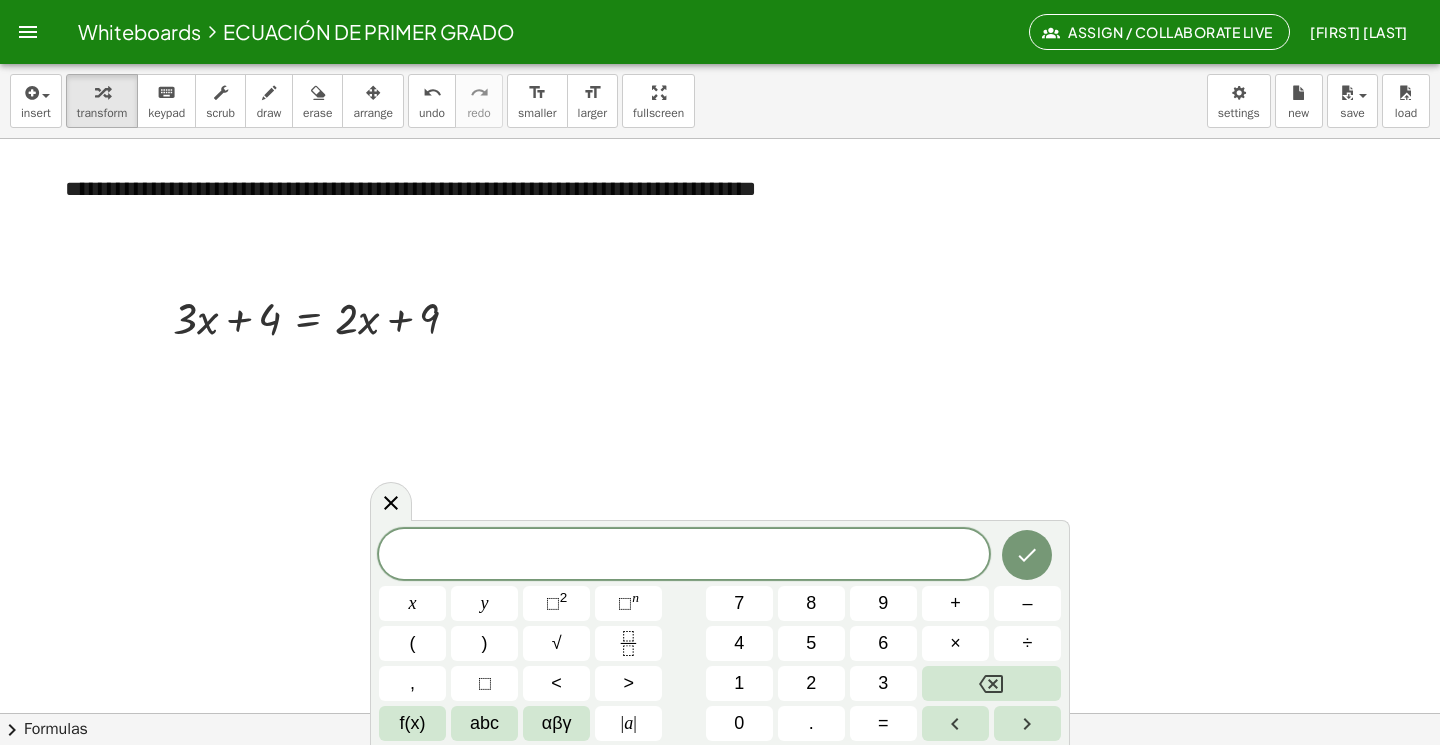 scroll, scrollTop: 1717, scrollLeft: 0, axis: vertical 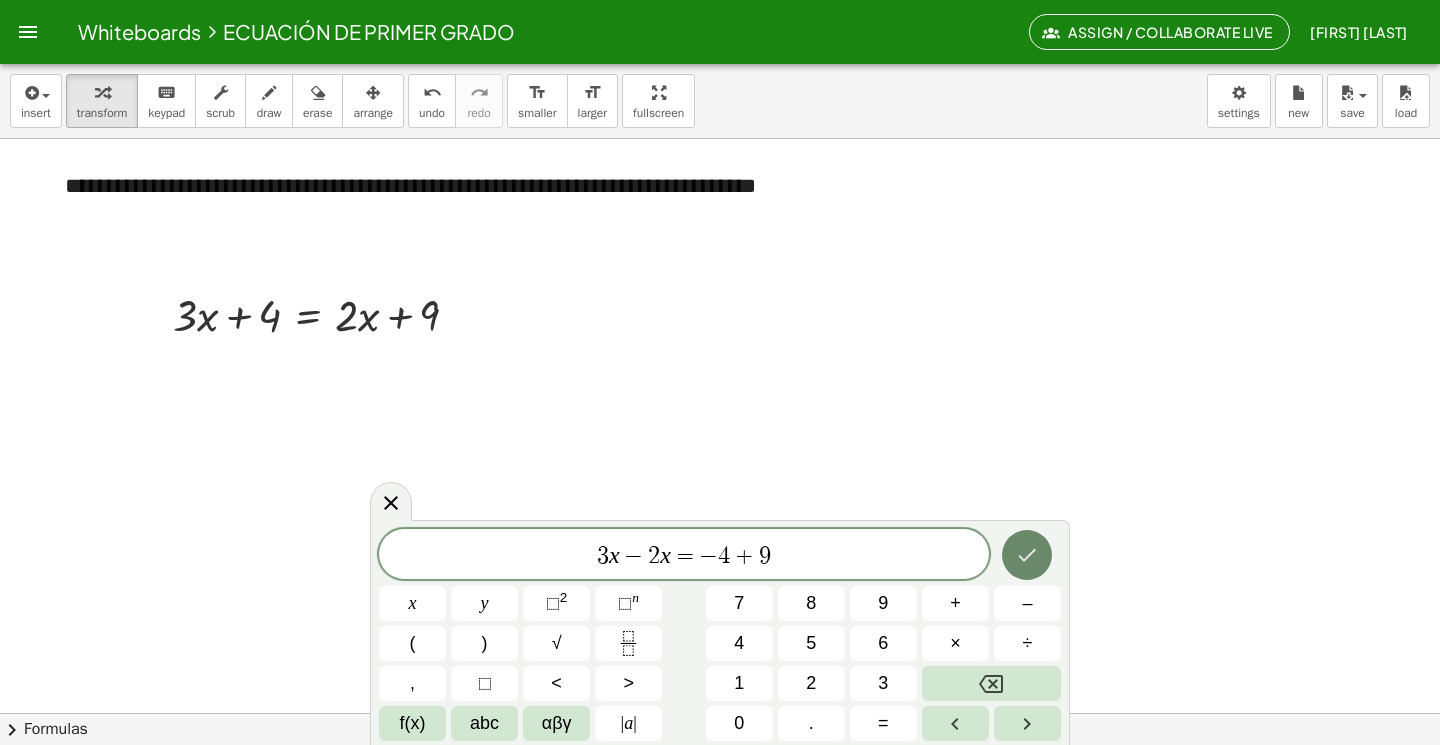 click 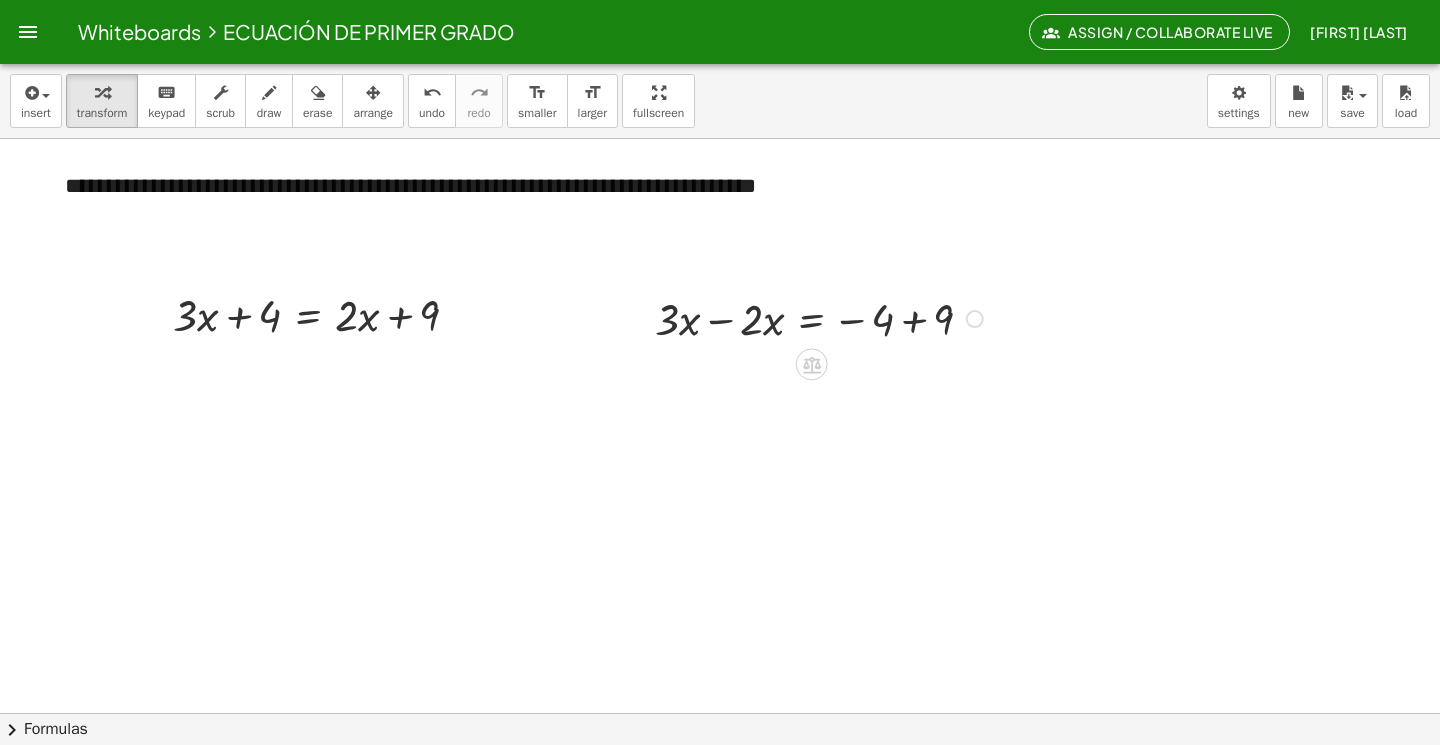 click at bounding box center (822, 317) 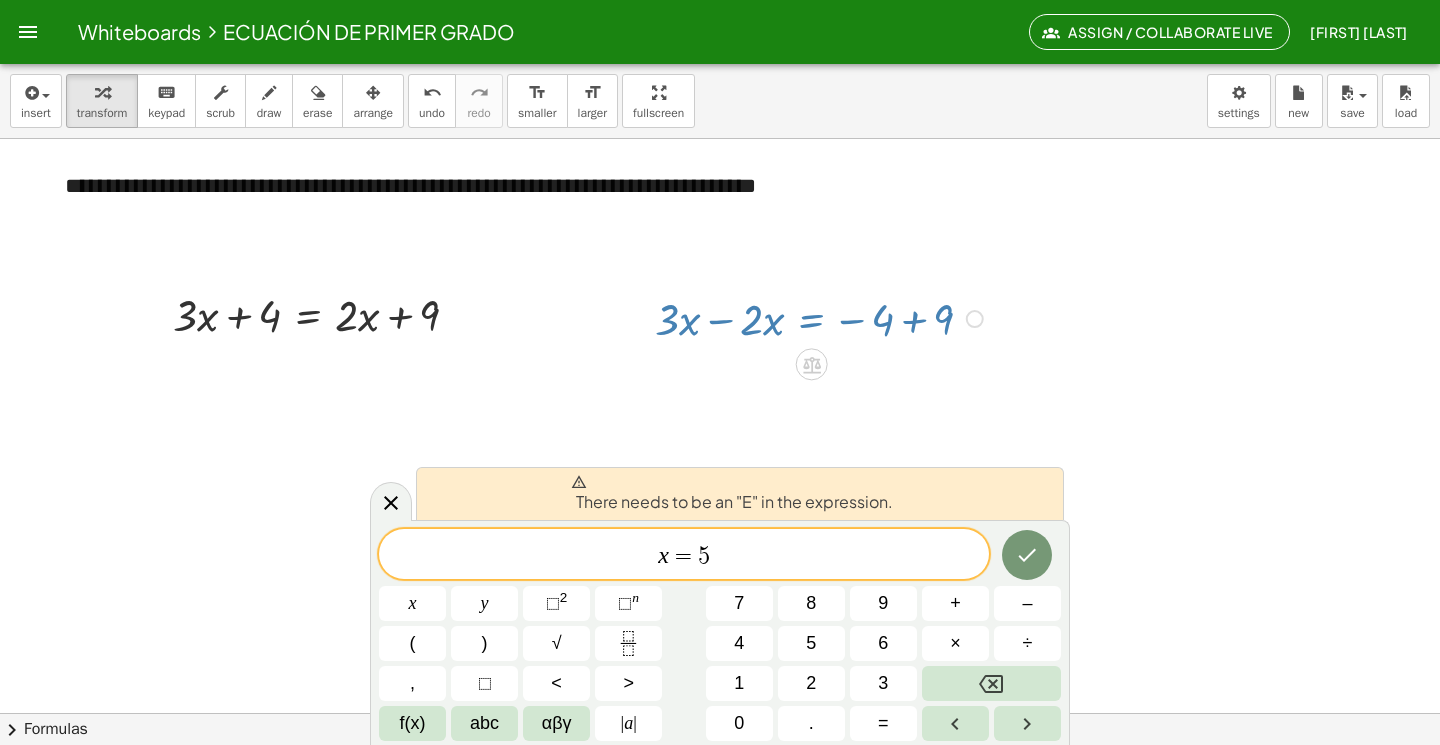 click at bounding box center (720, -143) 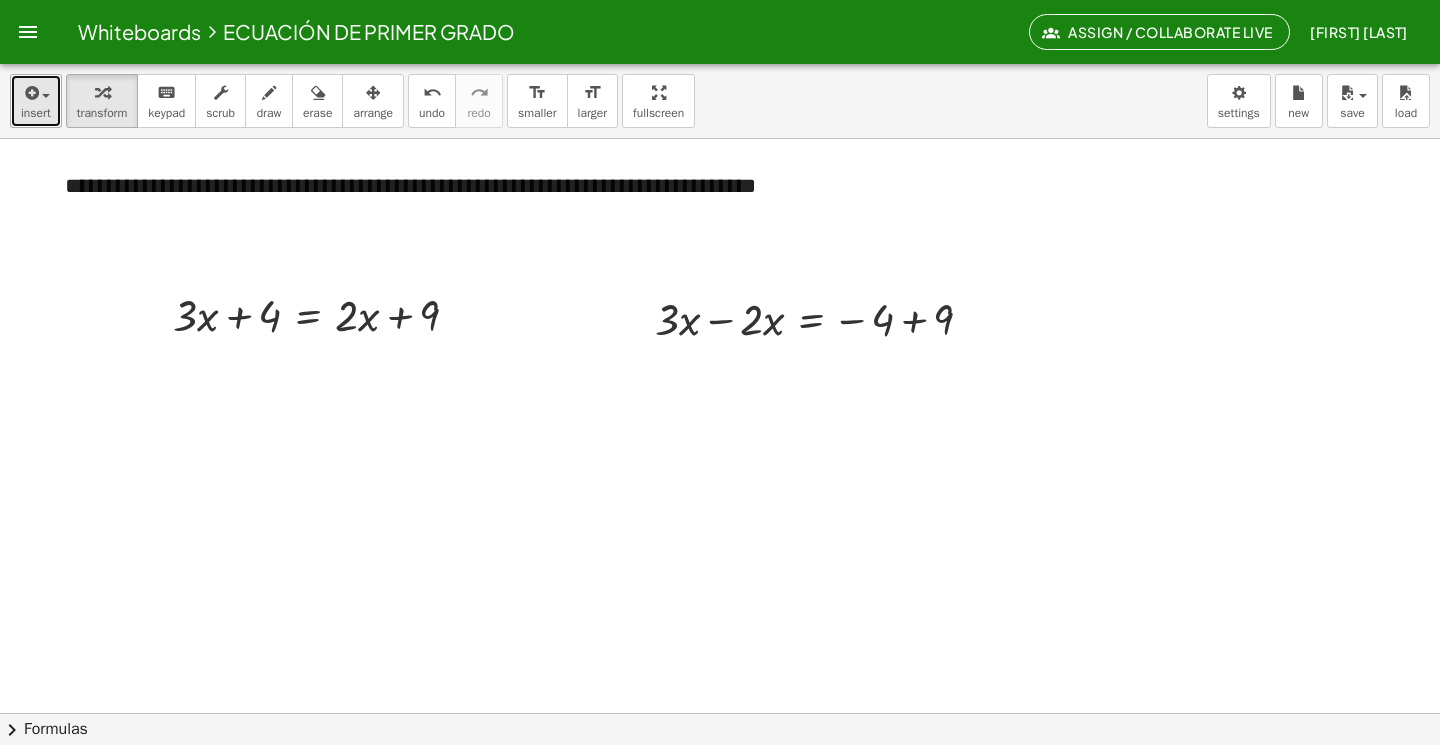 click on "insert" at bounding box center (36, 113) 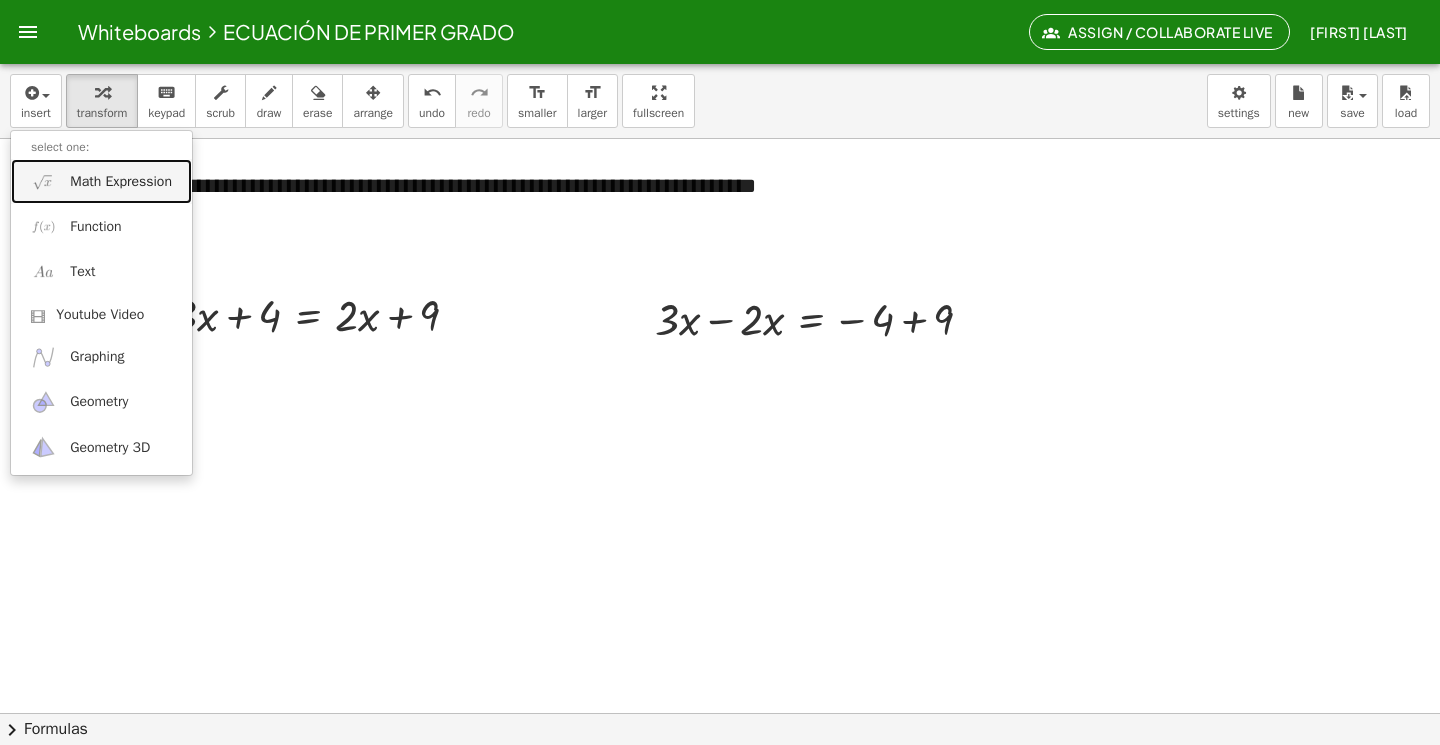 click on "Math Expression" at bounding box center (121, 182) 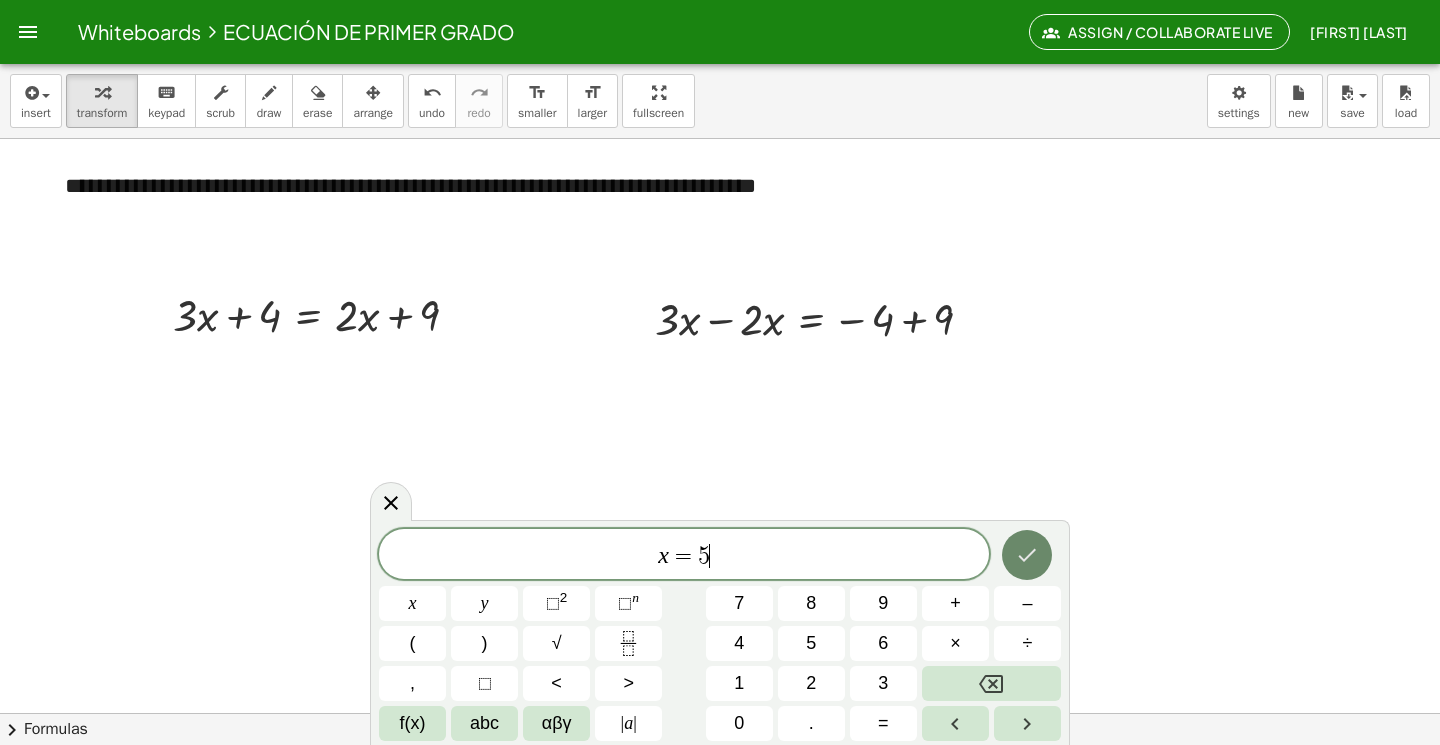 click 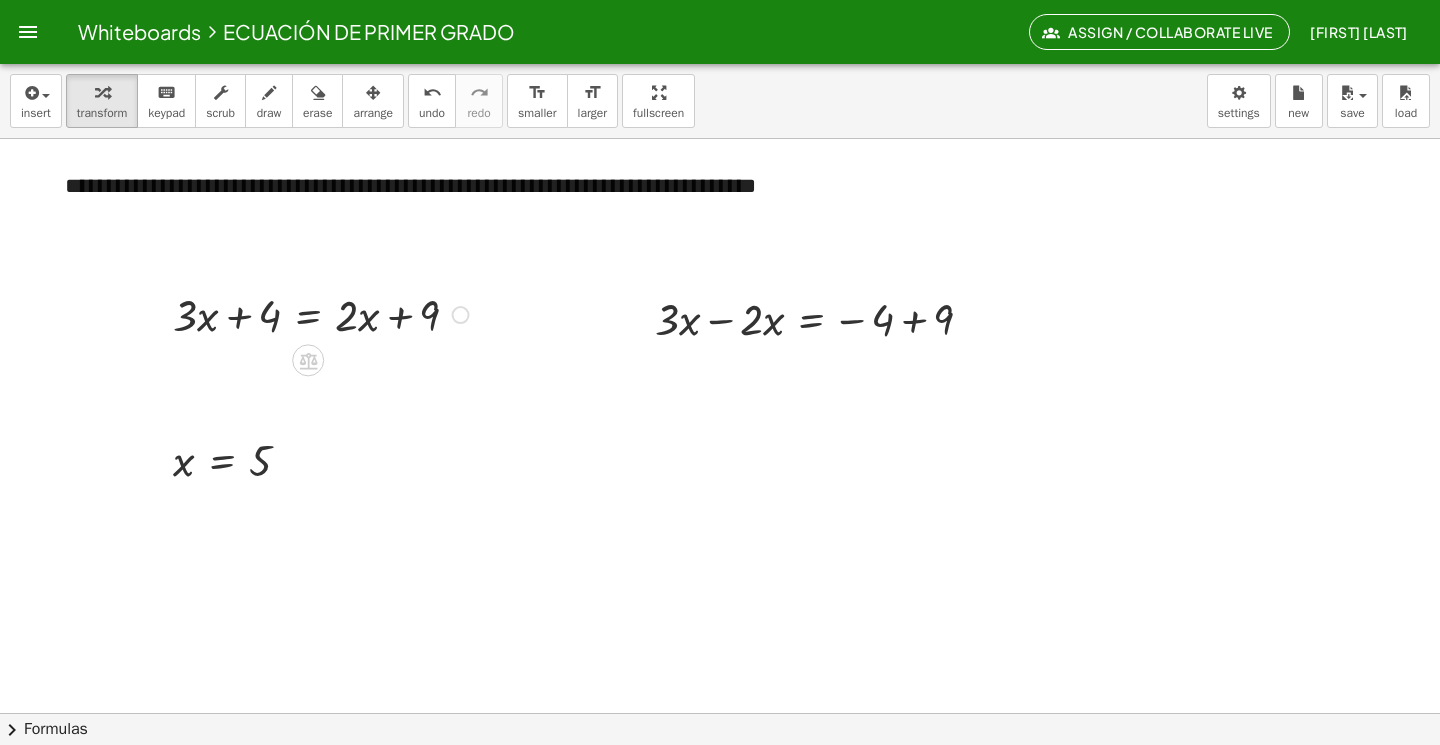 click at bounding box center [324, 313] 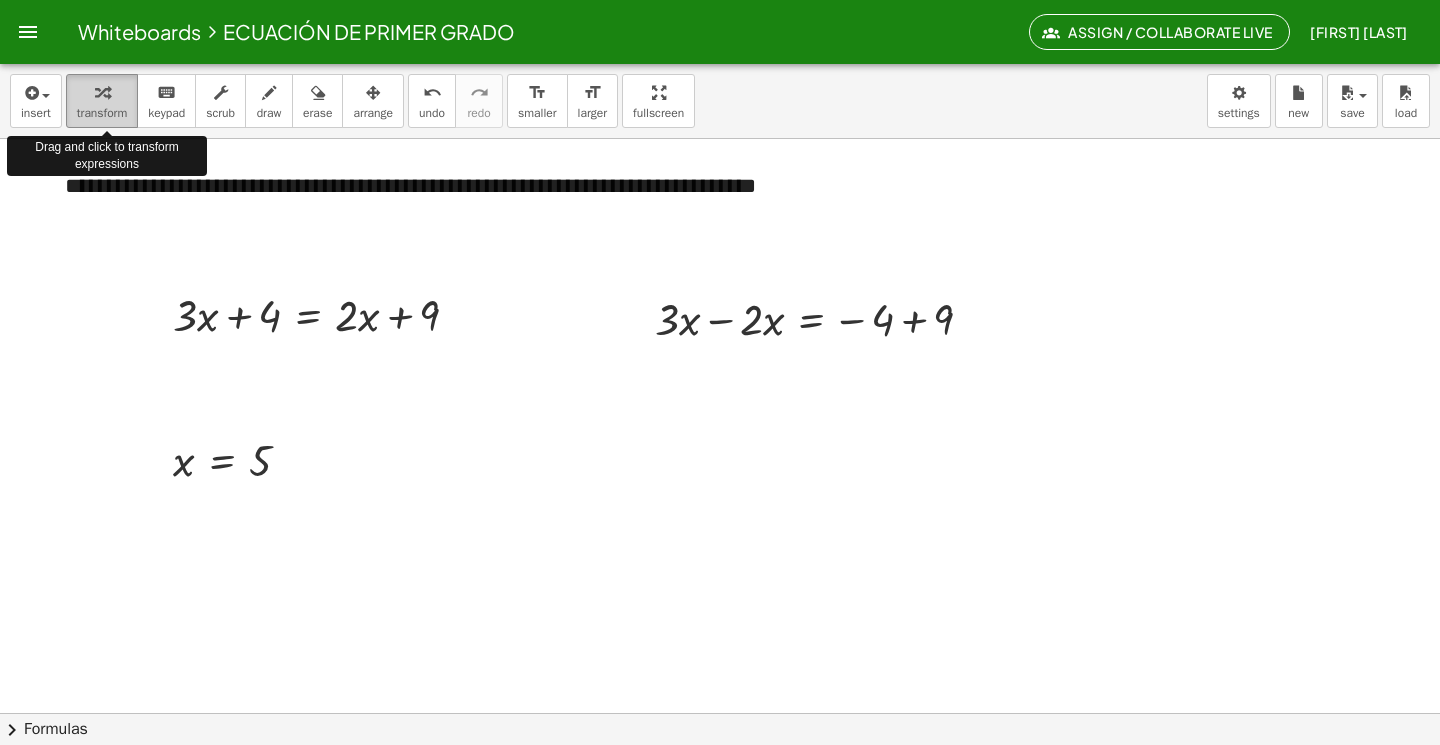 click at bounding box center (102, 93) 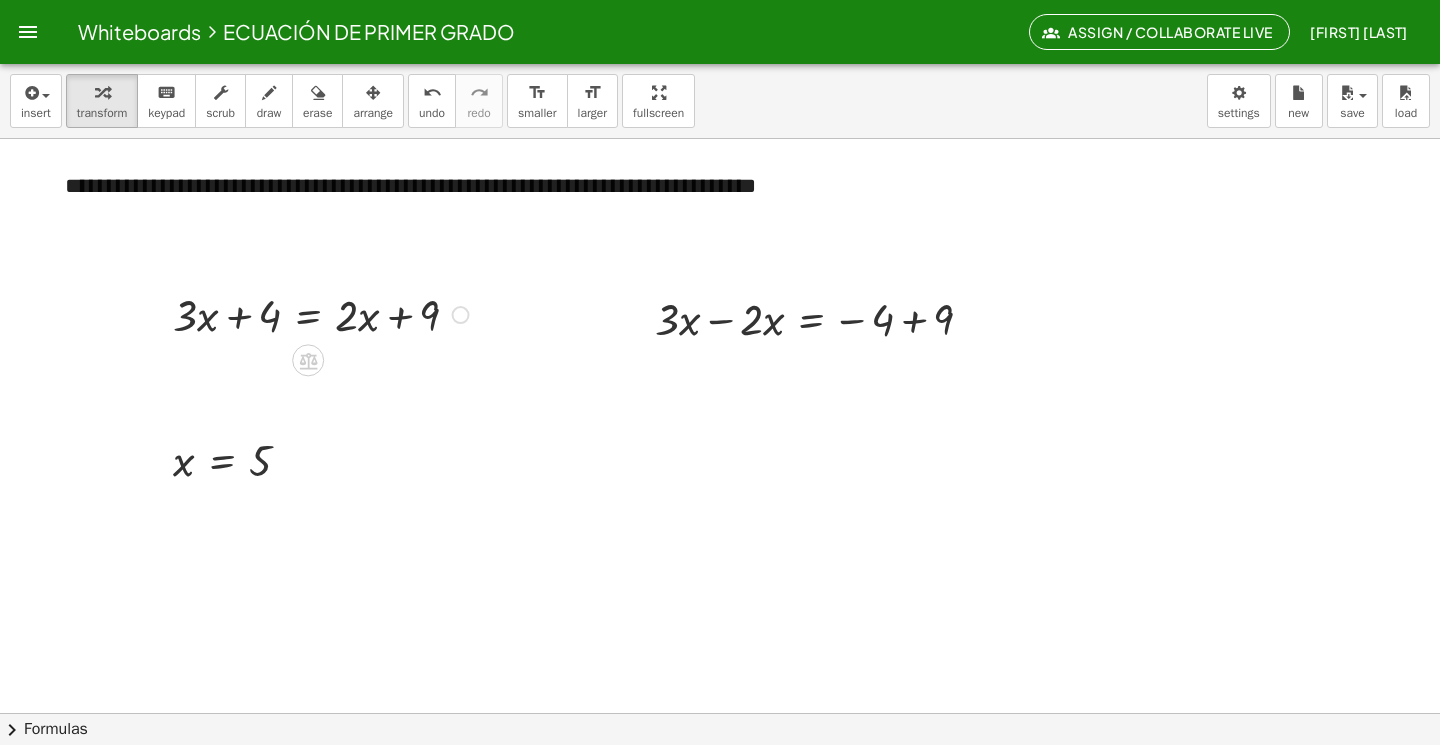 click at bounding box center [324, 313] 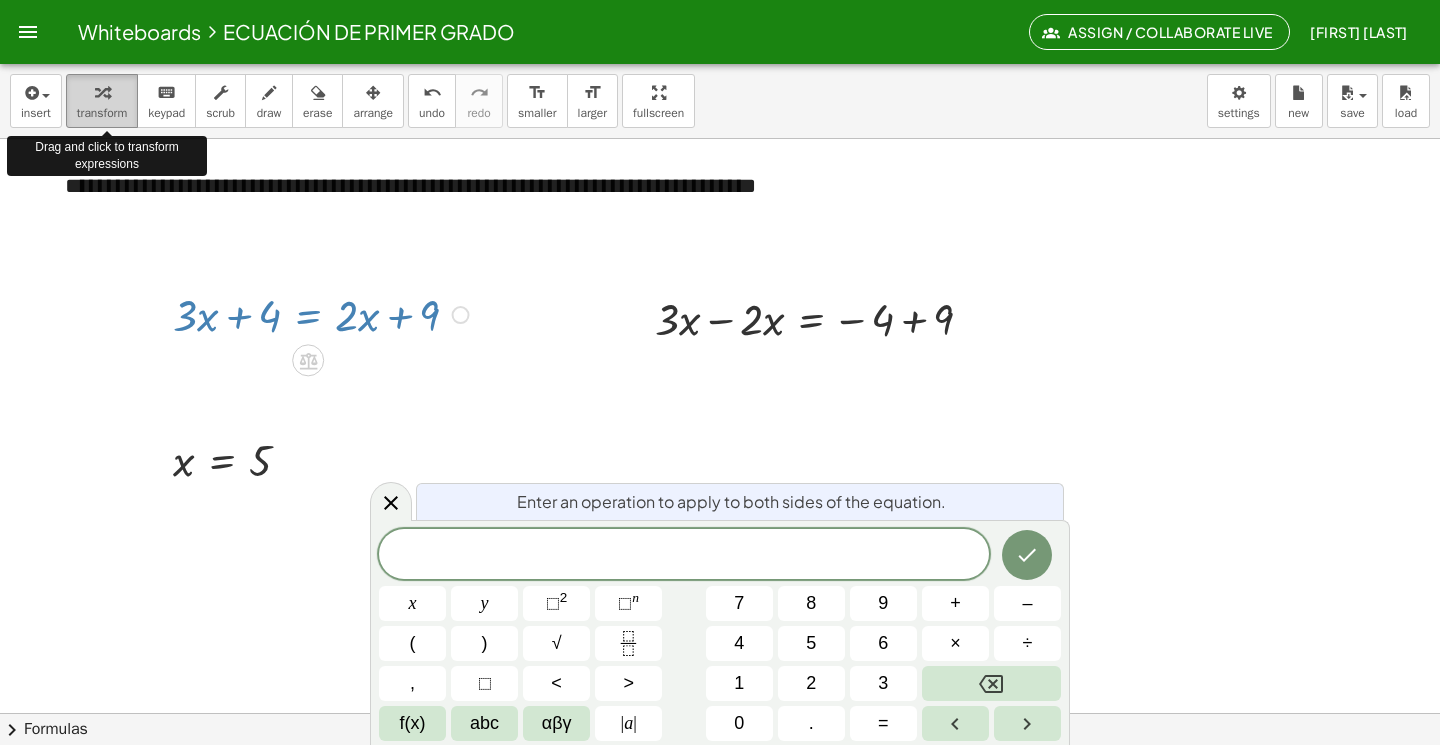 click at bounding box center [102, 93] 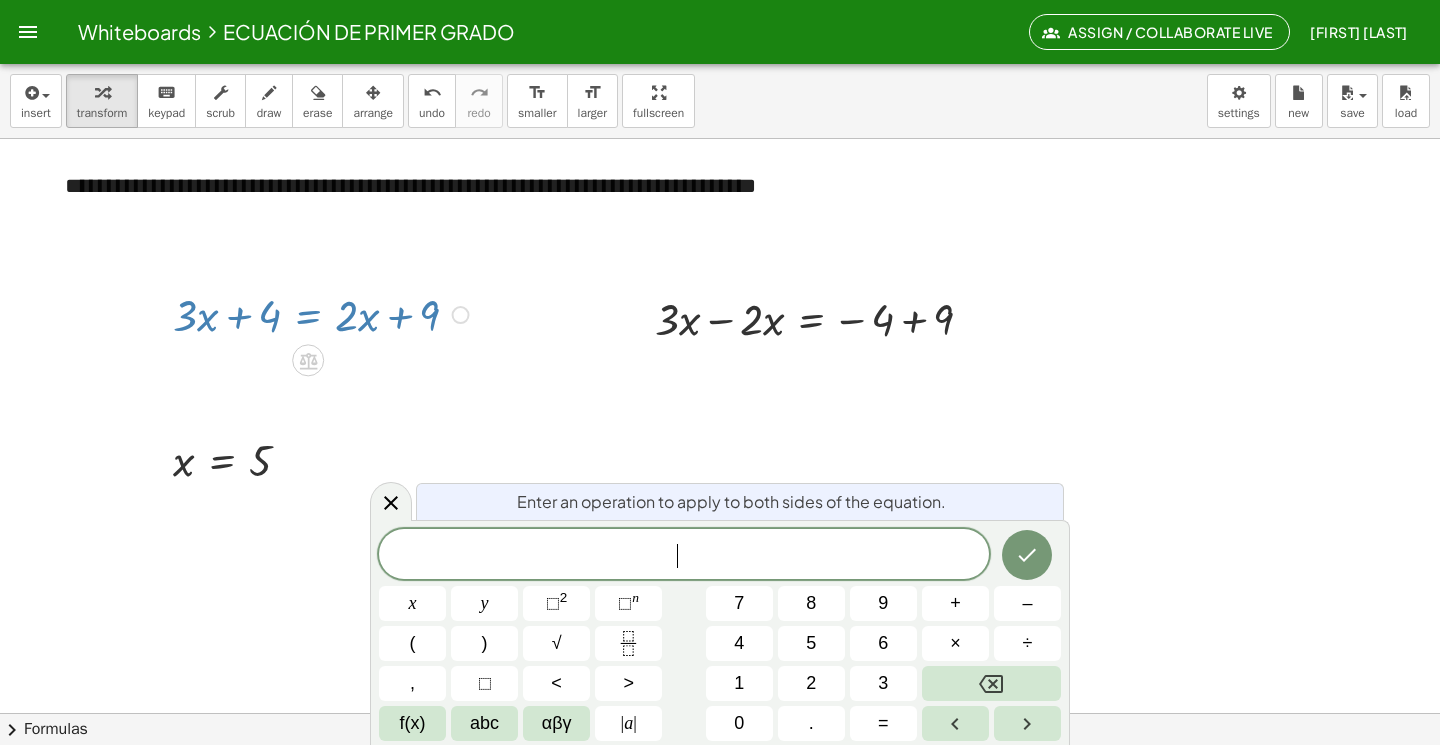 click at bounding box center (324, 313) 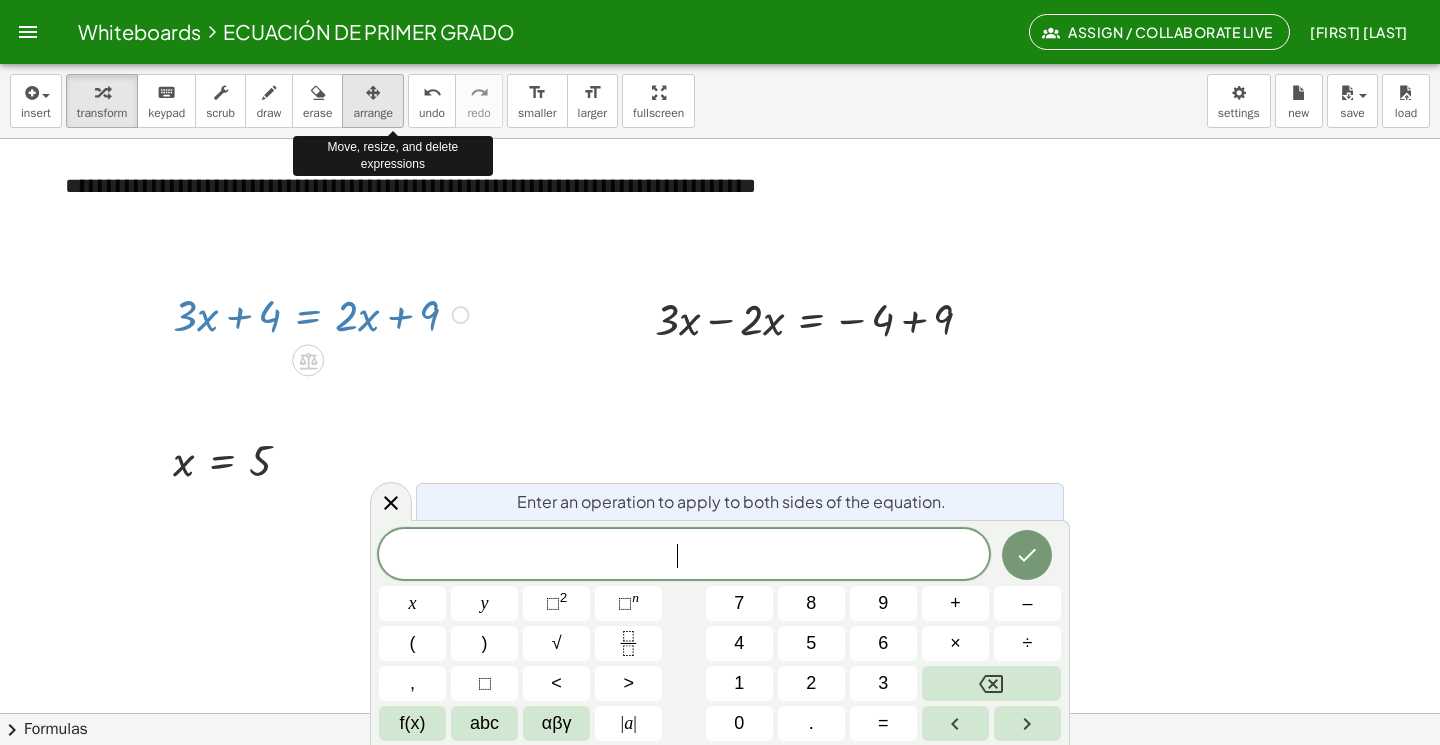 click on "arrange" at bounding box center [373, 113] 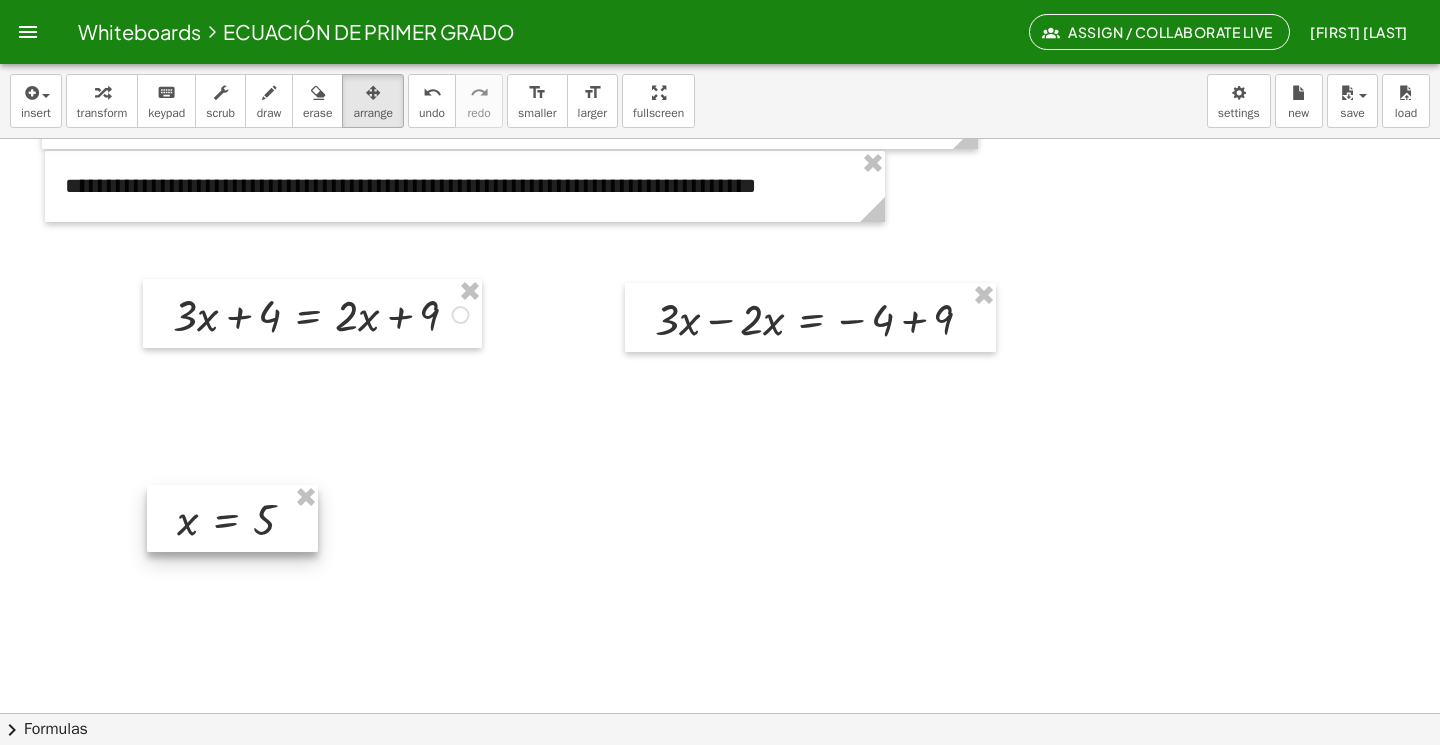 drag, startPoint x: 288, startPoint y: 470, endPoint x: 293, endPoint y: 529, distance: 59.211487 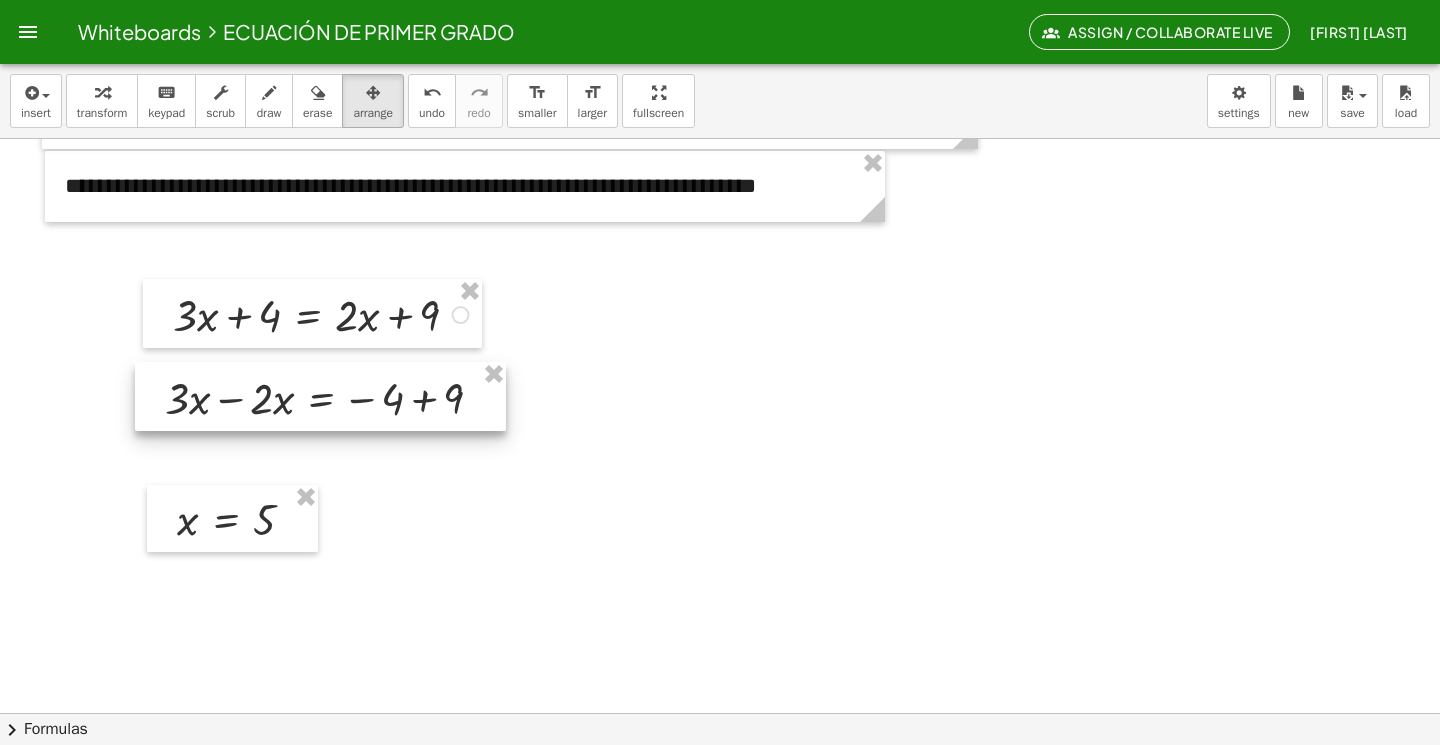 drag, startPoint x: 783, startPoint y: 302, endPoint x: 292, endPoint y: 382, distance: 497.4746 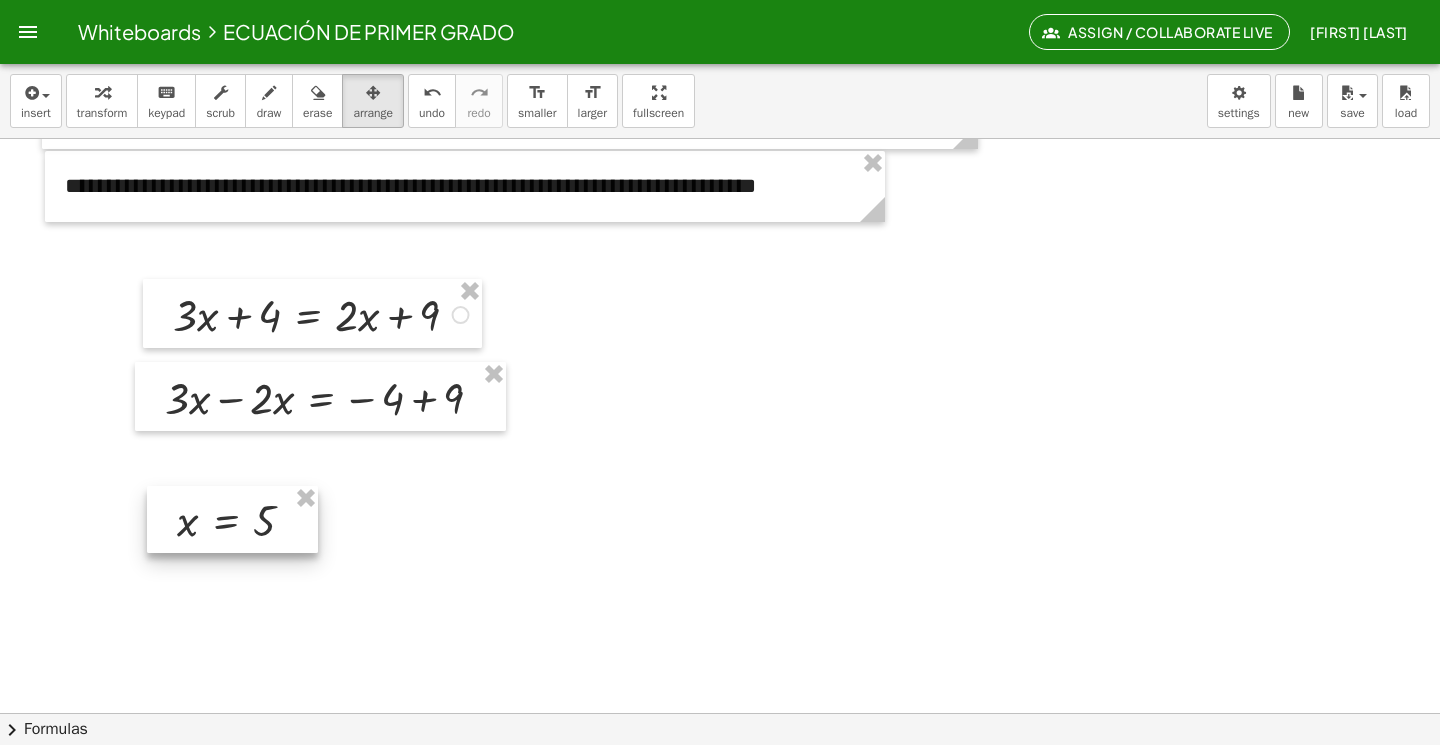 click at bounding box center (232, 519) 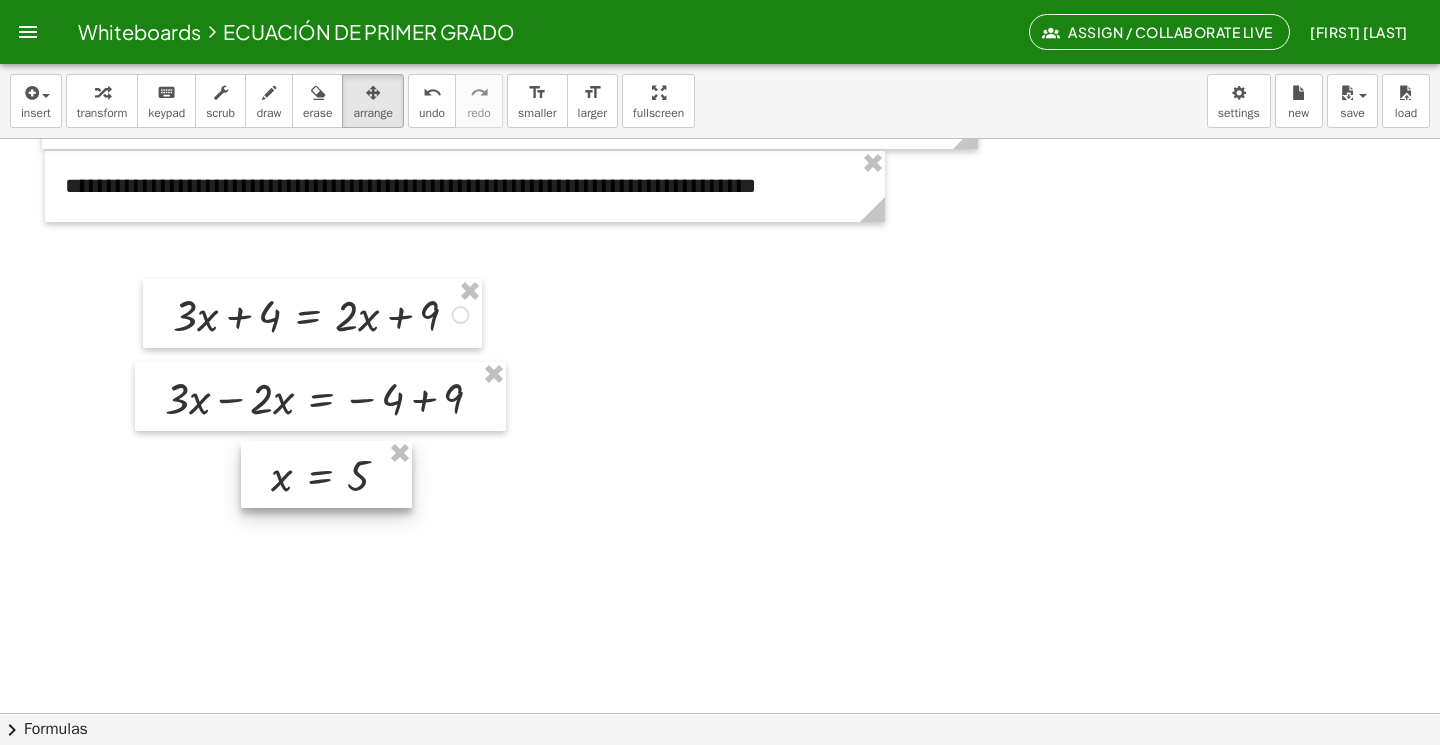 drag, startPoint x: 276, startPoint y: 497, endPoint x: 370, endPoint y: 452, distance: 104.21612 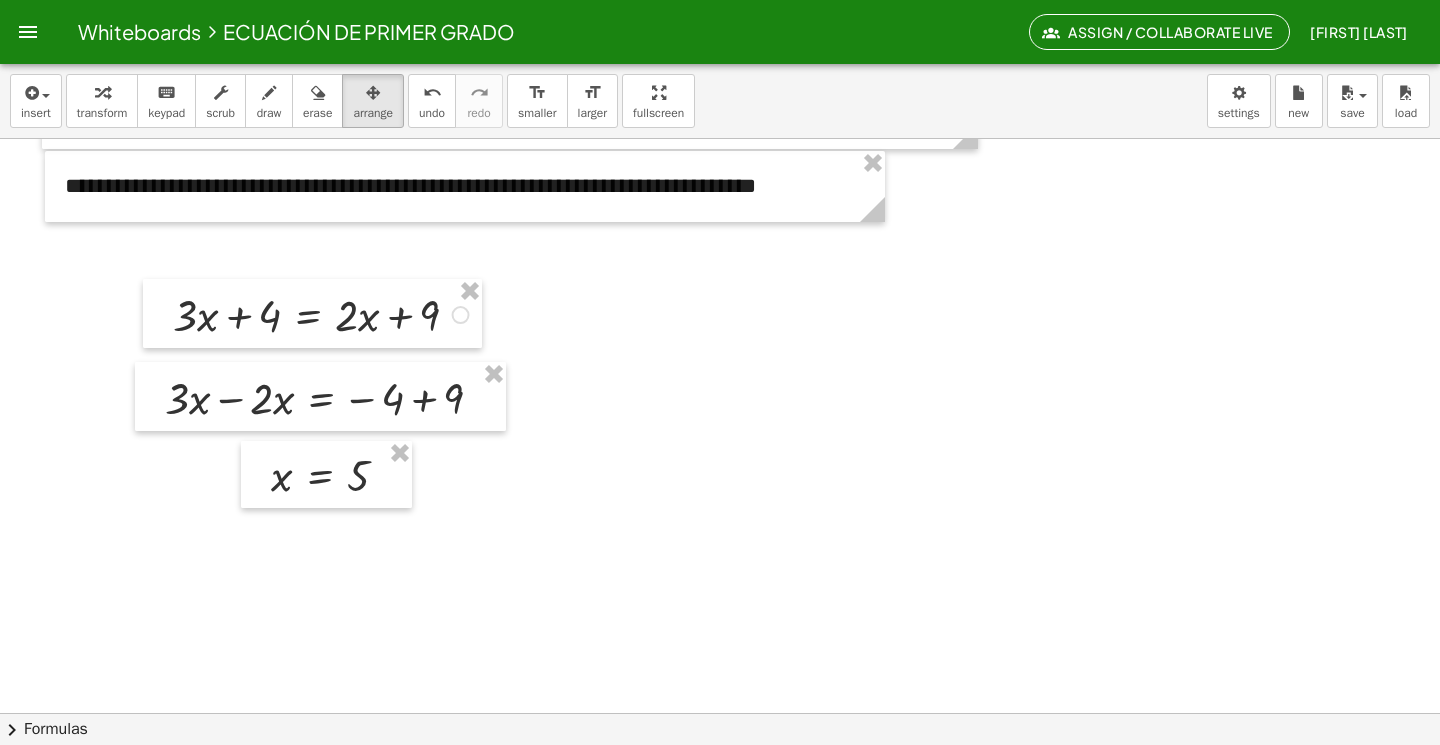 click at bounding box center [720, -143] 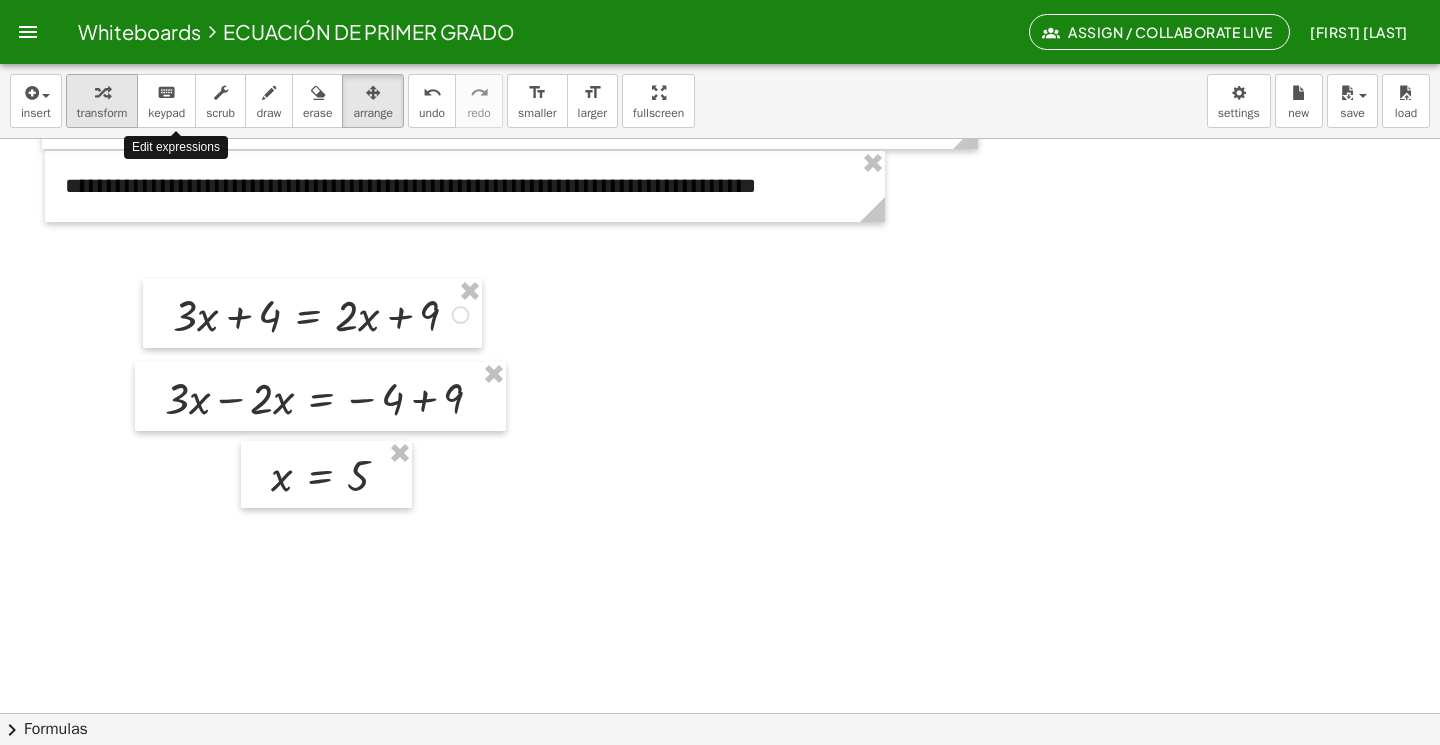 click at bounding box center [102, 92] 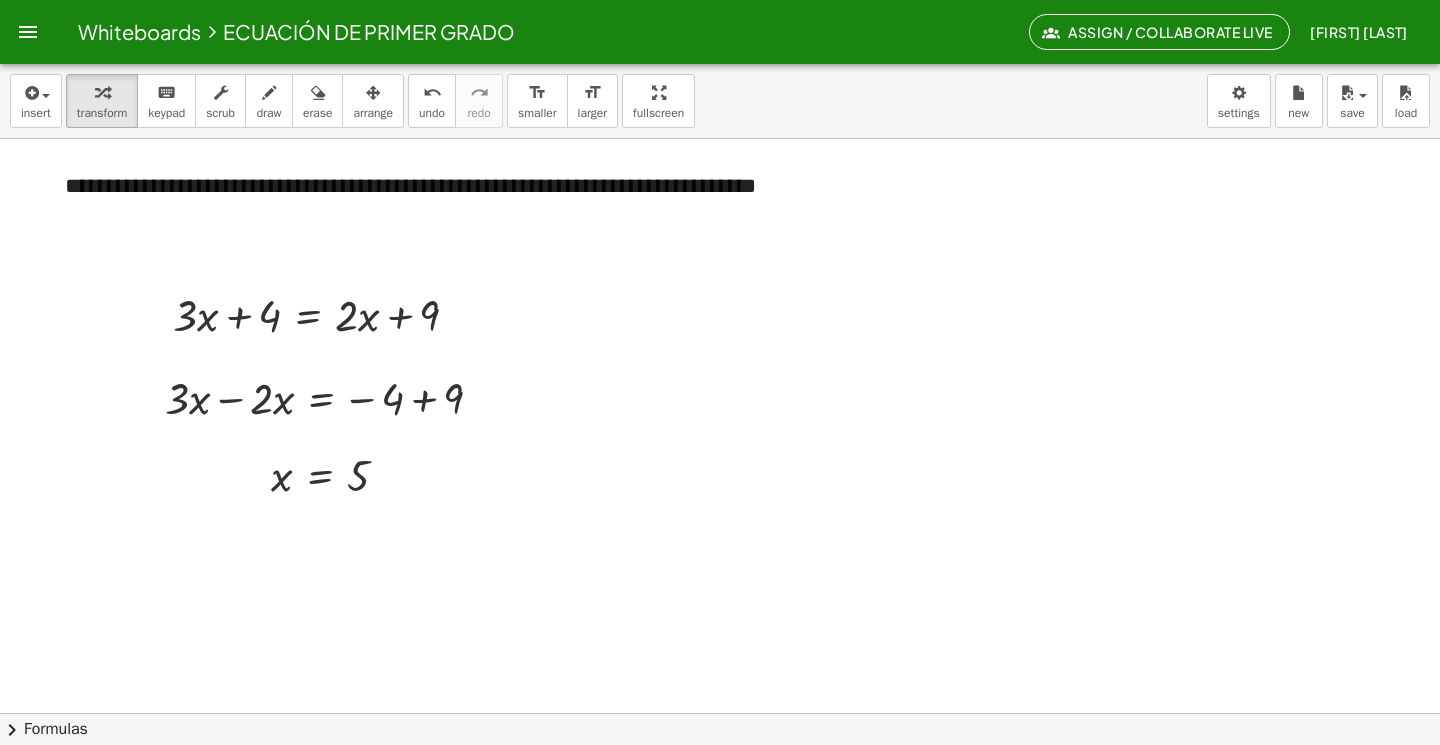 drag, startPoint x: 136, startPoint y: 262, endPoint x: 463, endPoint y: 470, distance: 387.54742 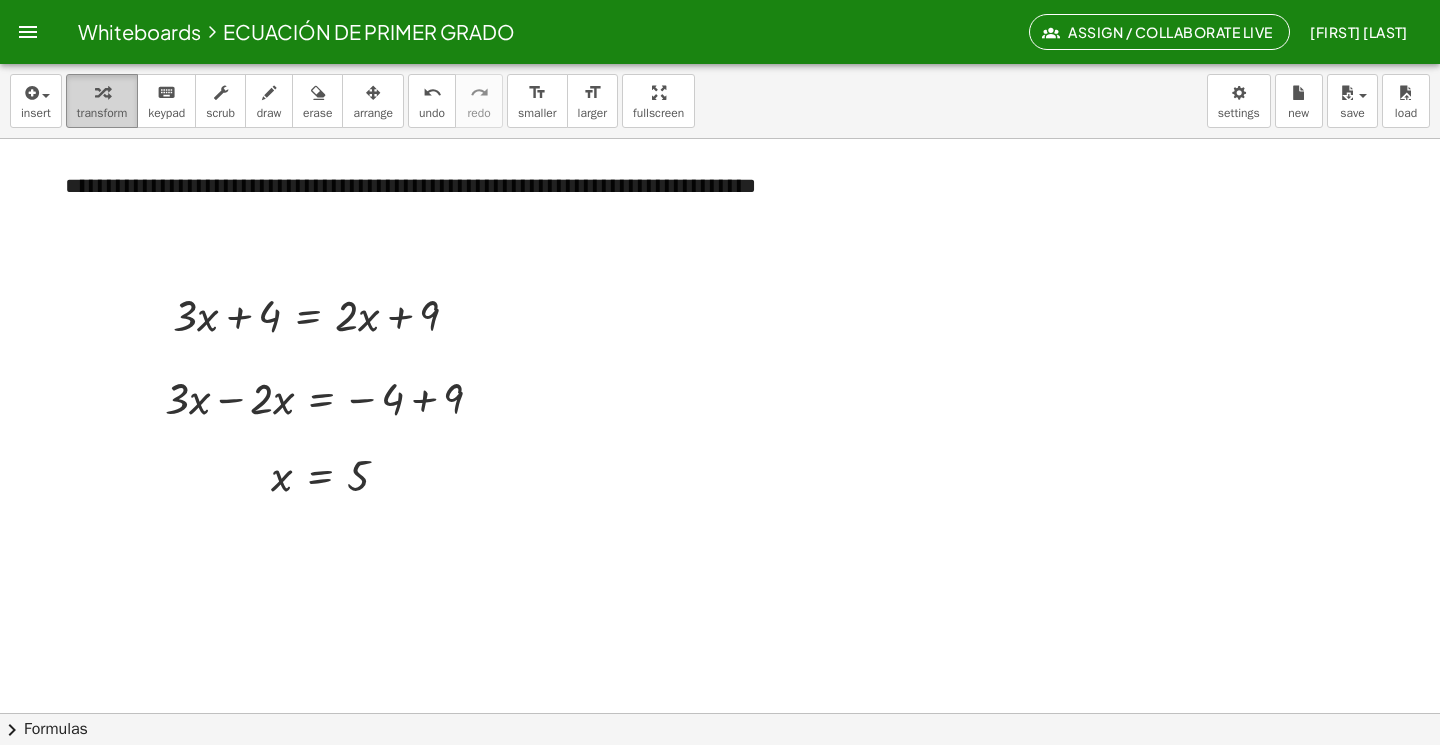 click on "transform" at bounding box center (102, 113) 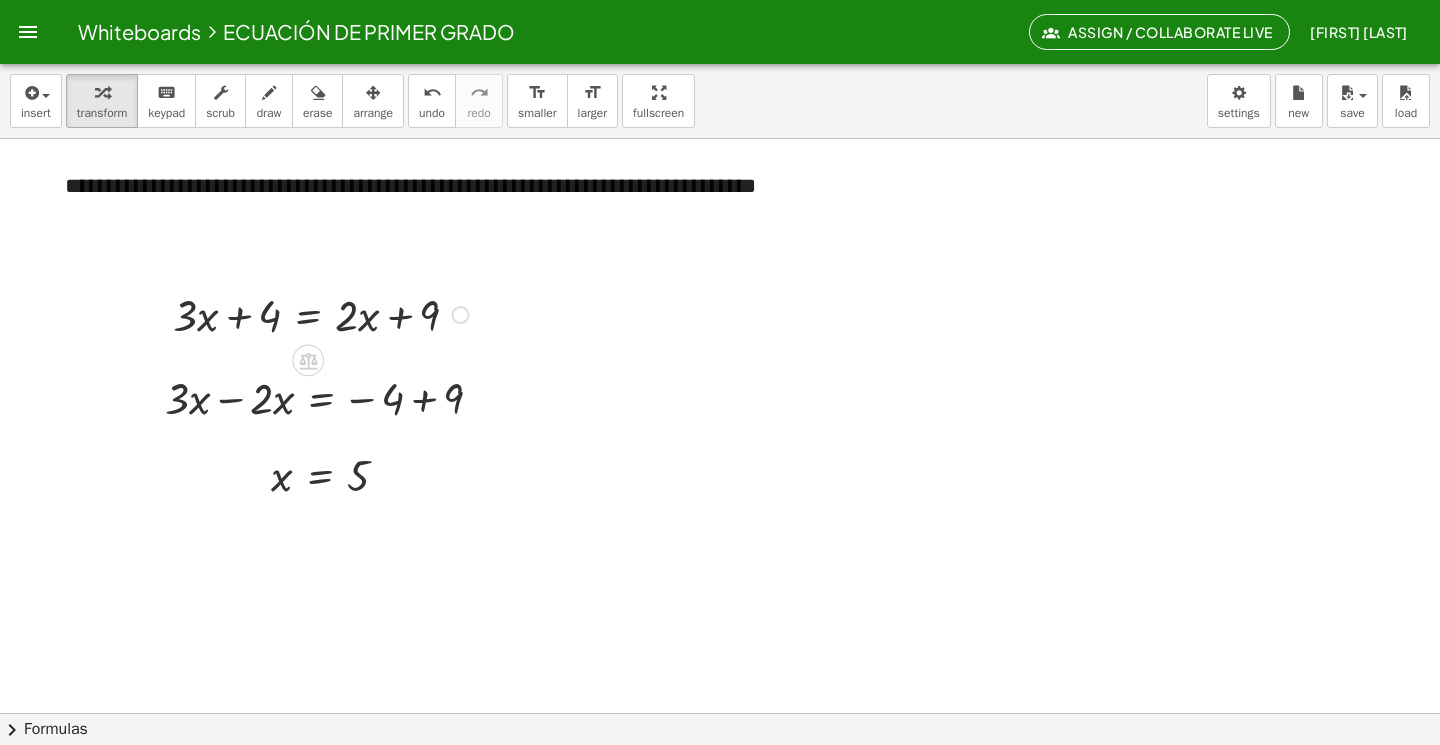 click at bounding box center (324, 313) 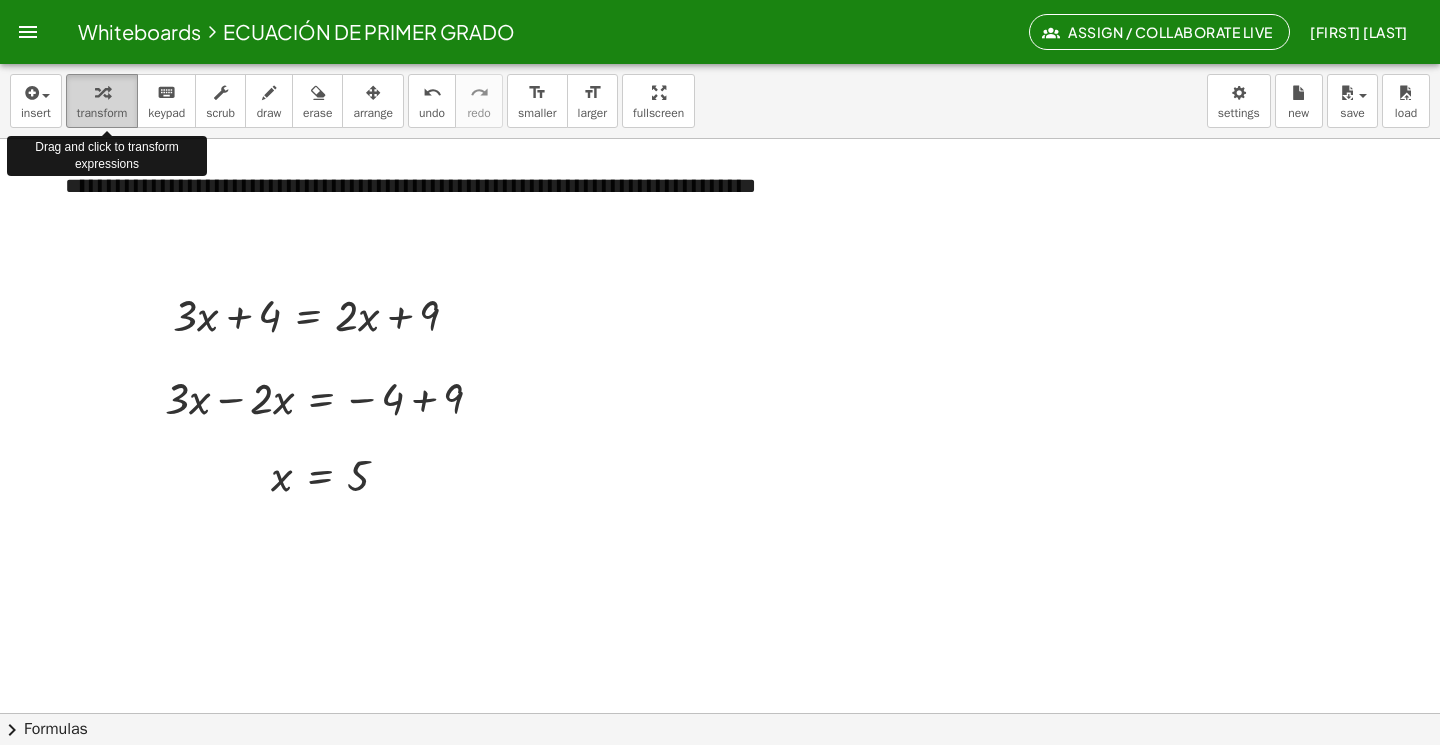click on "transform" at bounding box center (102, 113) 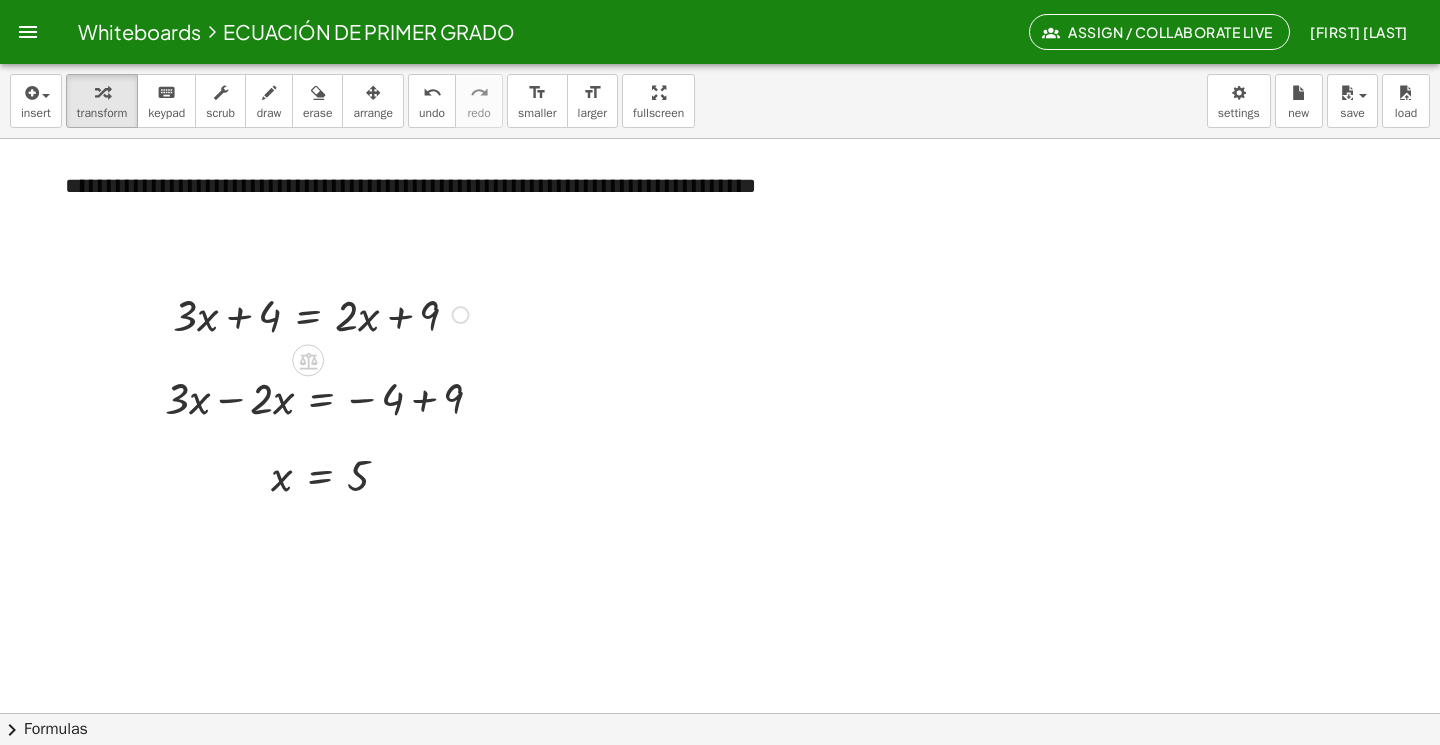 click at bounding box center [324, 313] 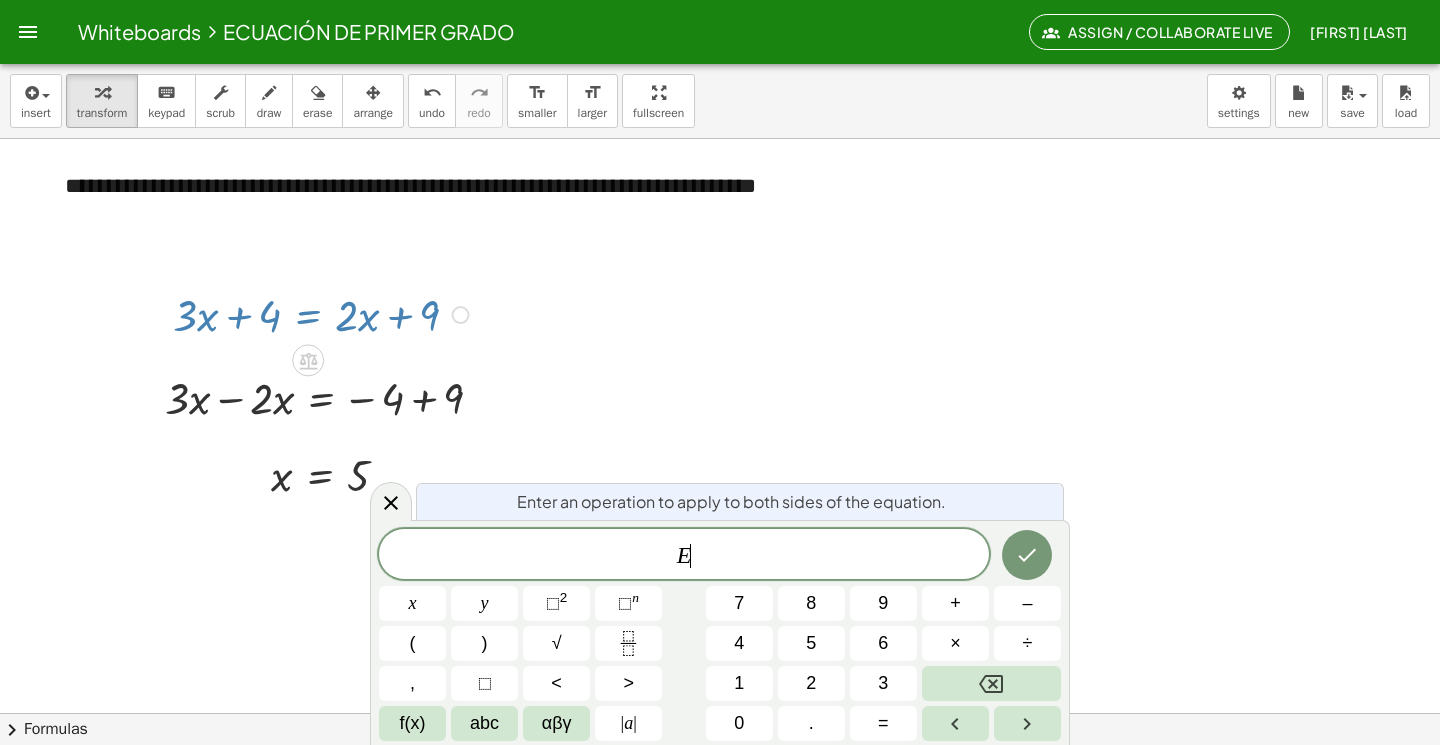 click at bounding box center [461, 315] 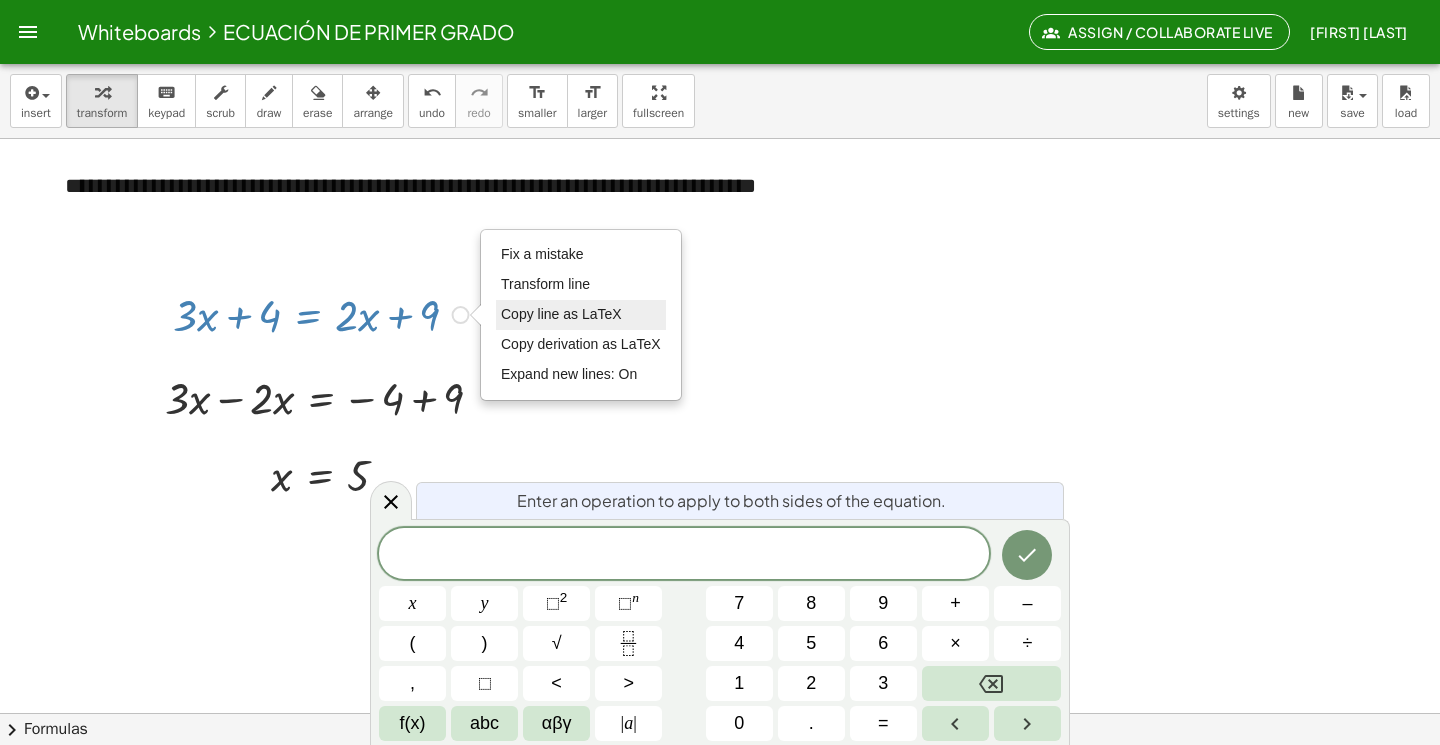 click on "Copy line as LaTeX" at bounding box center [561, 314] 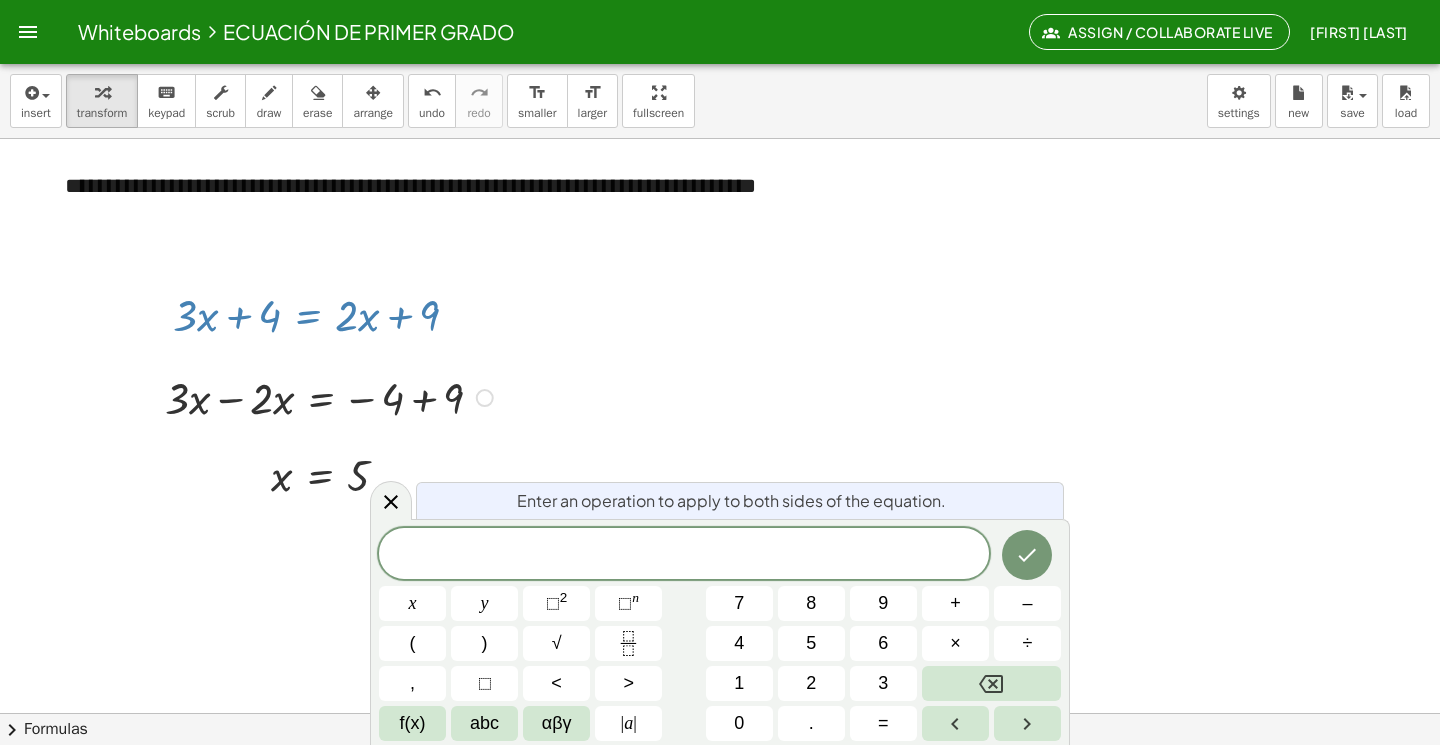 click at bounding box center (332, 396) 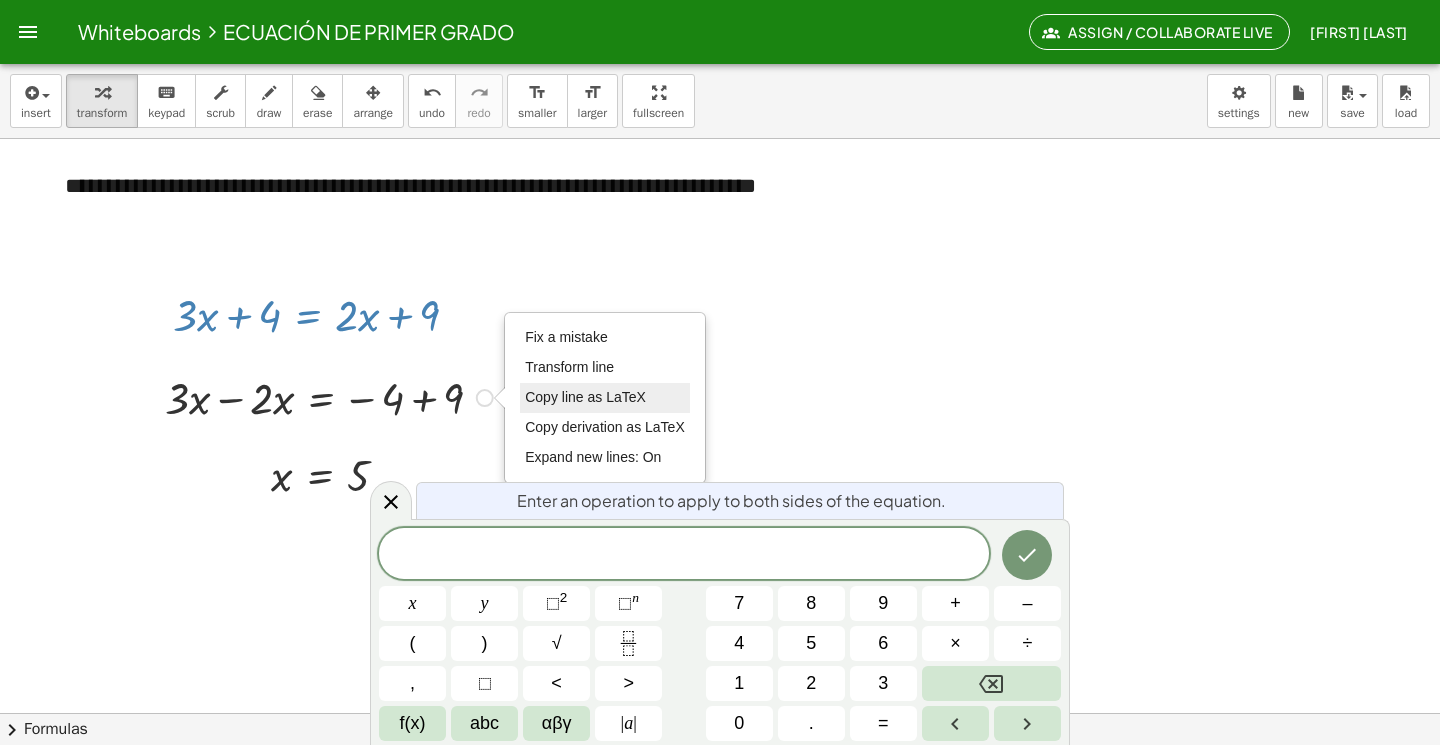 click on "Copy line as LaTeX" at bounding box center (585, 397) 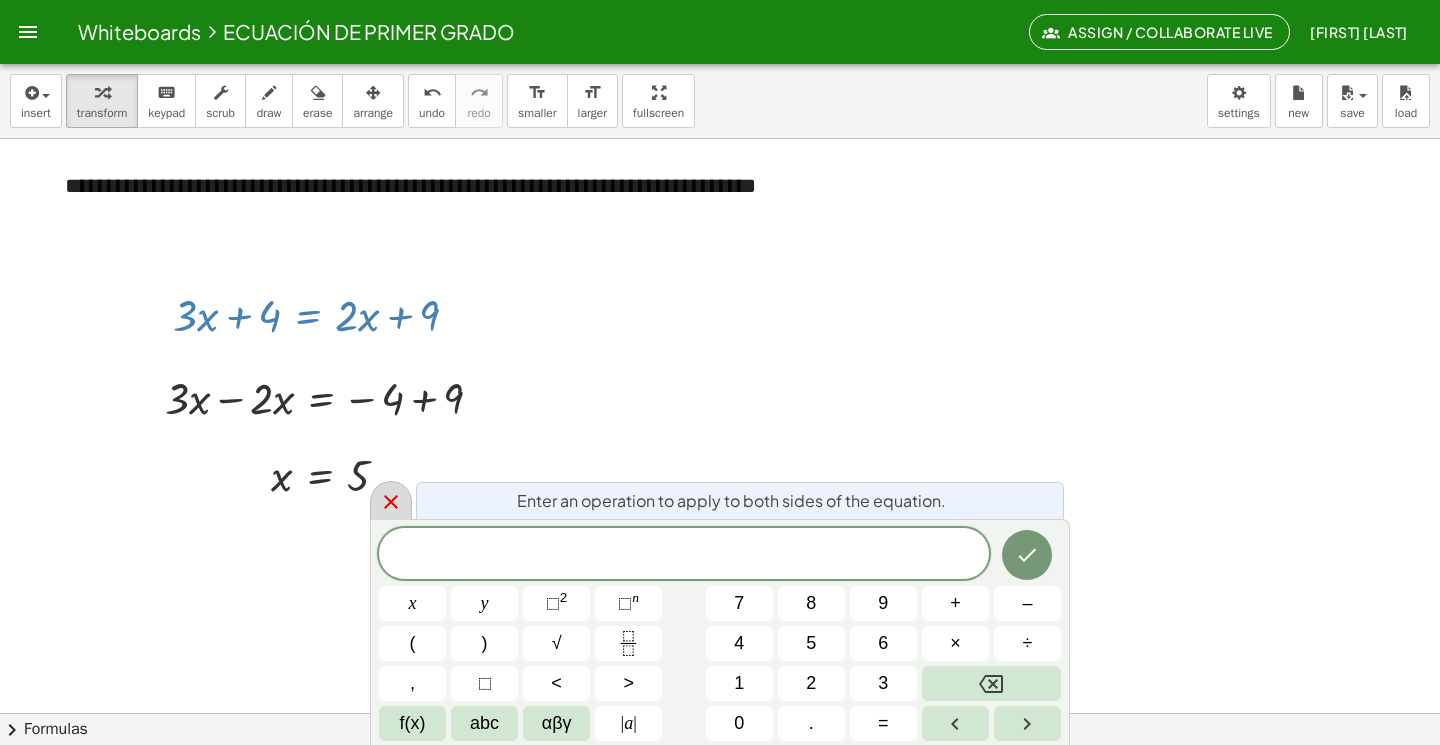 click 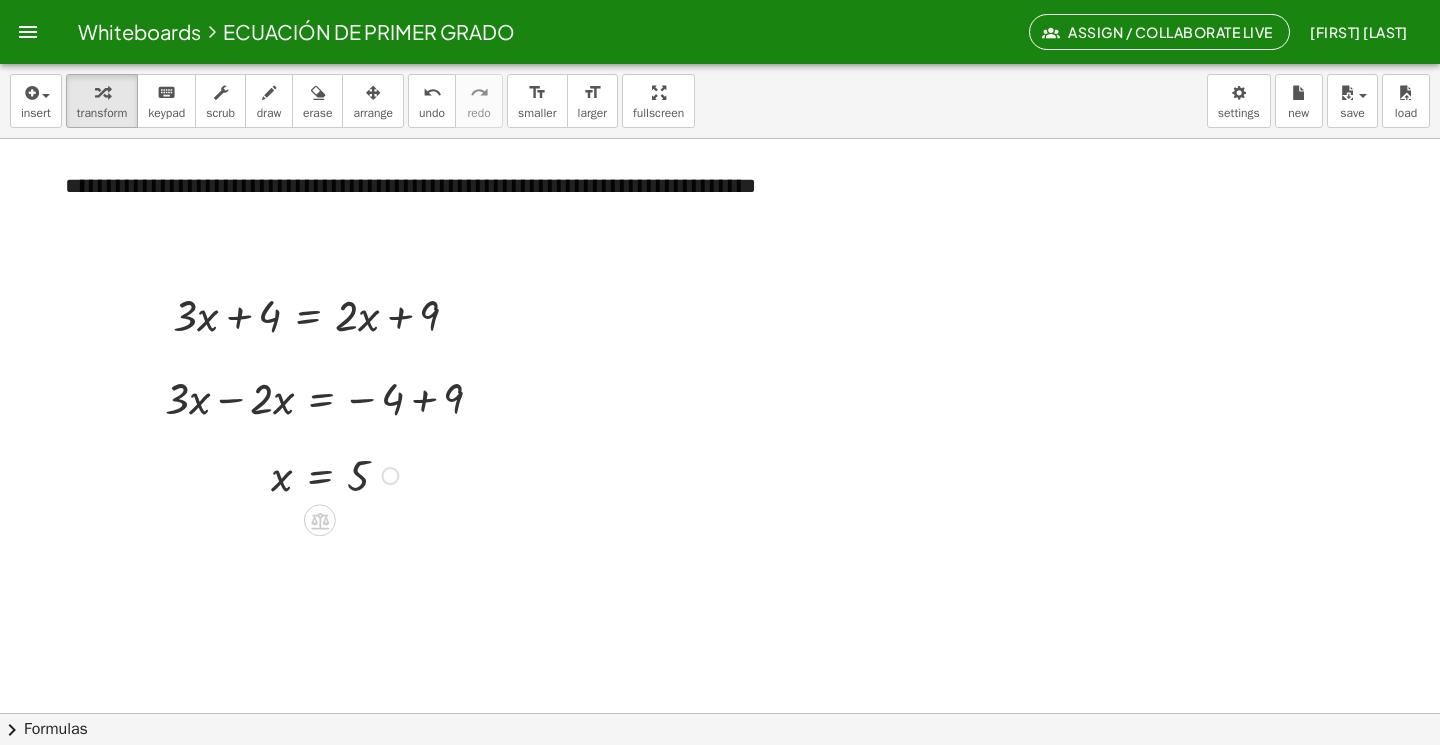 click at bounding box center (390, 476) 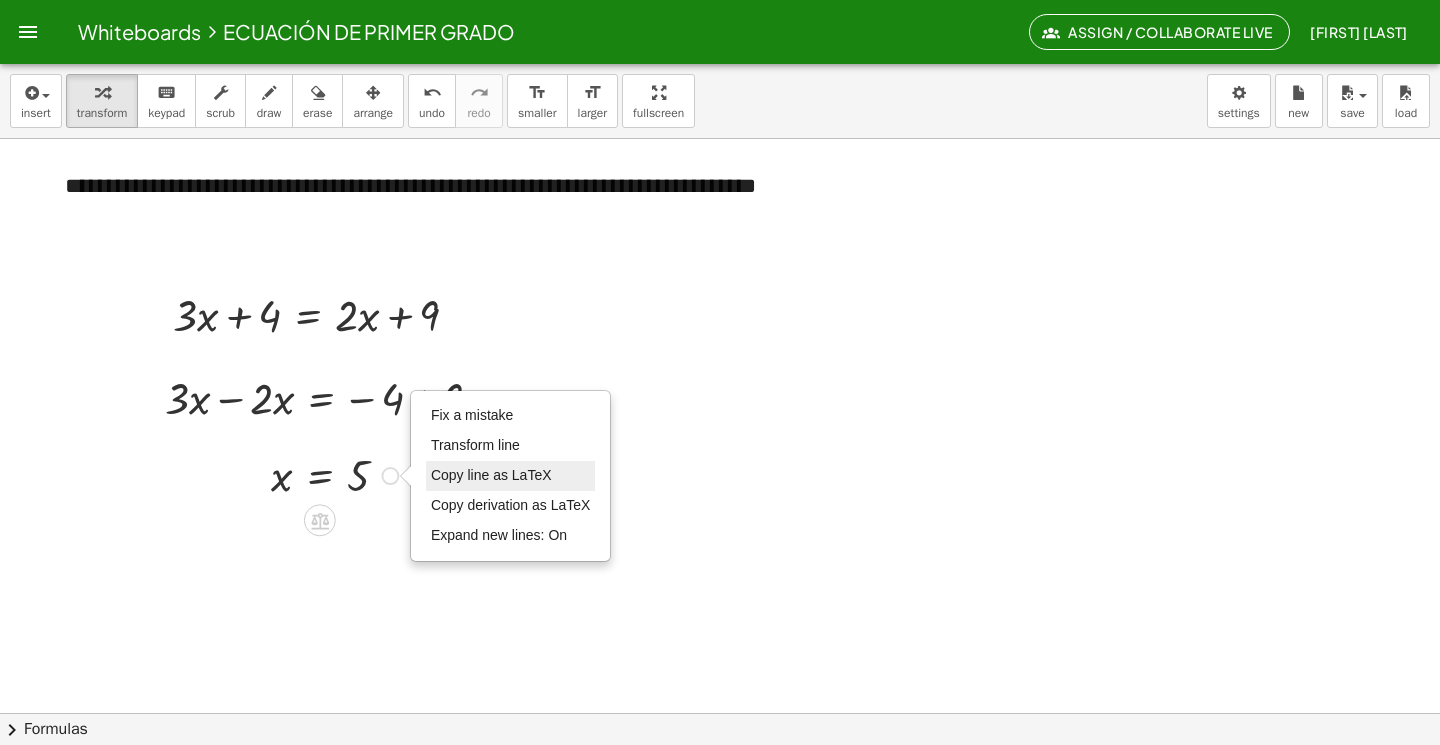 click on "Copy line as LaTeX" at bounding box center [491, 475] 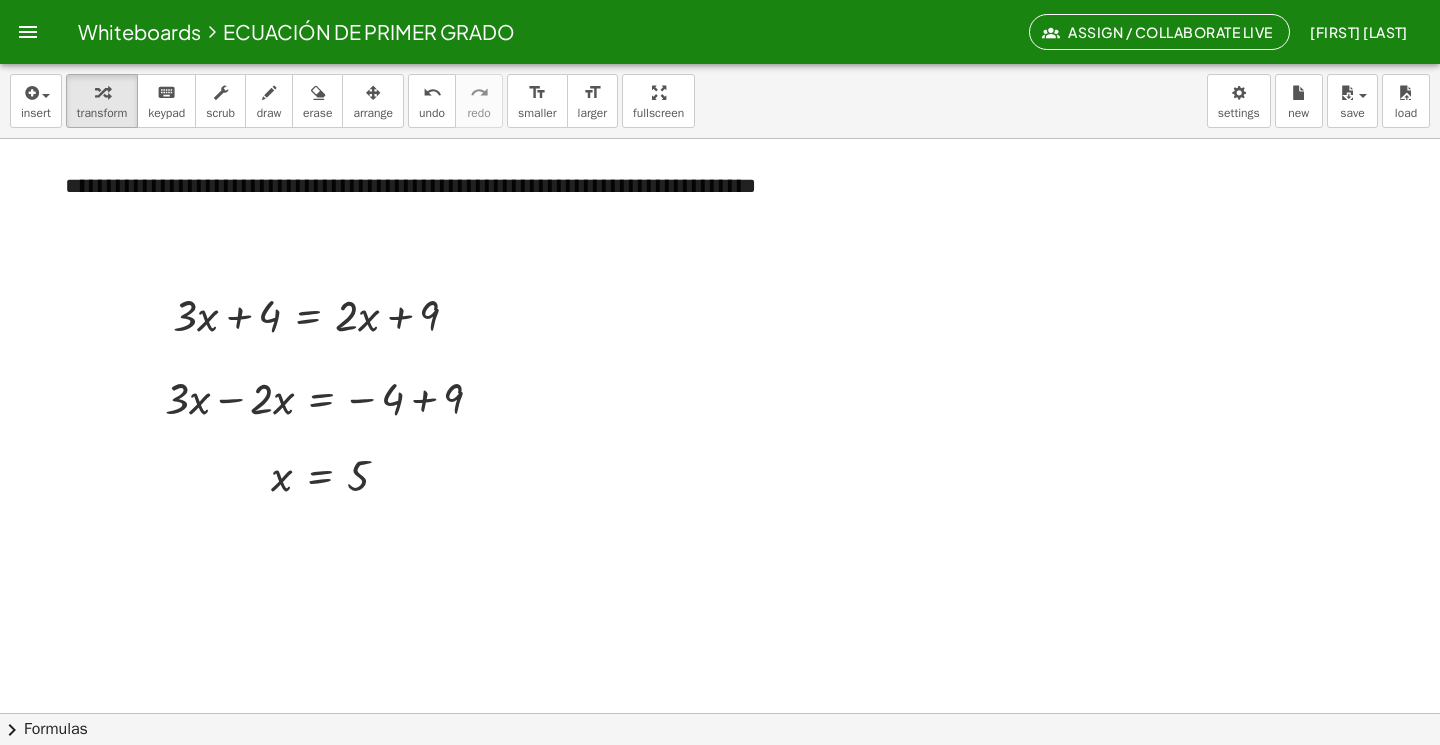 click at bounding box center (332, 396) 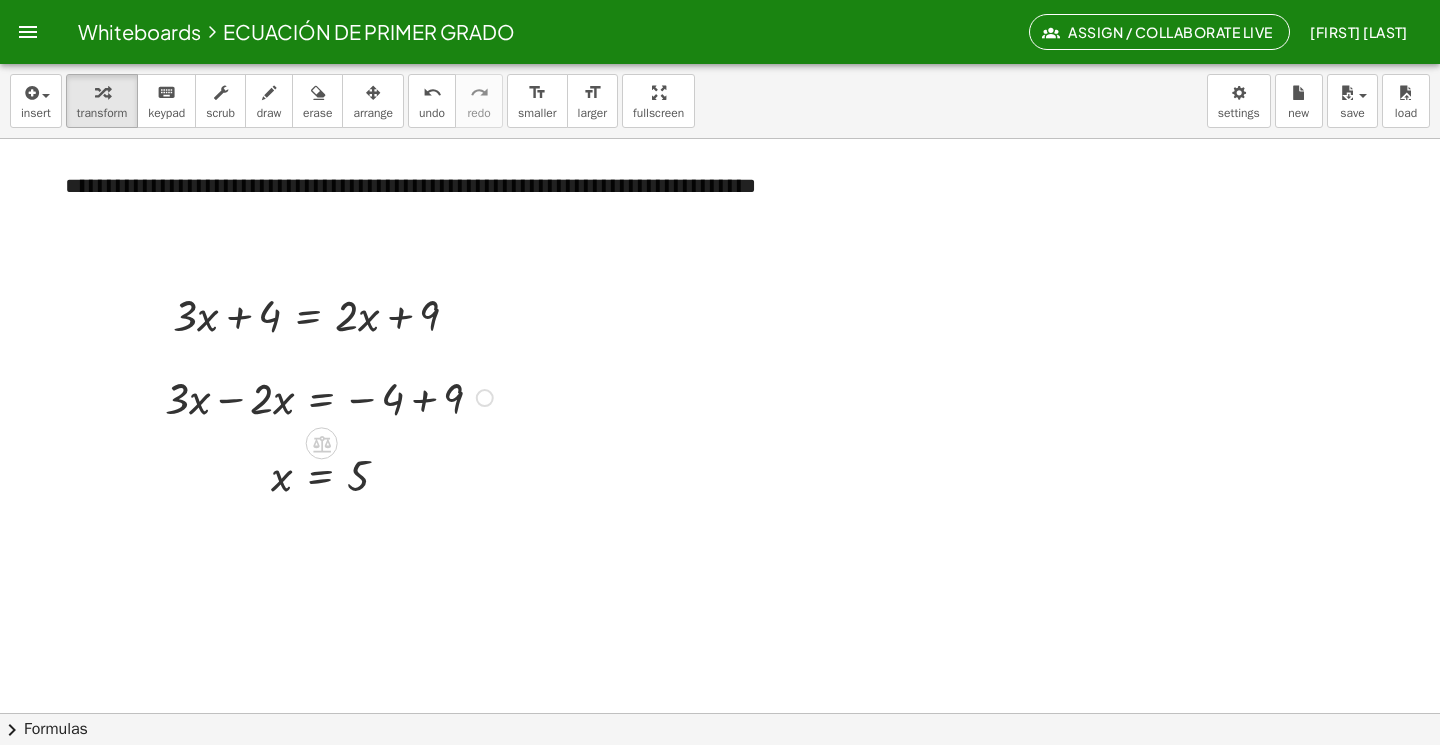 click on "Copied done" at bounding box center (485, 398) 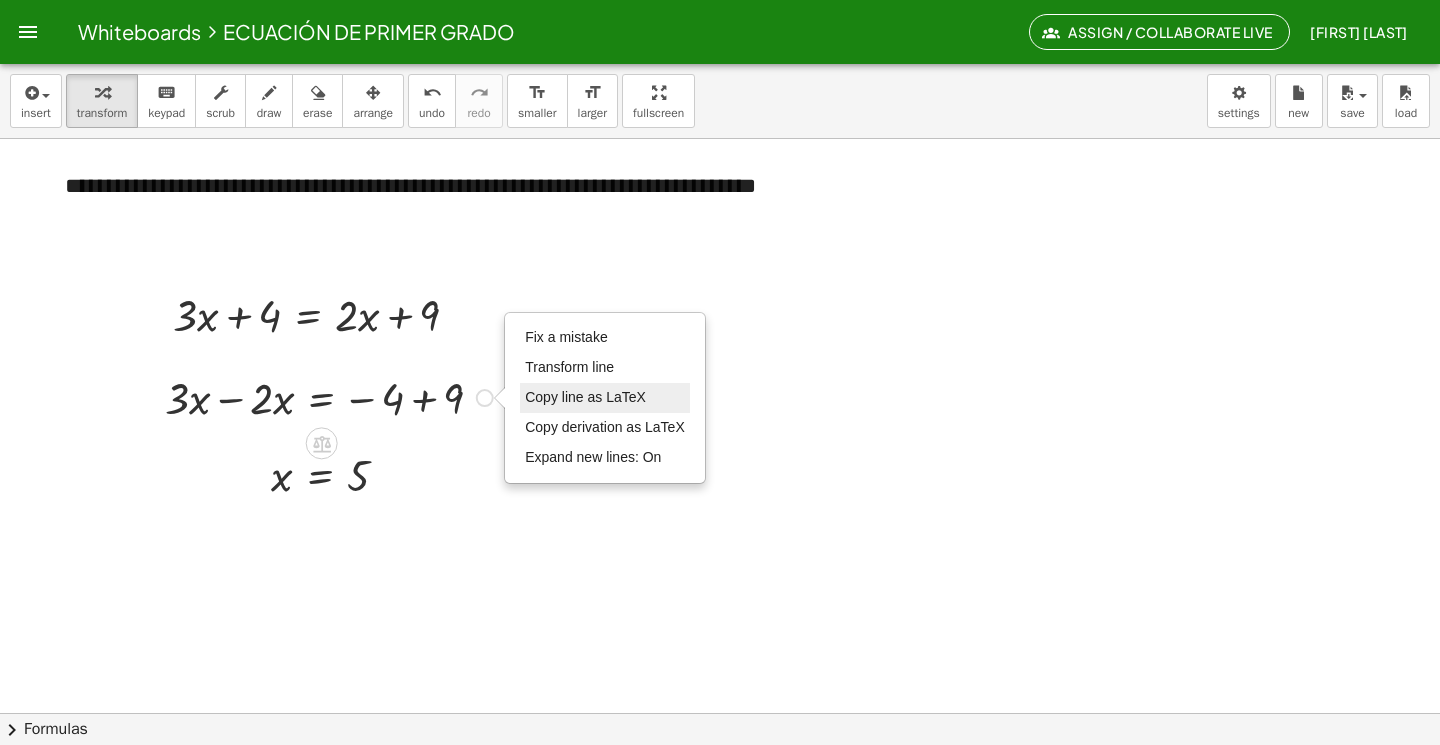 click on "Copy line as LaTeX" at bounding box center (585, 397) 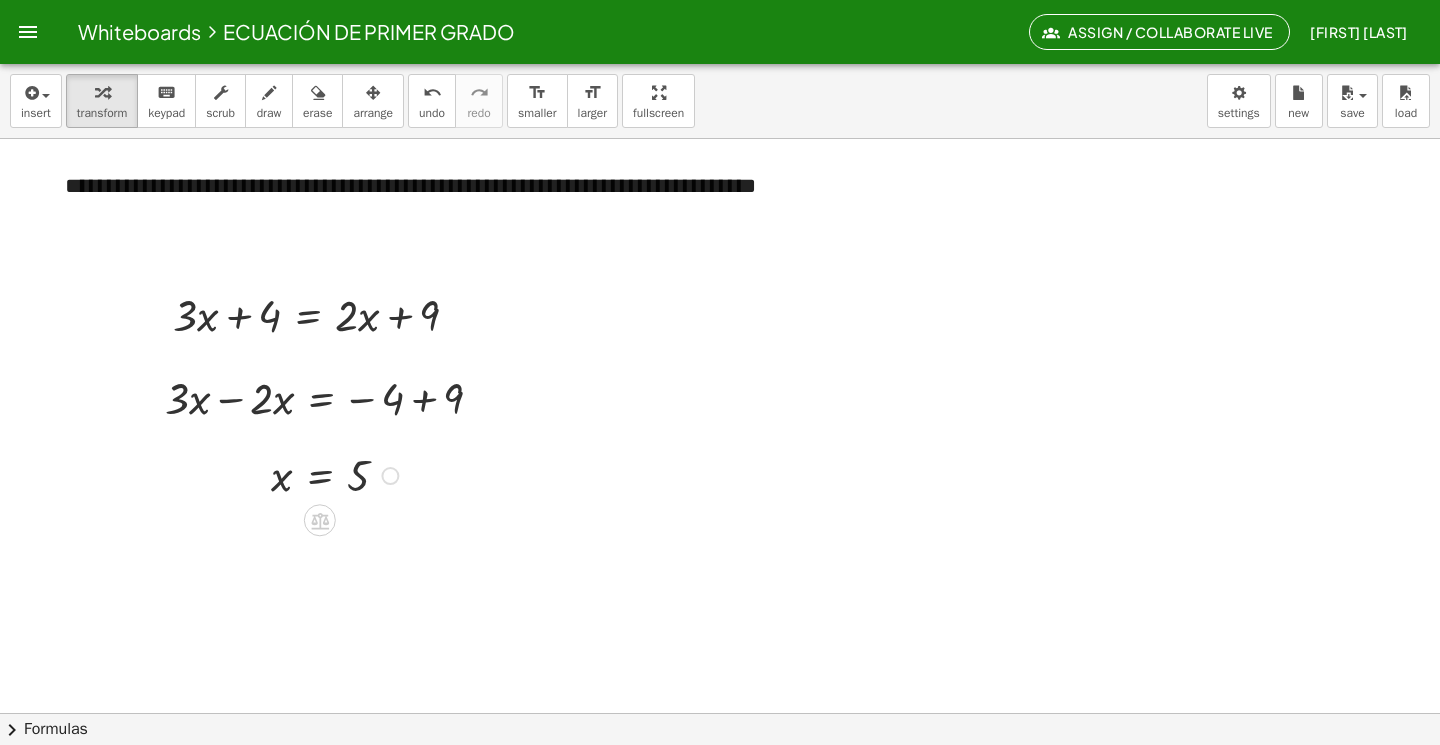 click on "Copied done" at bounding box center [390, 476] 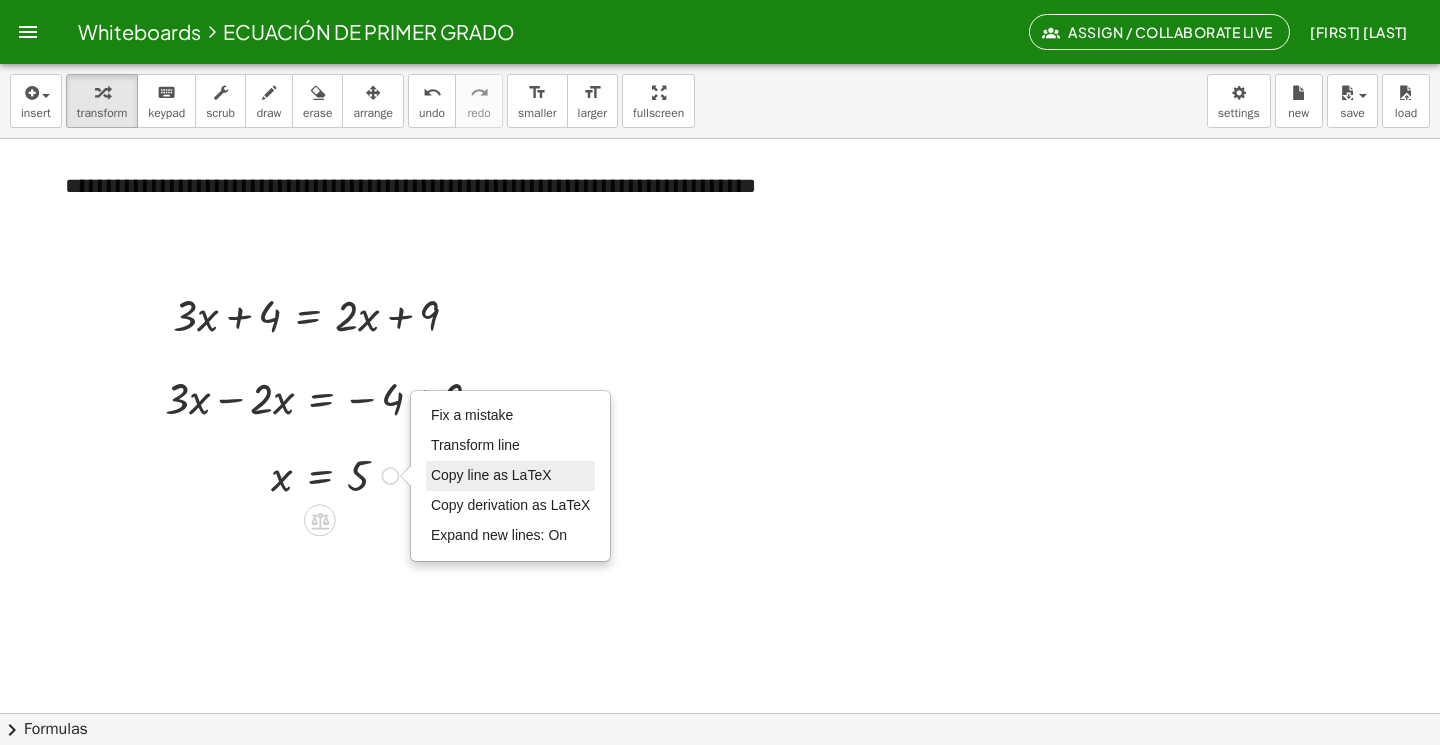 click on "Copy line as LaTeX" at bounding box center [491, 475] 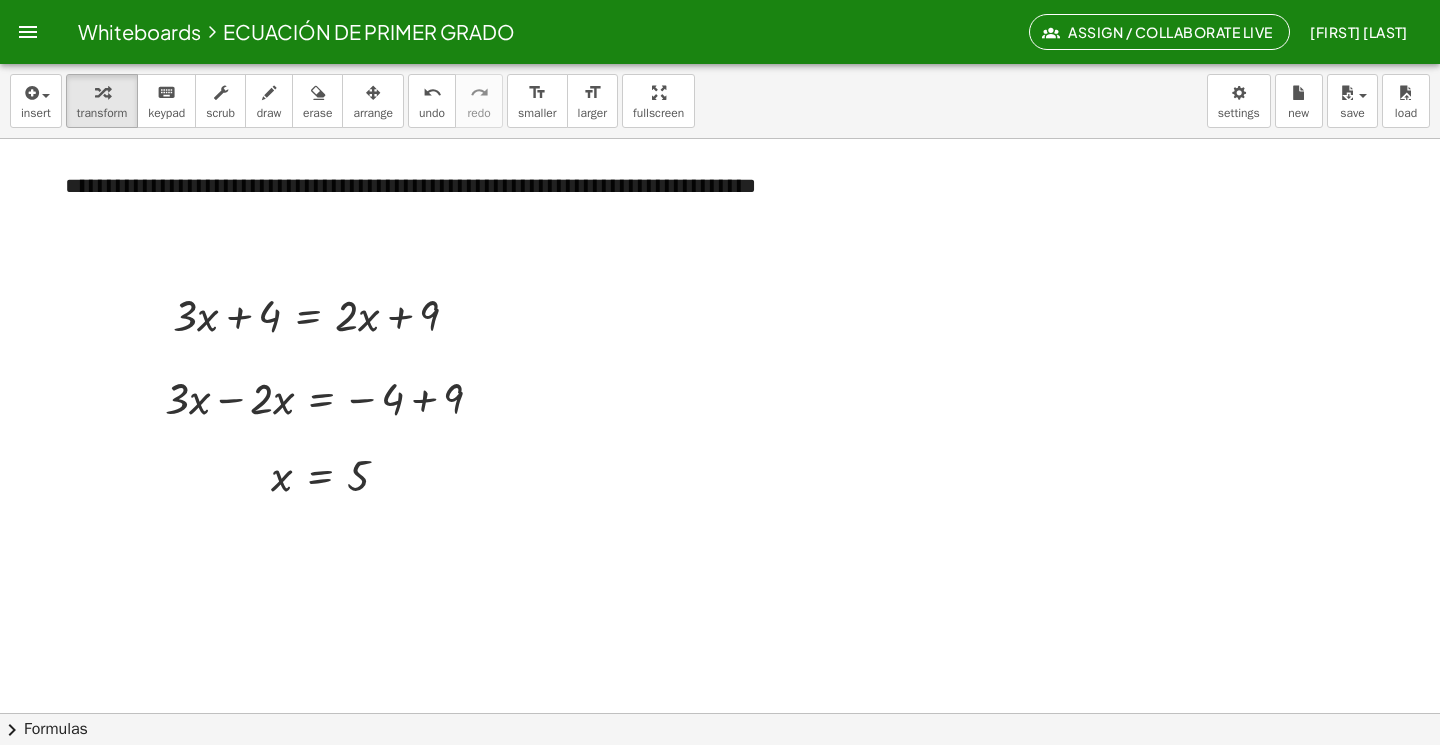 click at bounding box center (324, 313) 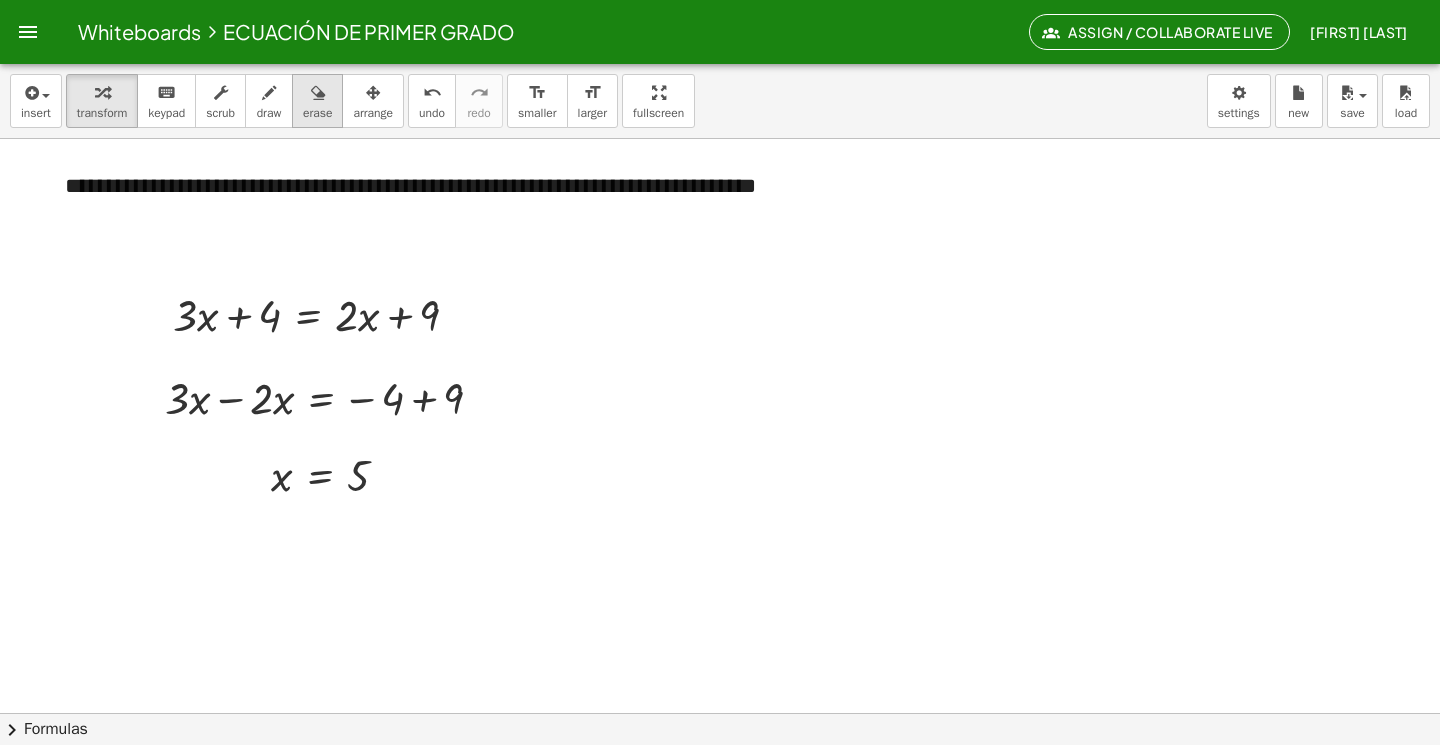 click at bounding box center [318, 93] 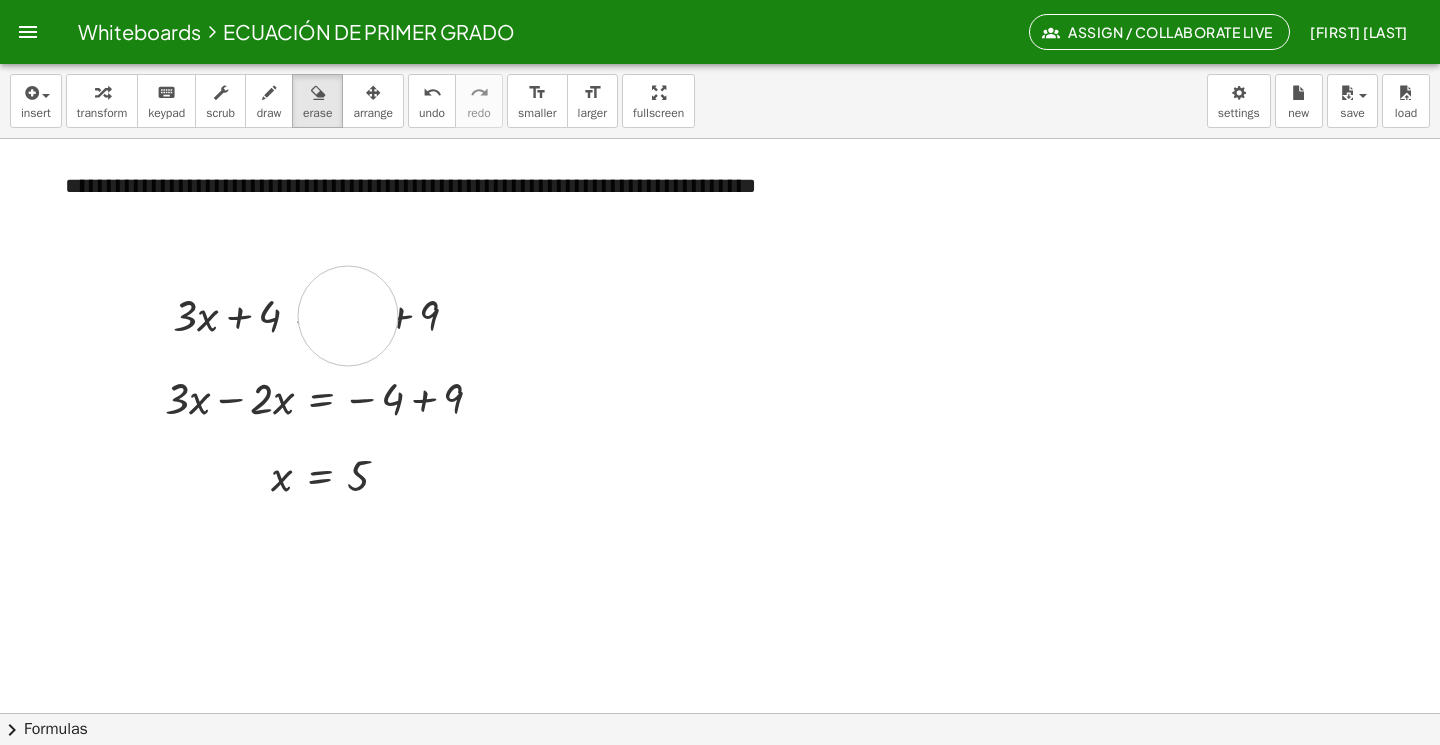click at bounding box center [720, -143] 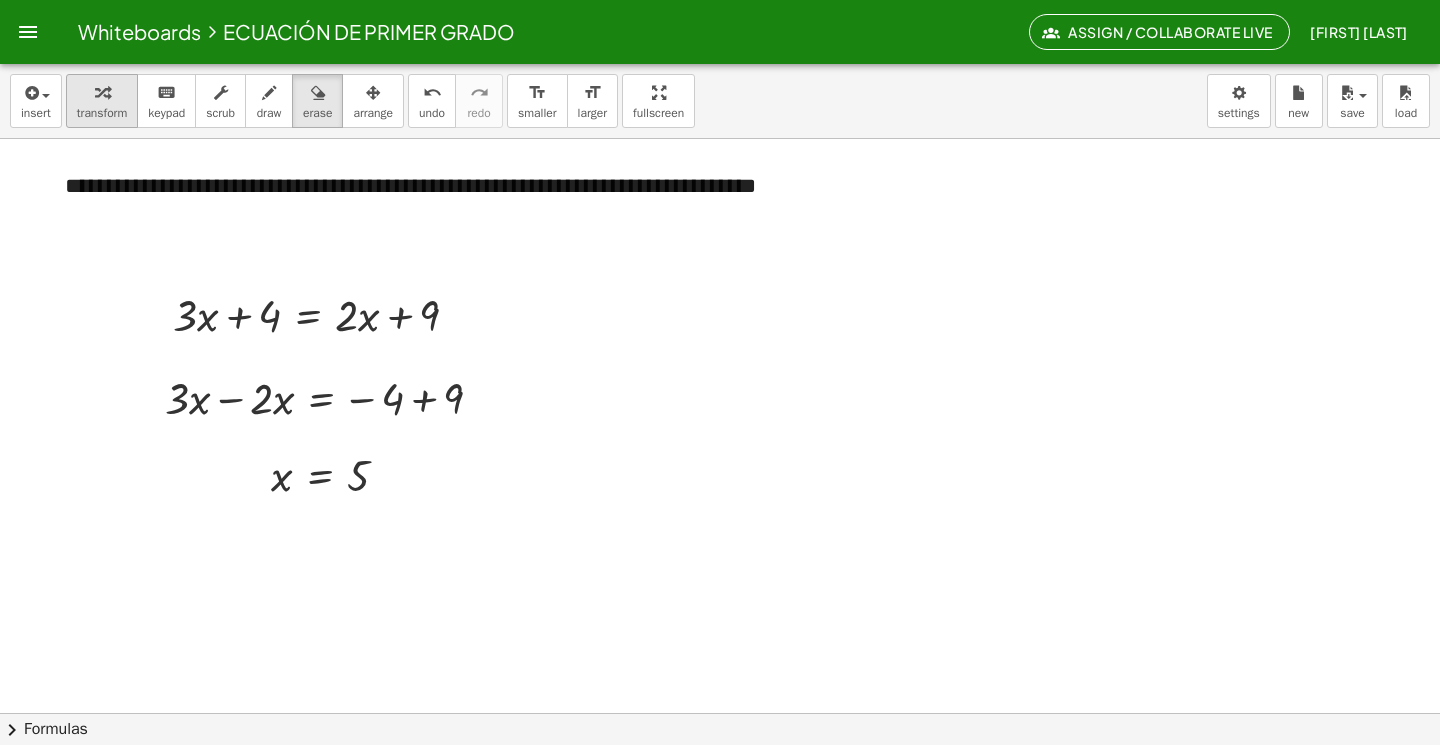 click at bounding box center (102, 92) 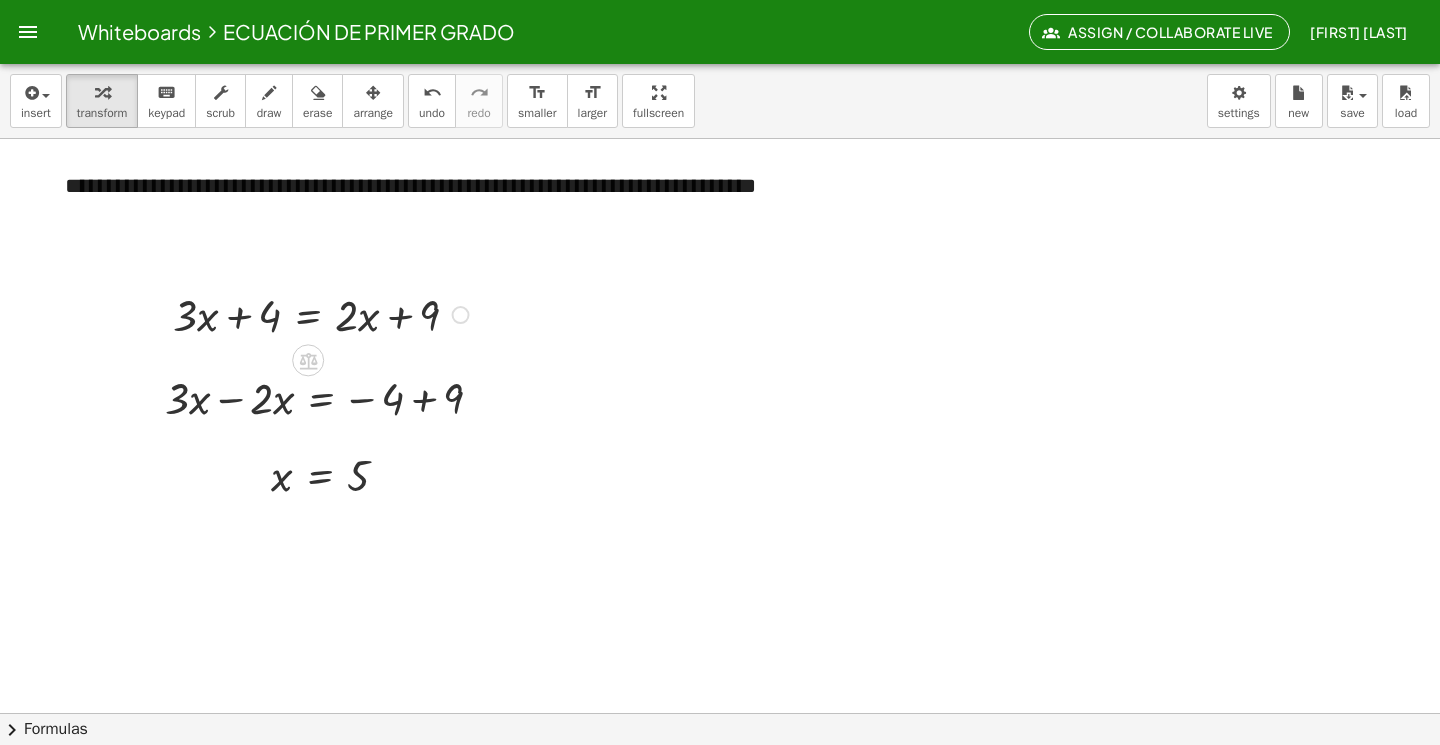click at bounding box center (324, 313) 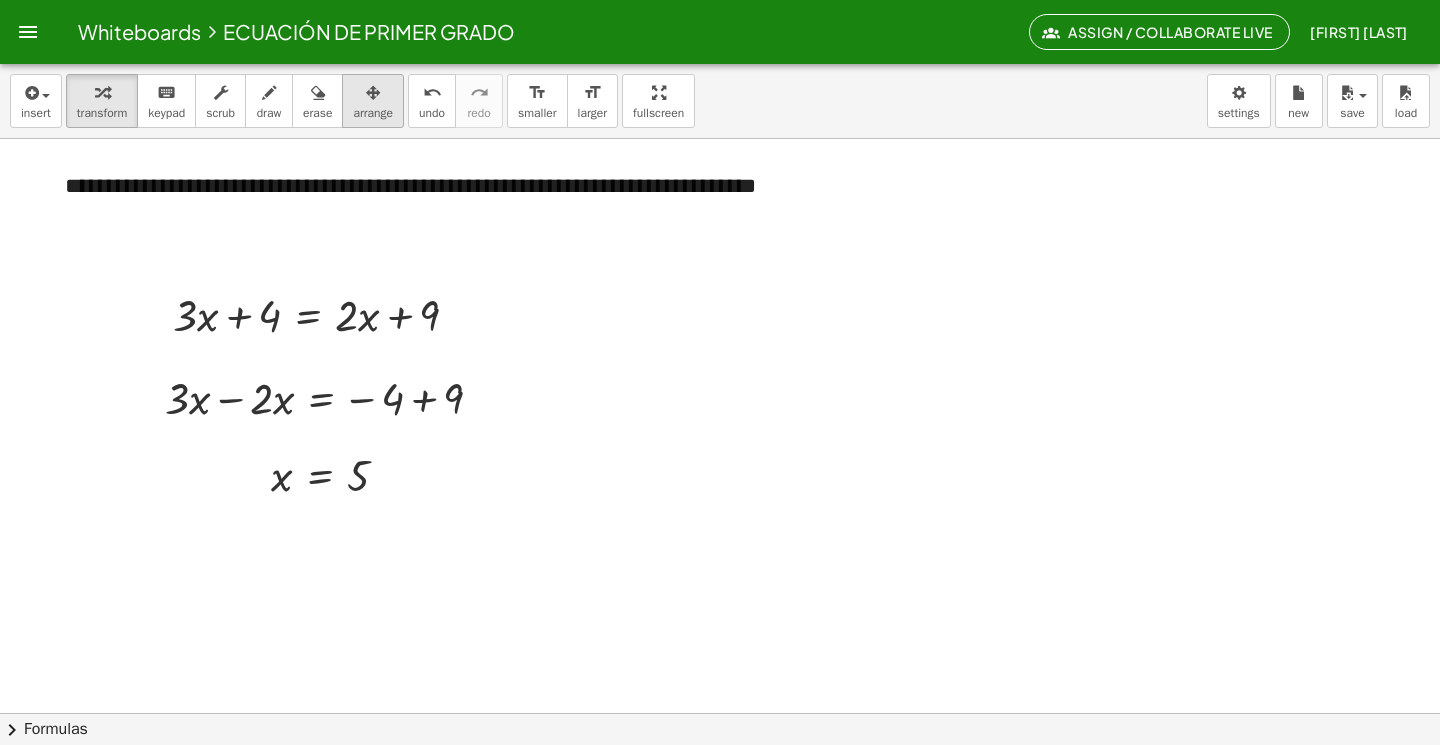 click at bounding box center [373, 93] 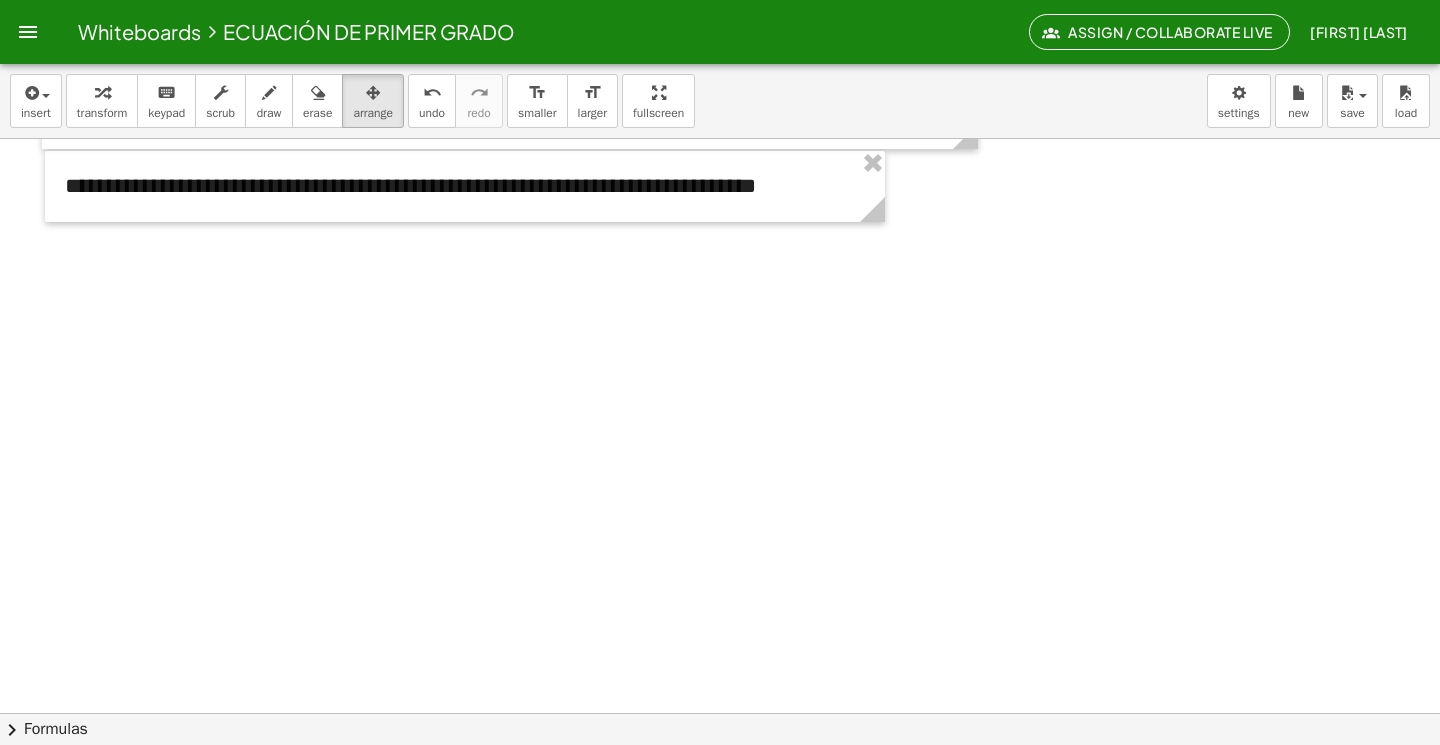 click at bounding box center (720, -143) 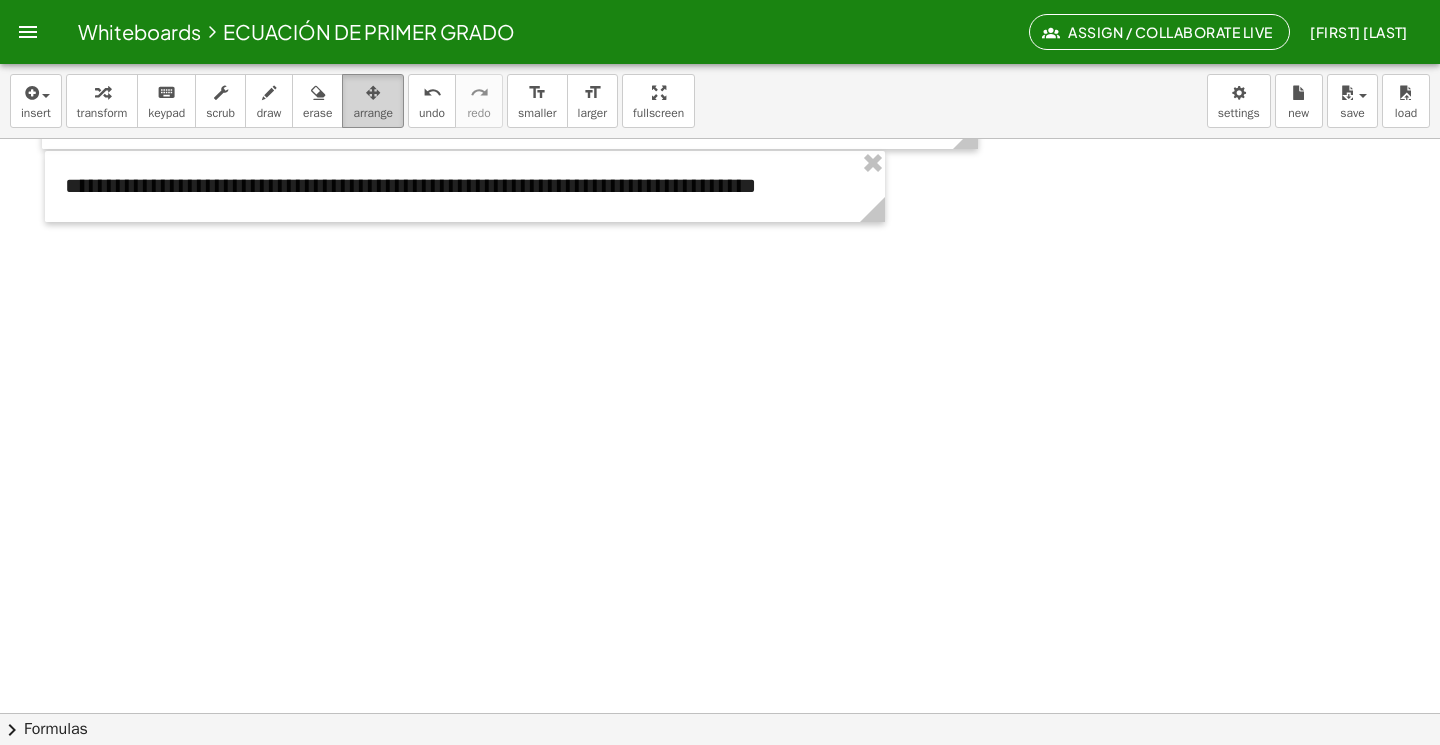 click on "arrange" at bounding box center (373, 113) 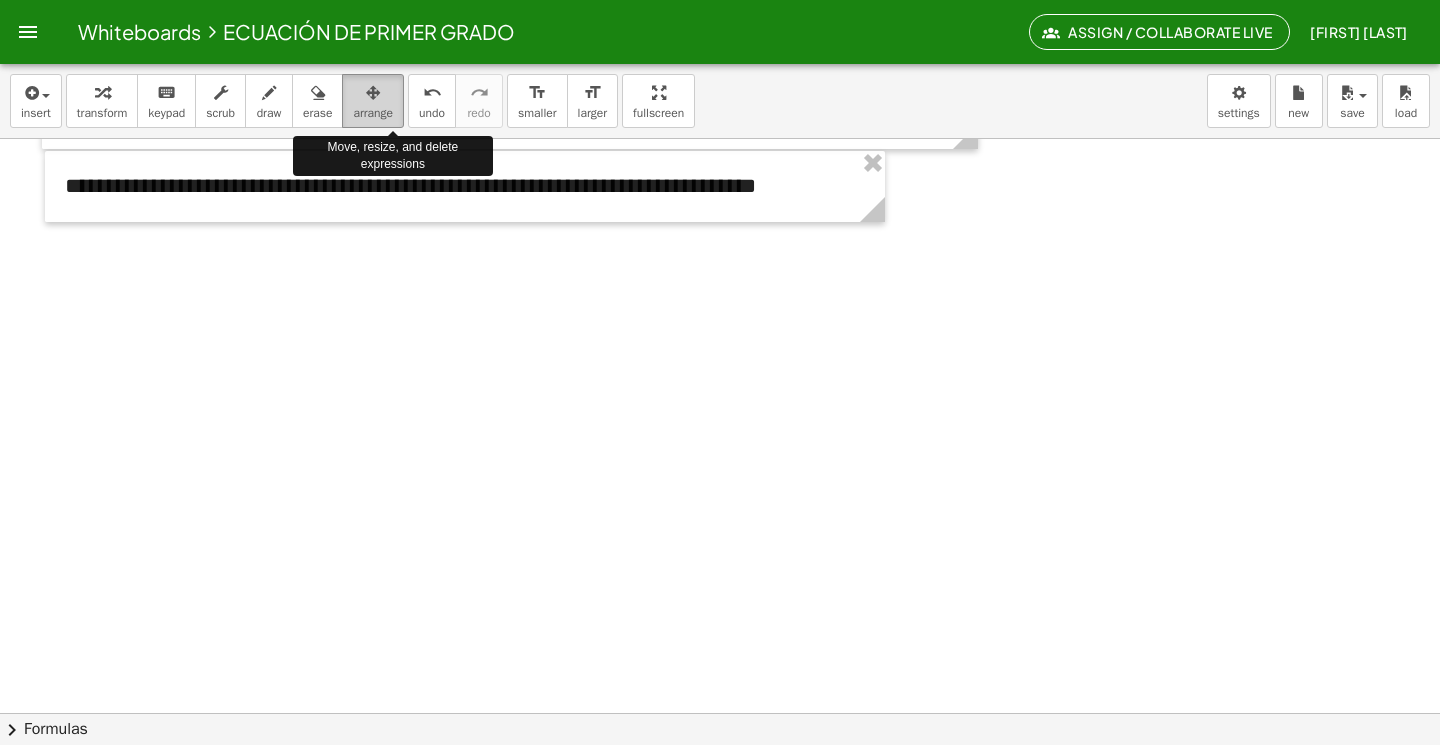 click at bounding box center [373, 93] 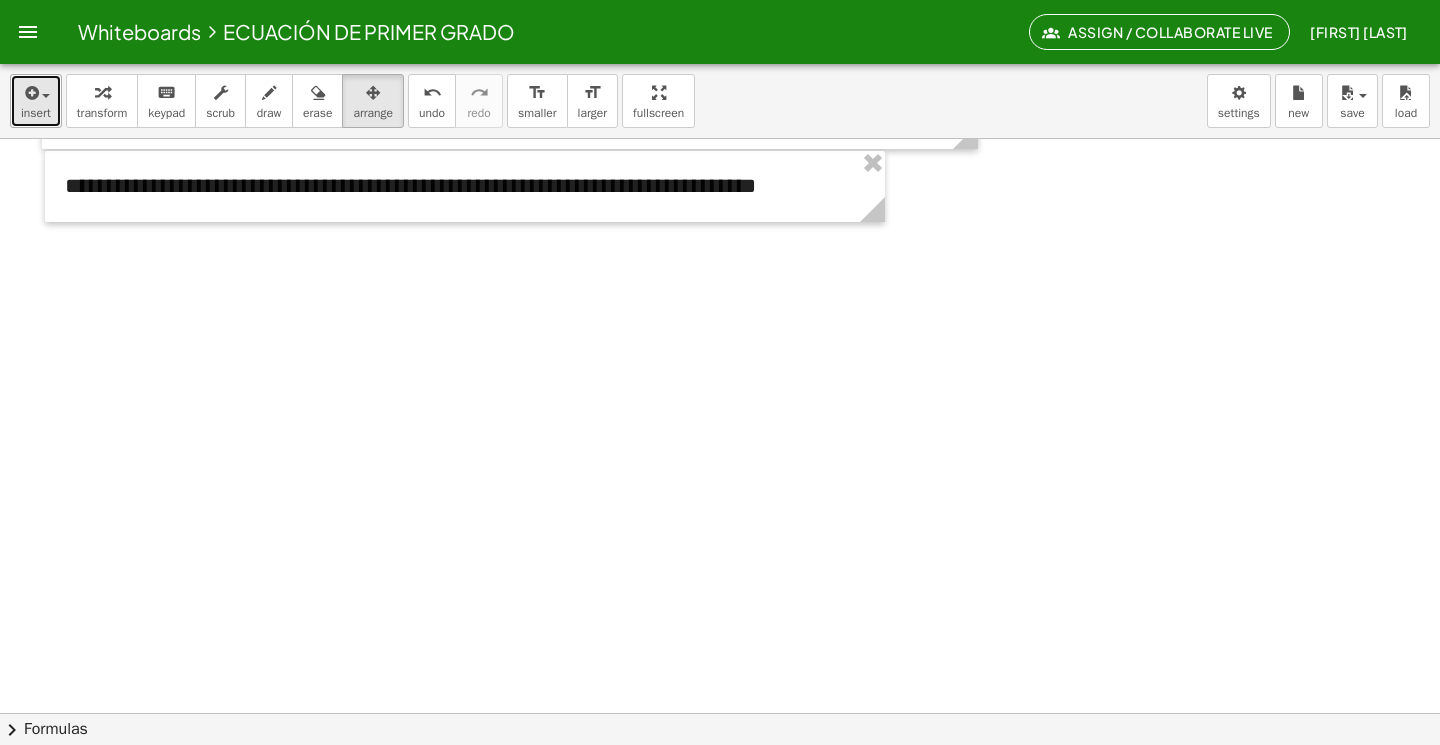 click at bounding box center [41, 95] 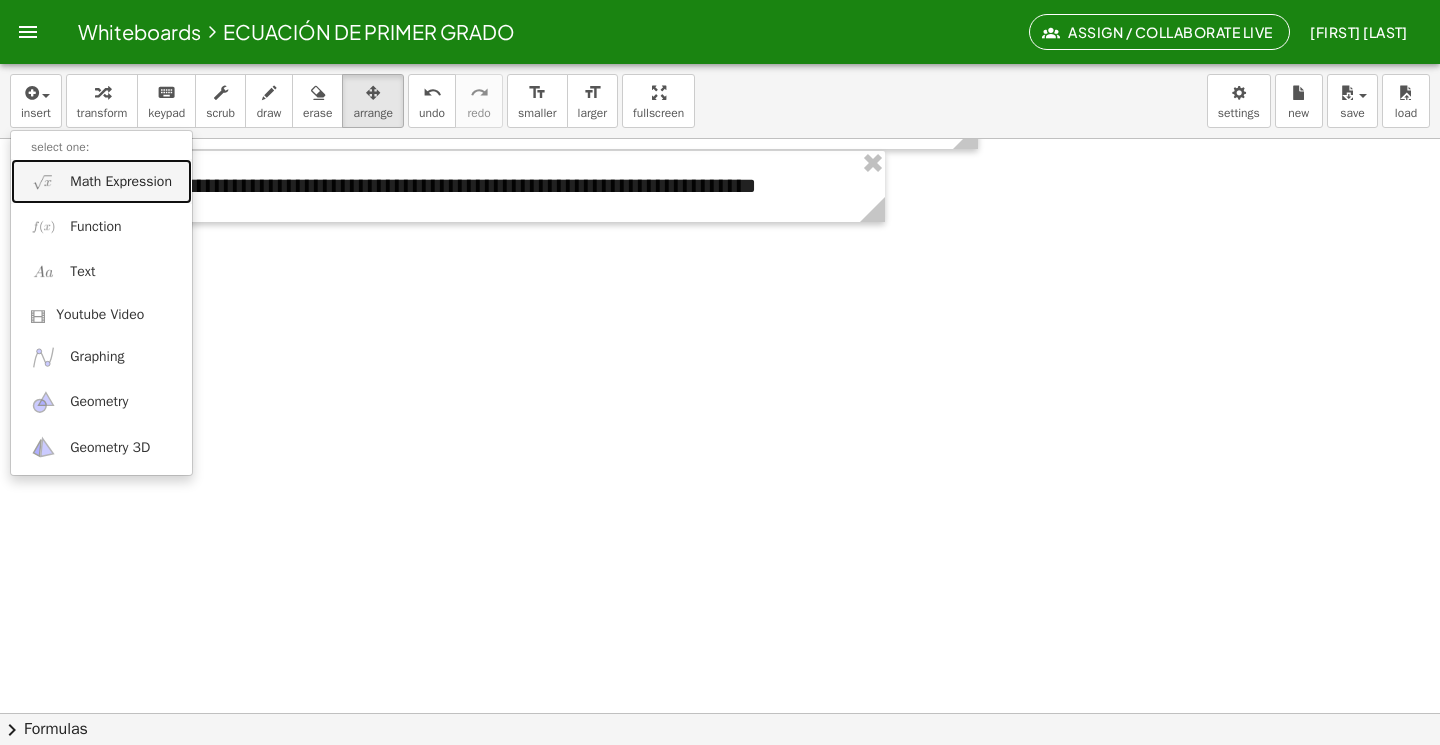 click on "Math Expression" at bounding box center (101, 181) 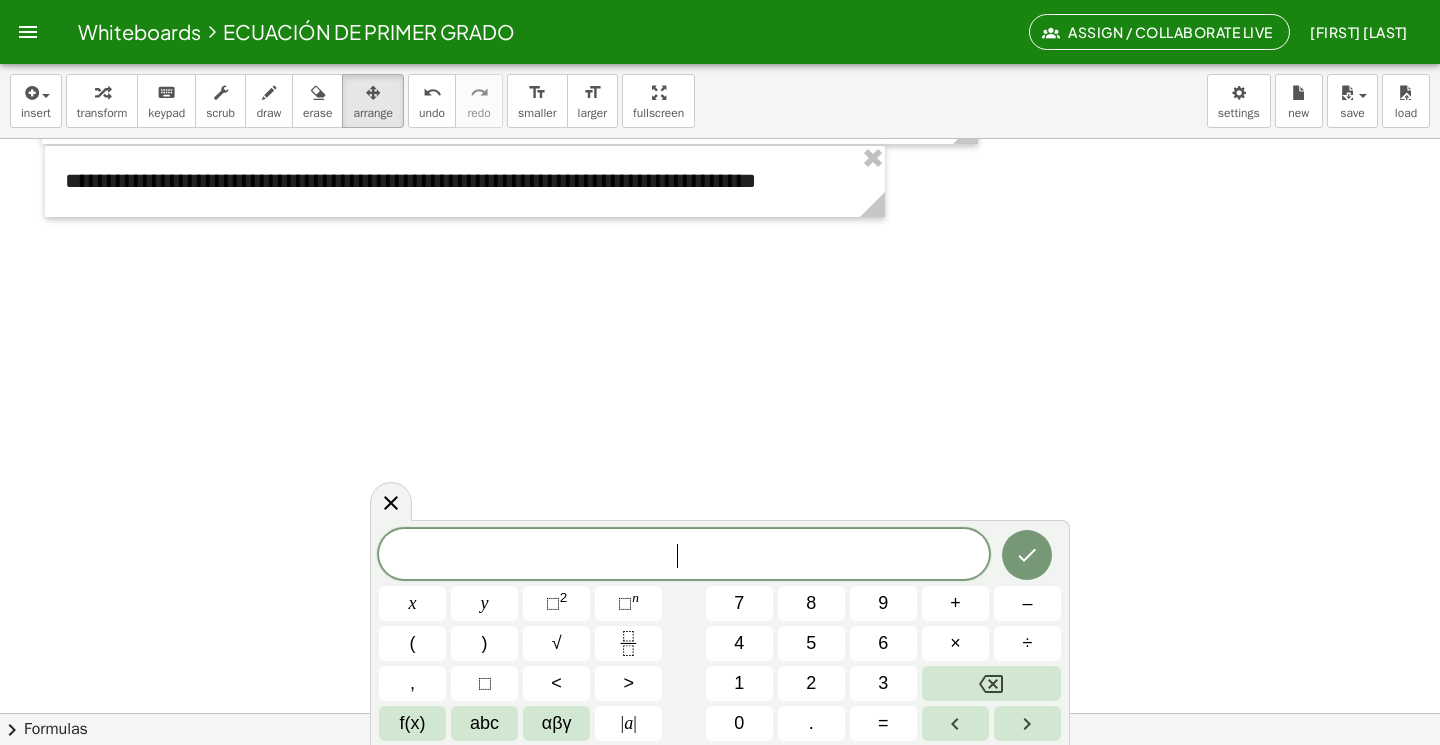 scroll, scrollTop: 1721, scrollLeft: 0, axis: vertical 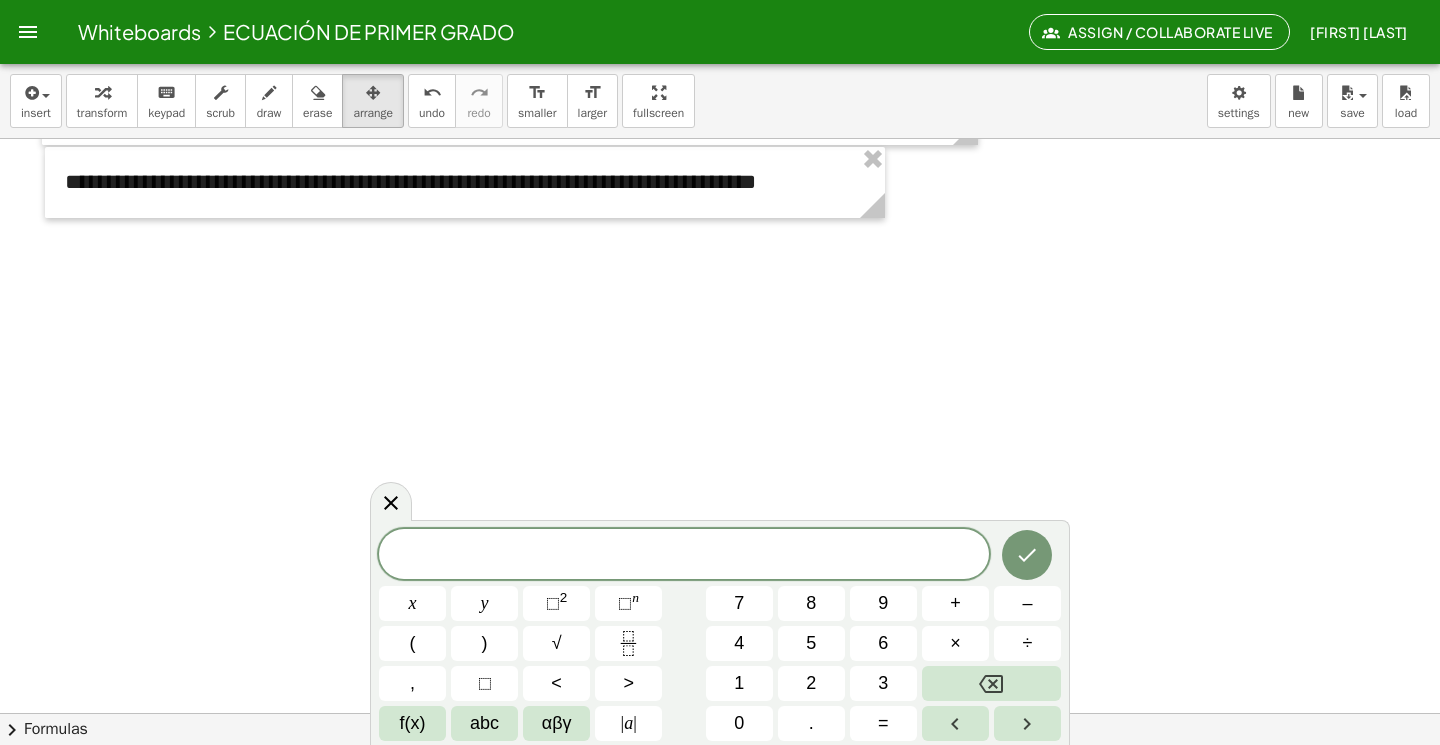 click on "​" at bounding box center [684, 556] 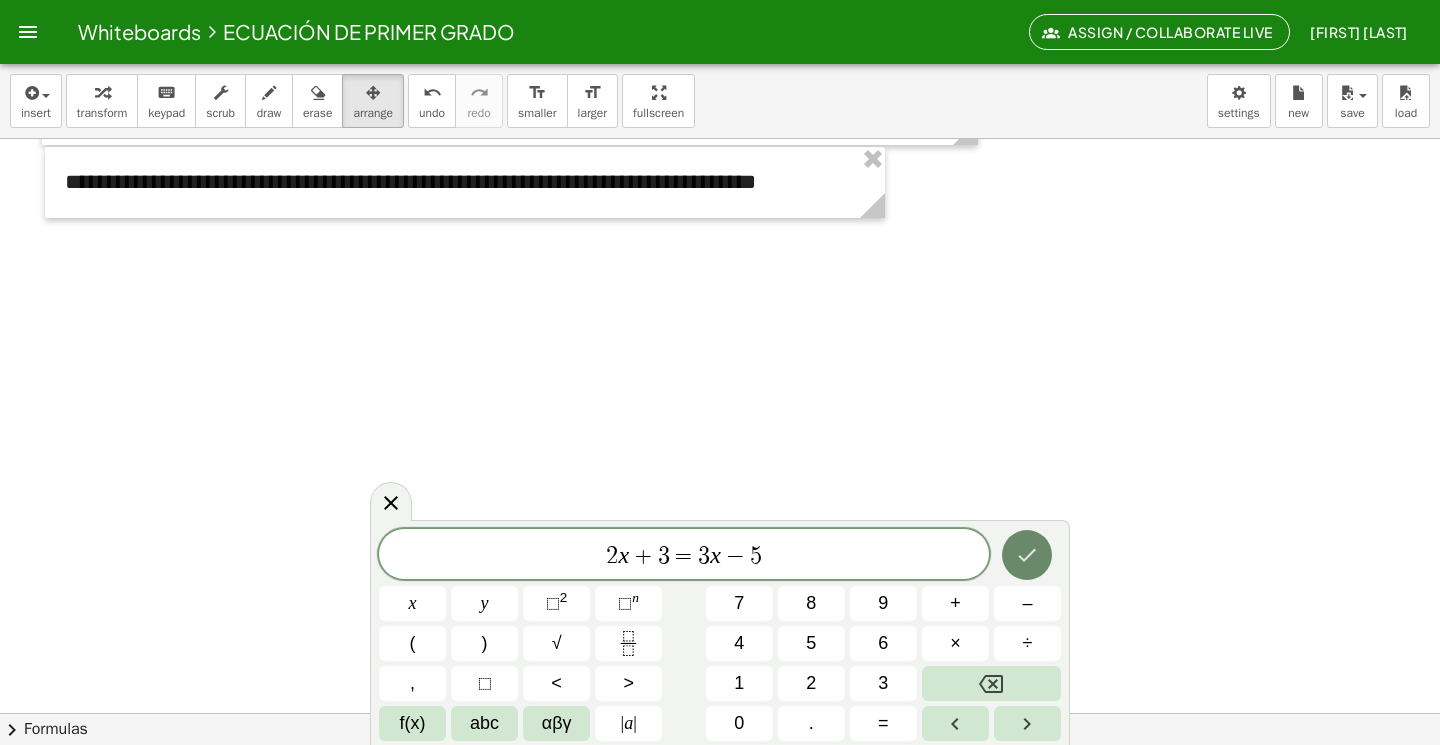 click 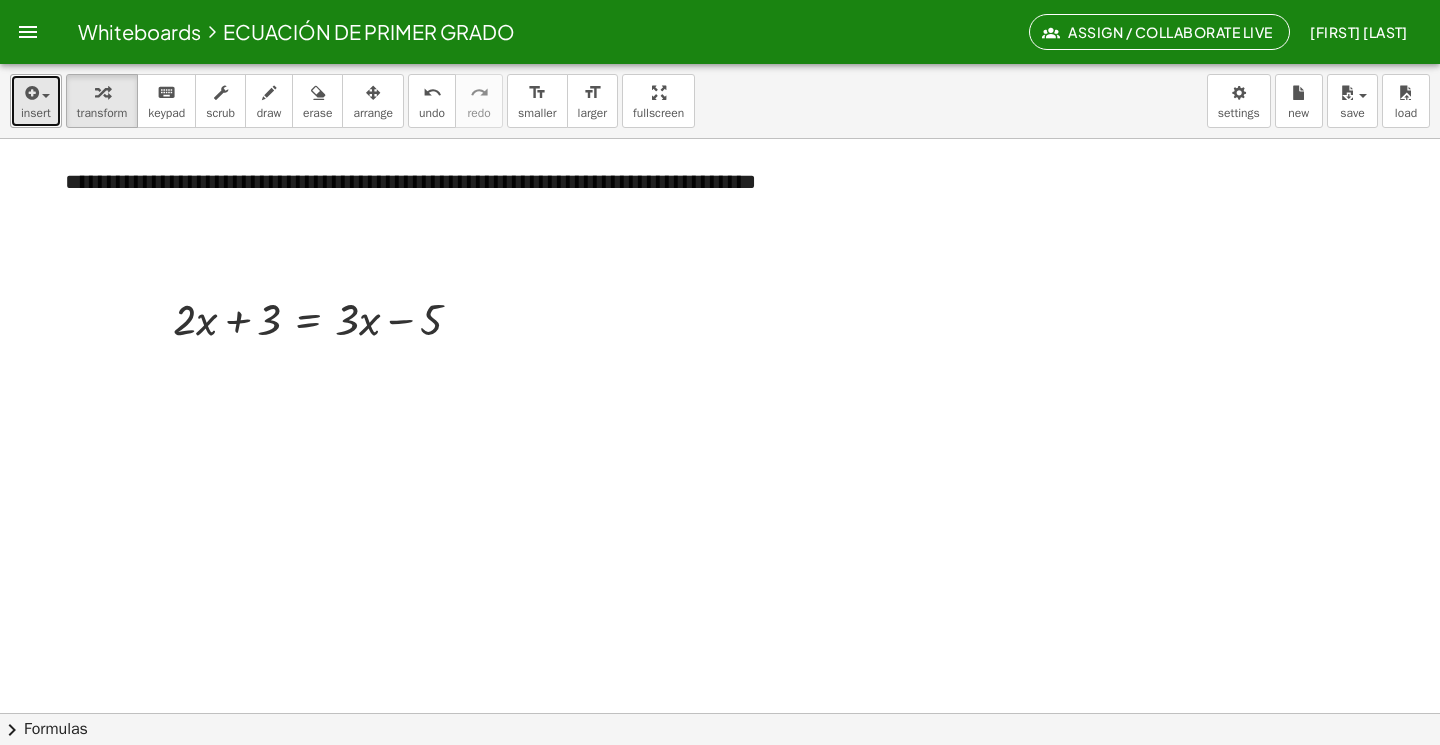 click at bounding box center [46, 96] 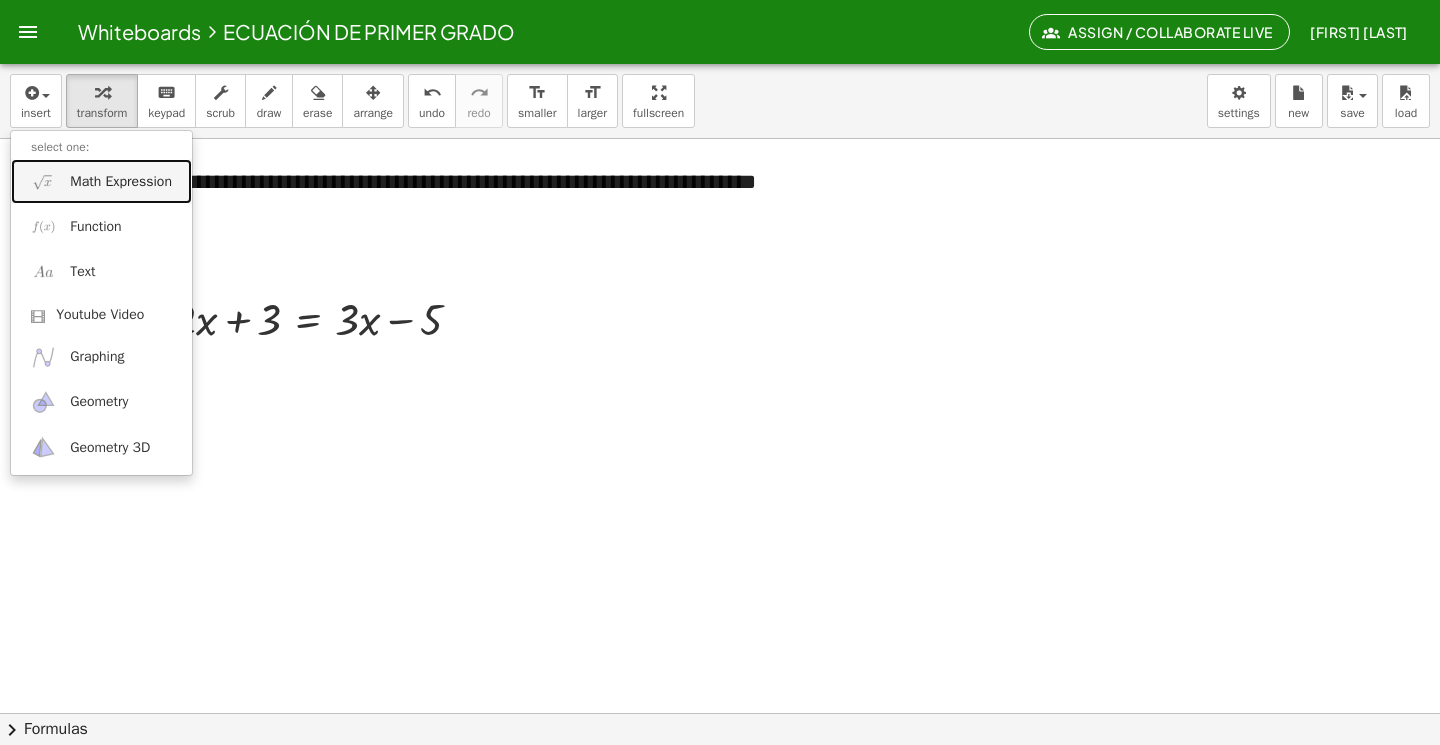 click on "Math Expression" at bounding box center [121, 182] 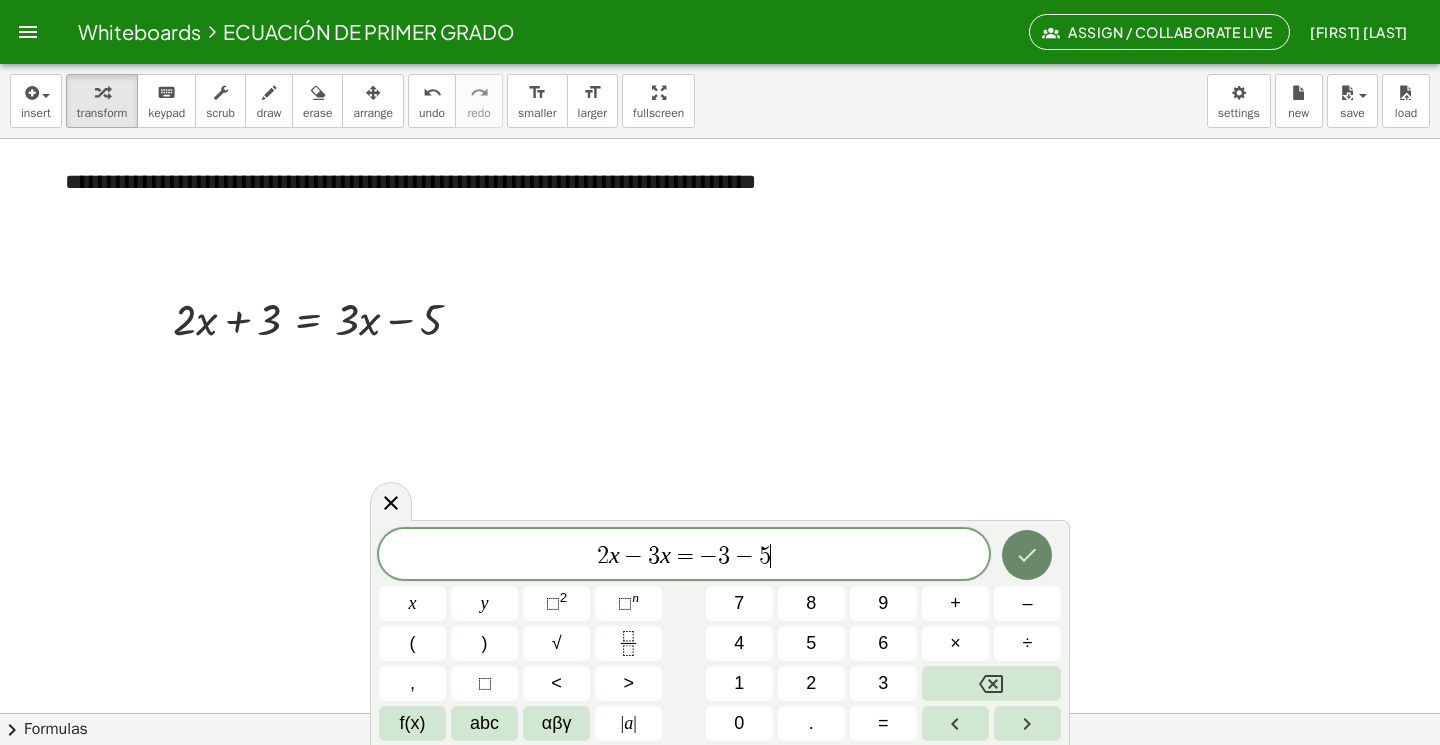 click 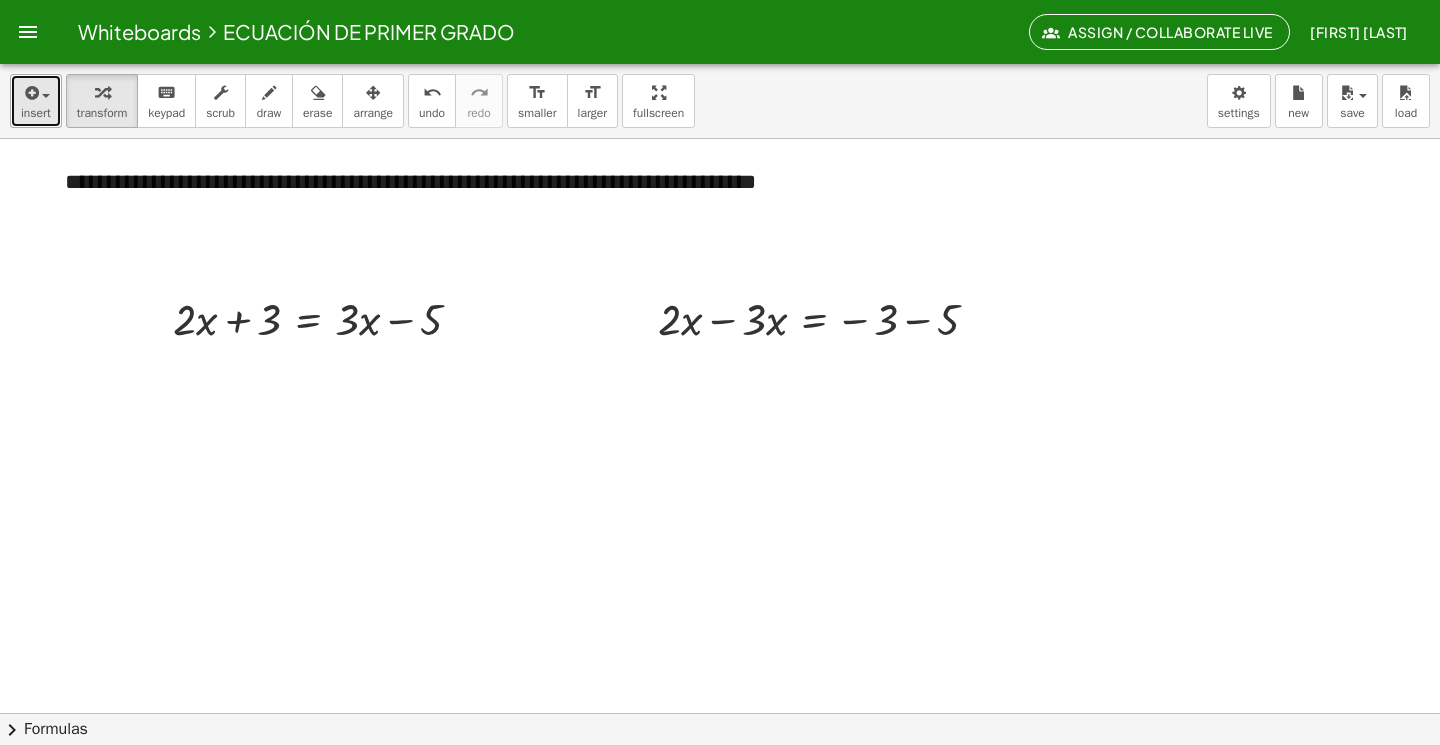 click at bounding box center (30, 93) 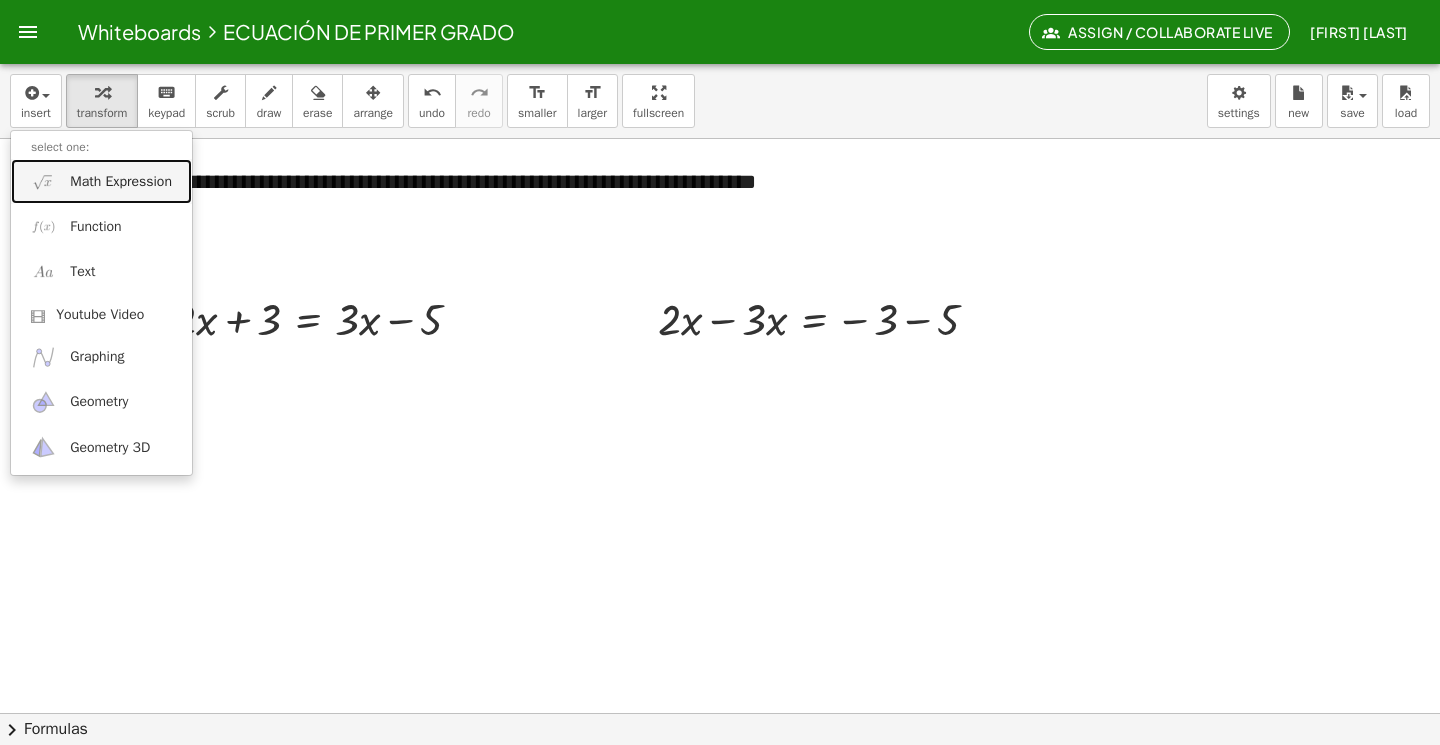 click on "Math Expression" at bounding box center [101, 181] 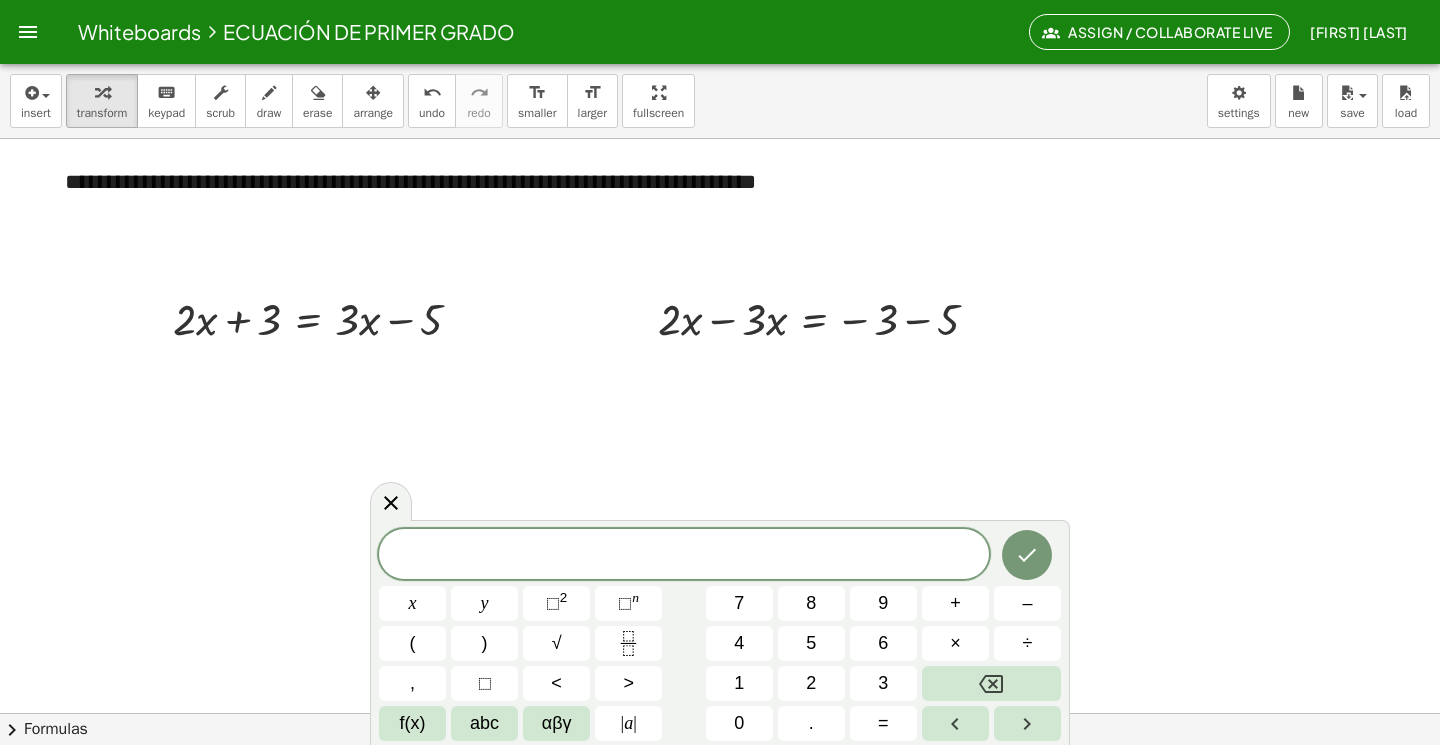 click on "​" at bounding box center (684, 556) 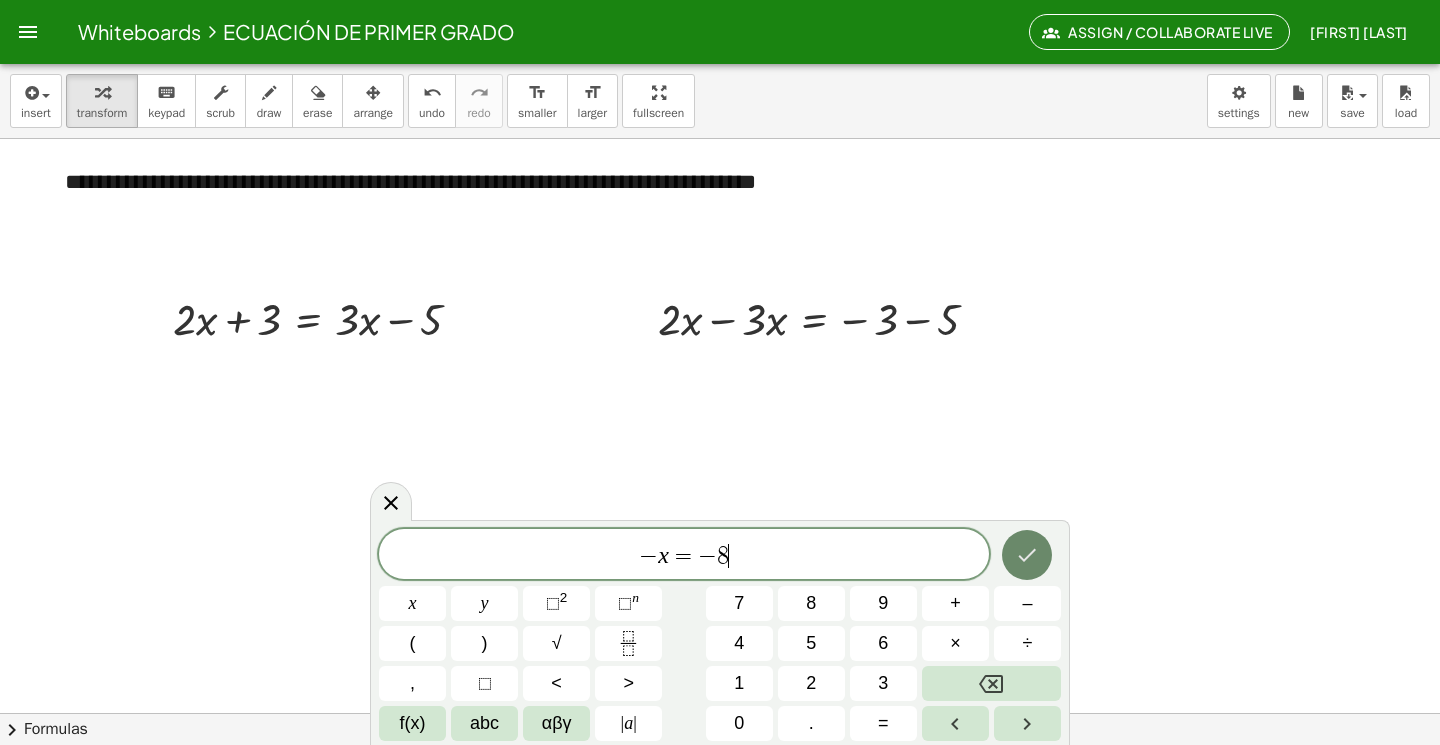 click 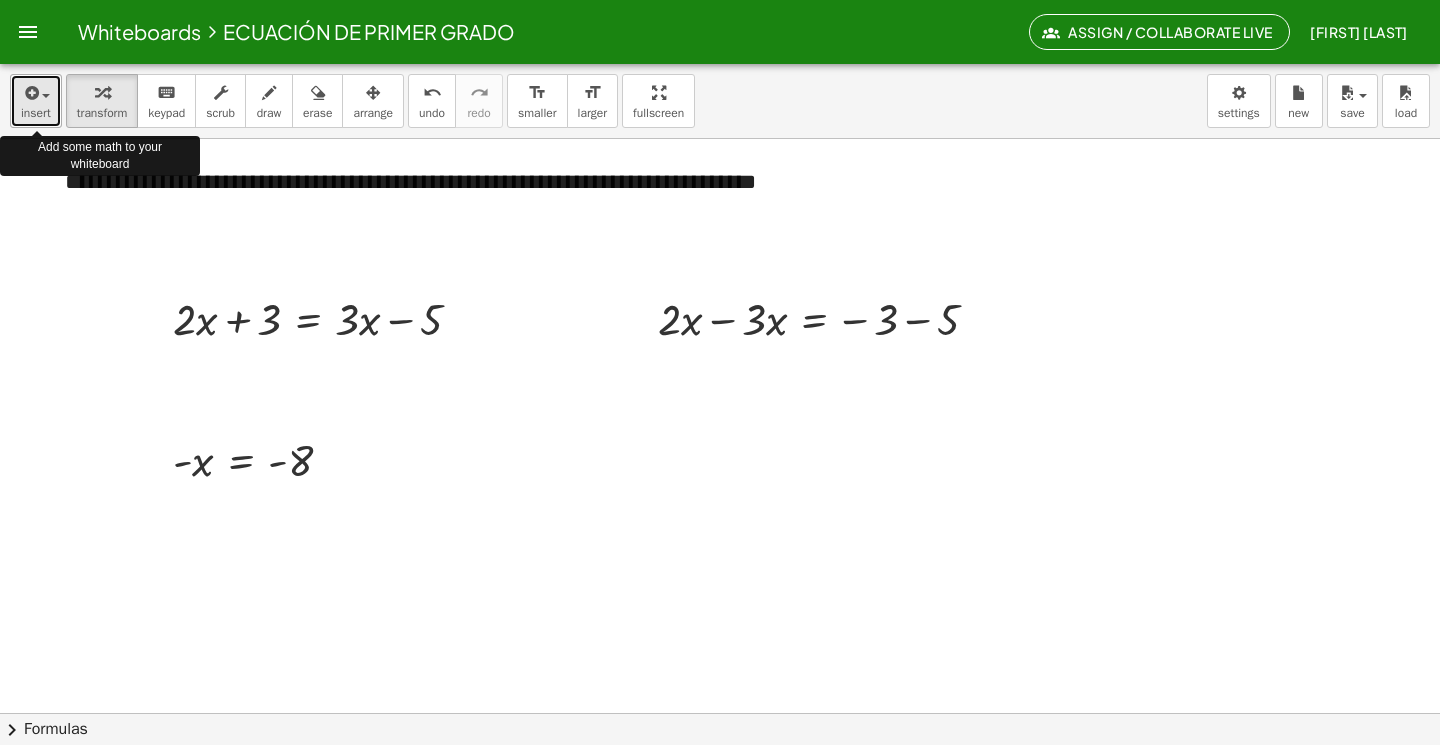 click at bounding box center (36, 92) 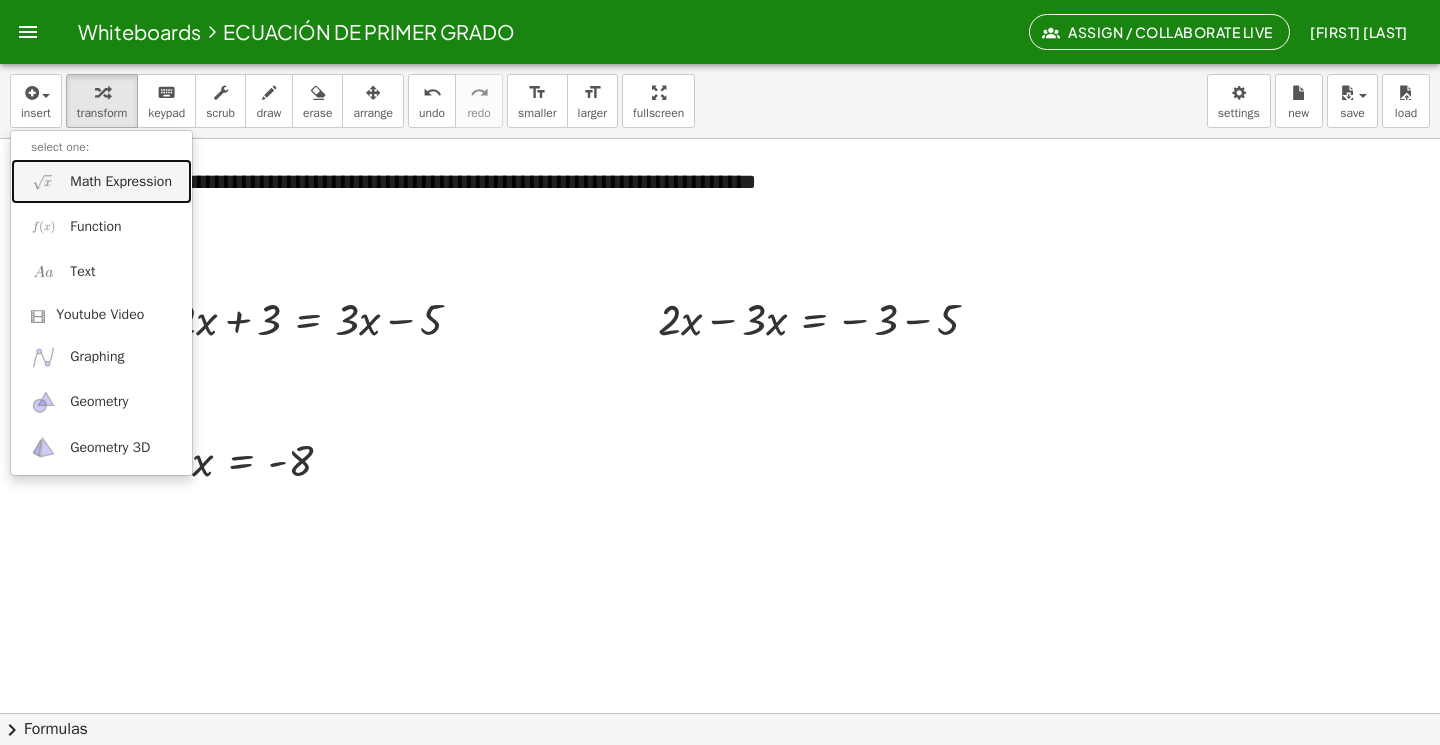 click at bounding box center (43, 181) 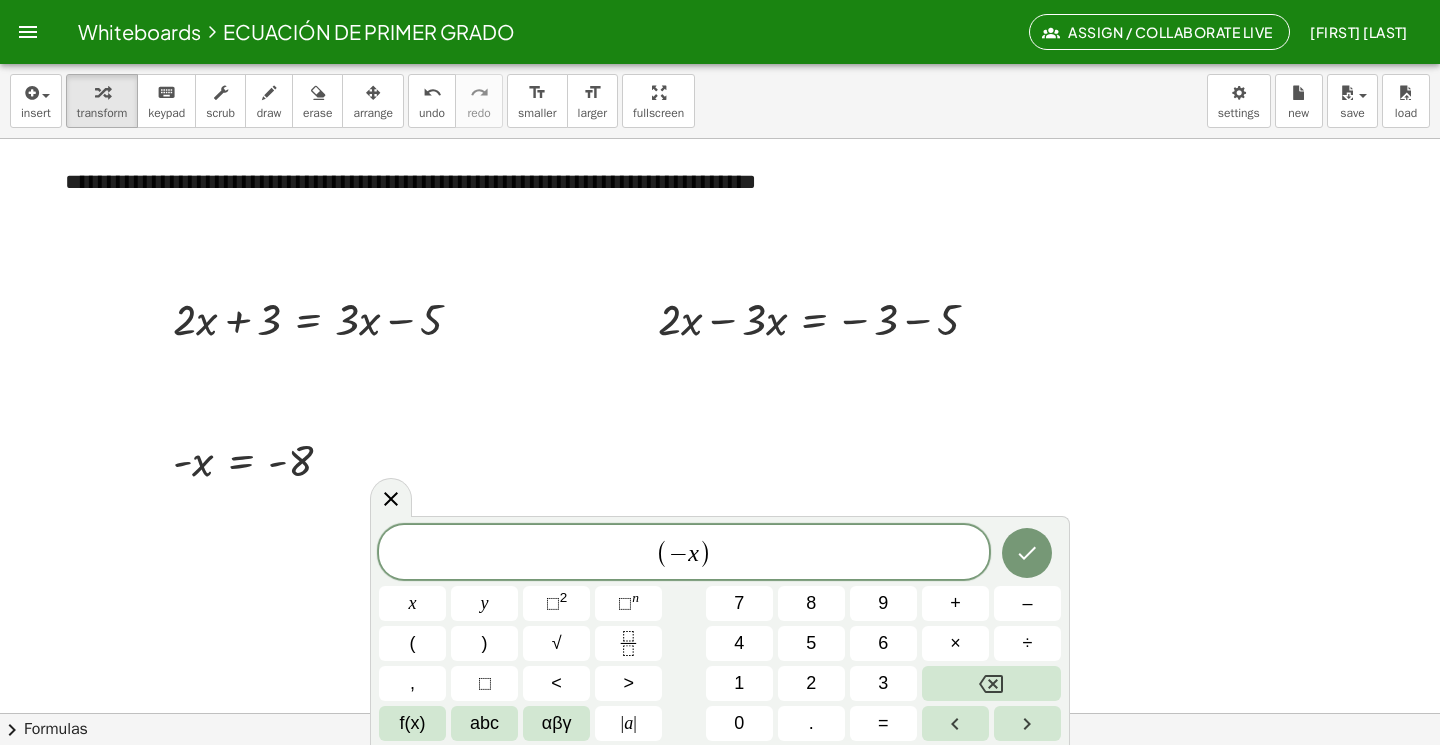 click on "( − x ​ )" at bounding box center (684, 553) 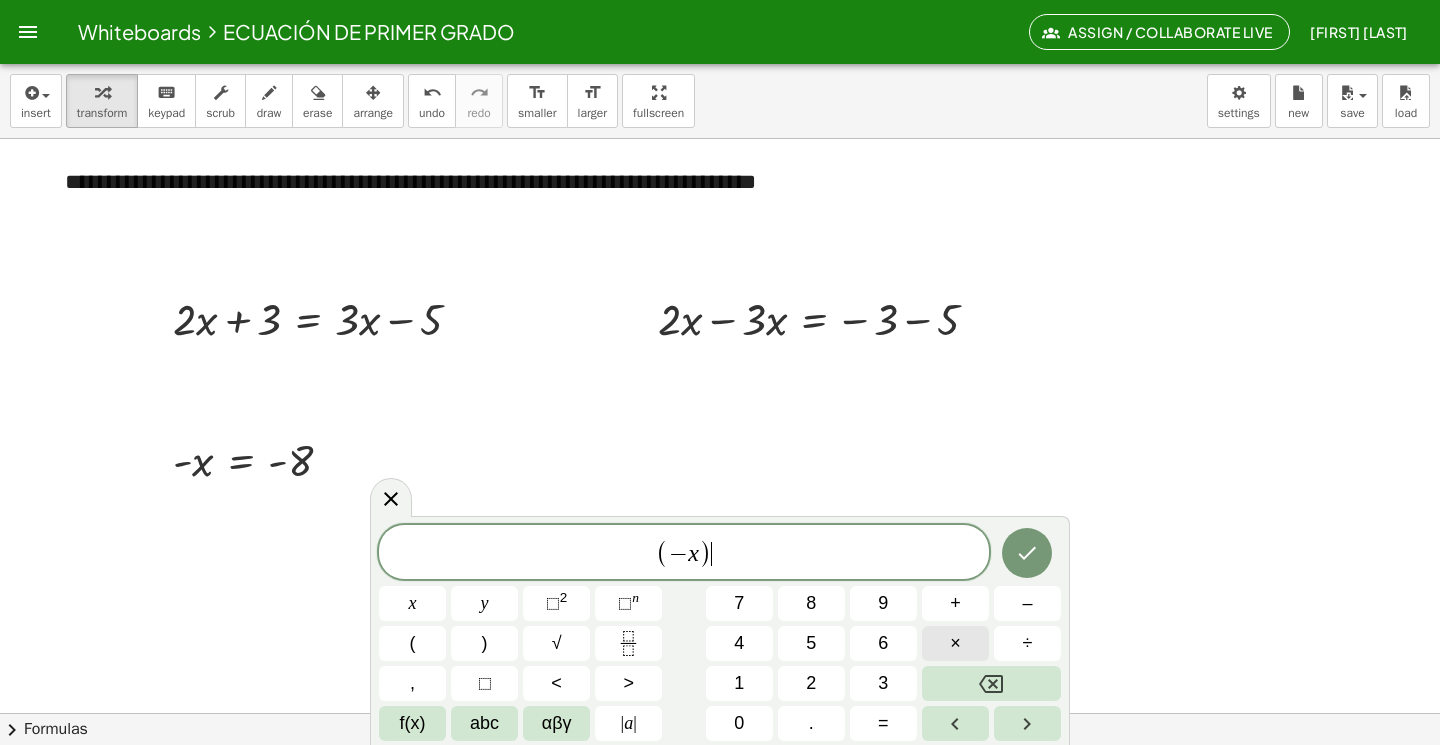 click on "×" at bounding box center [955, 643] 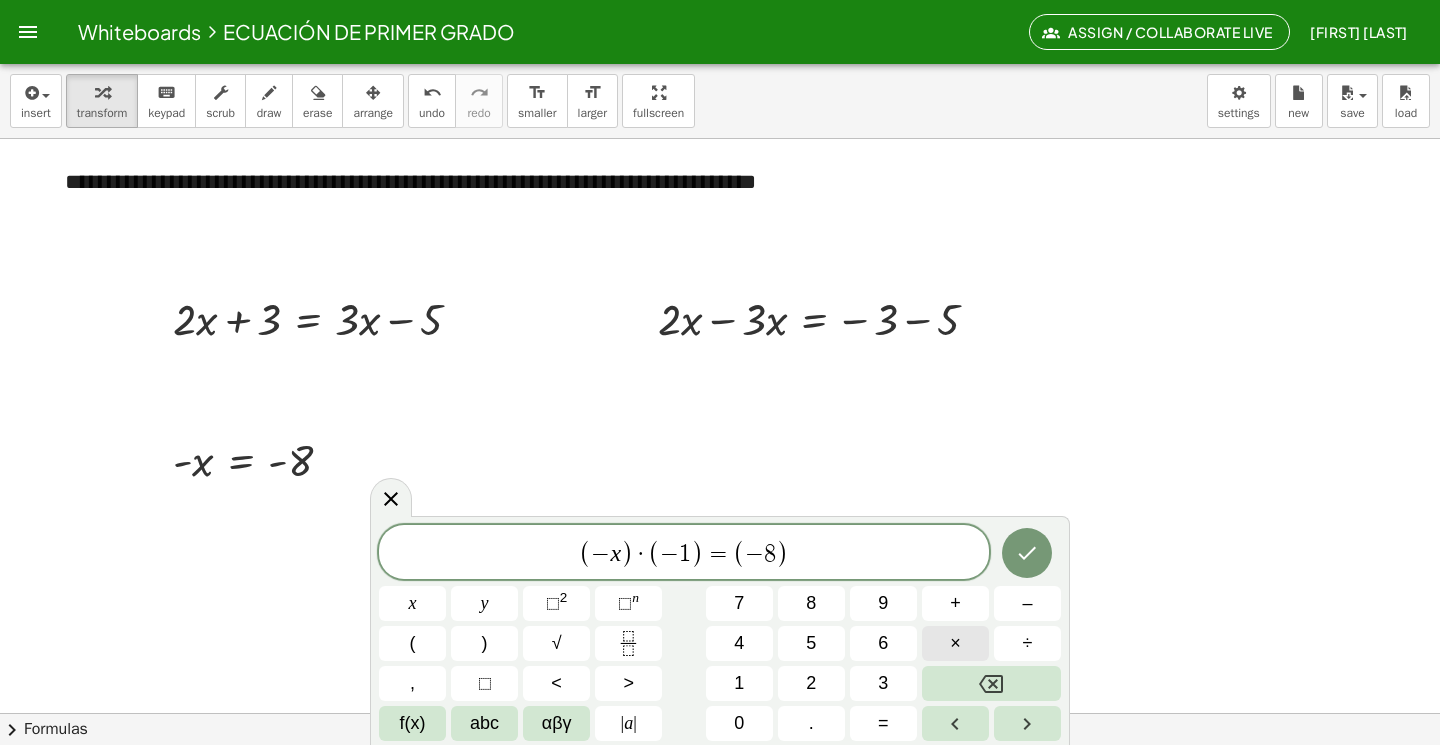 click on "×" at bounding box center [955, 643] 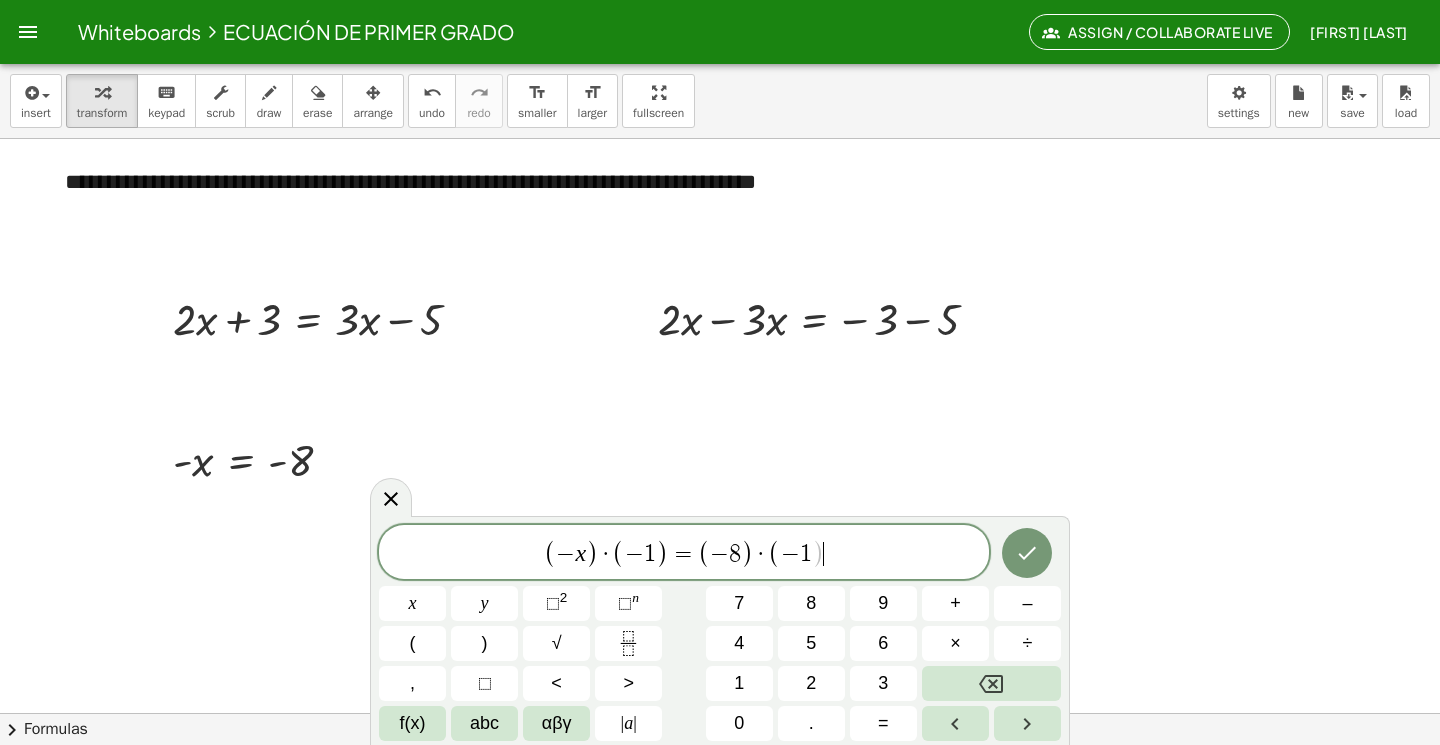 click on "( − x ) · ( − 1 ) = ( − 8 ) · ( − 1 ) ​" at bounding box center (684, 553) 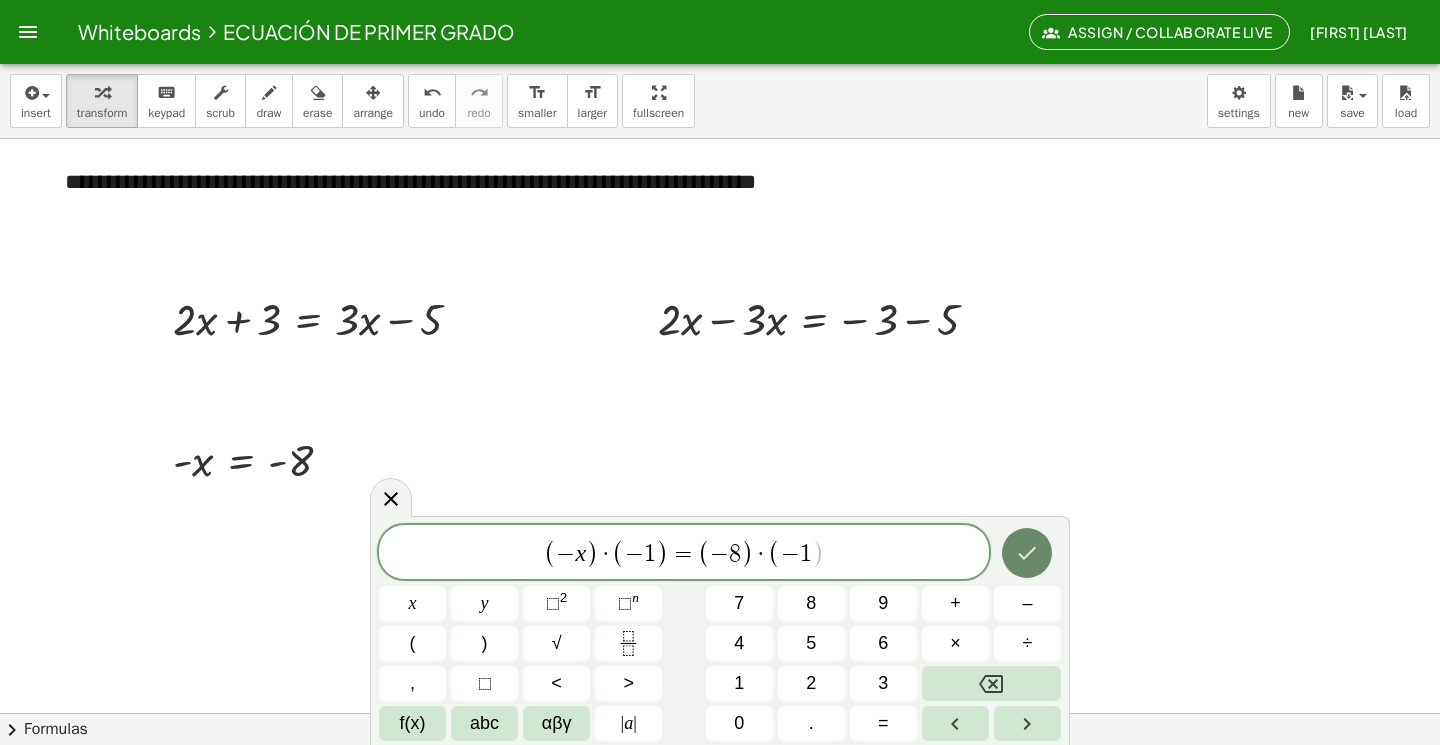 click 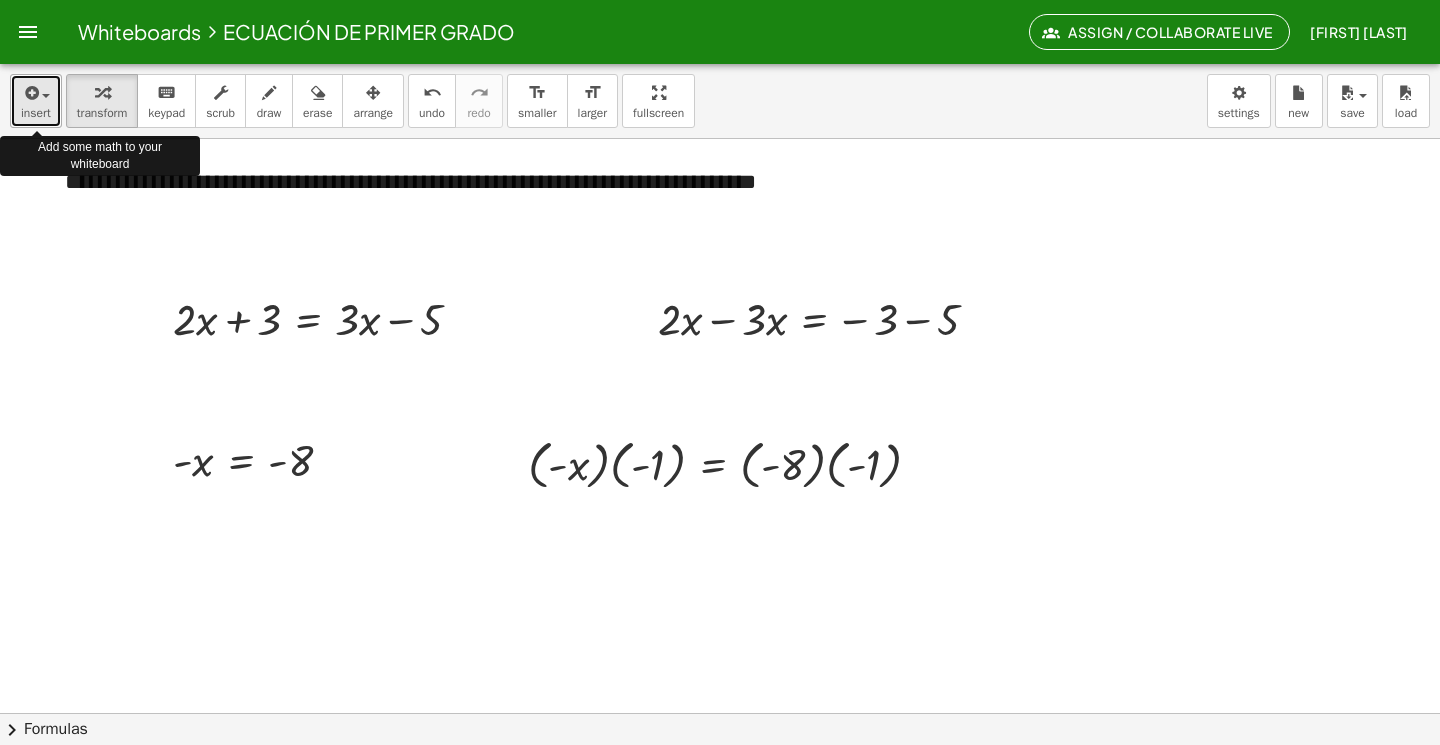 click on "insert" at bounding box center (36, 113) 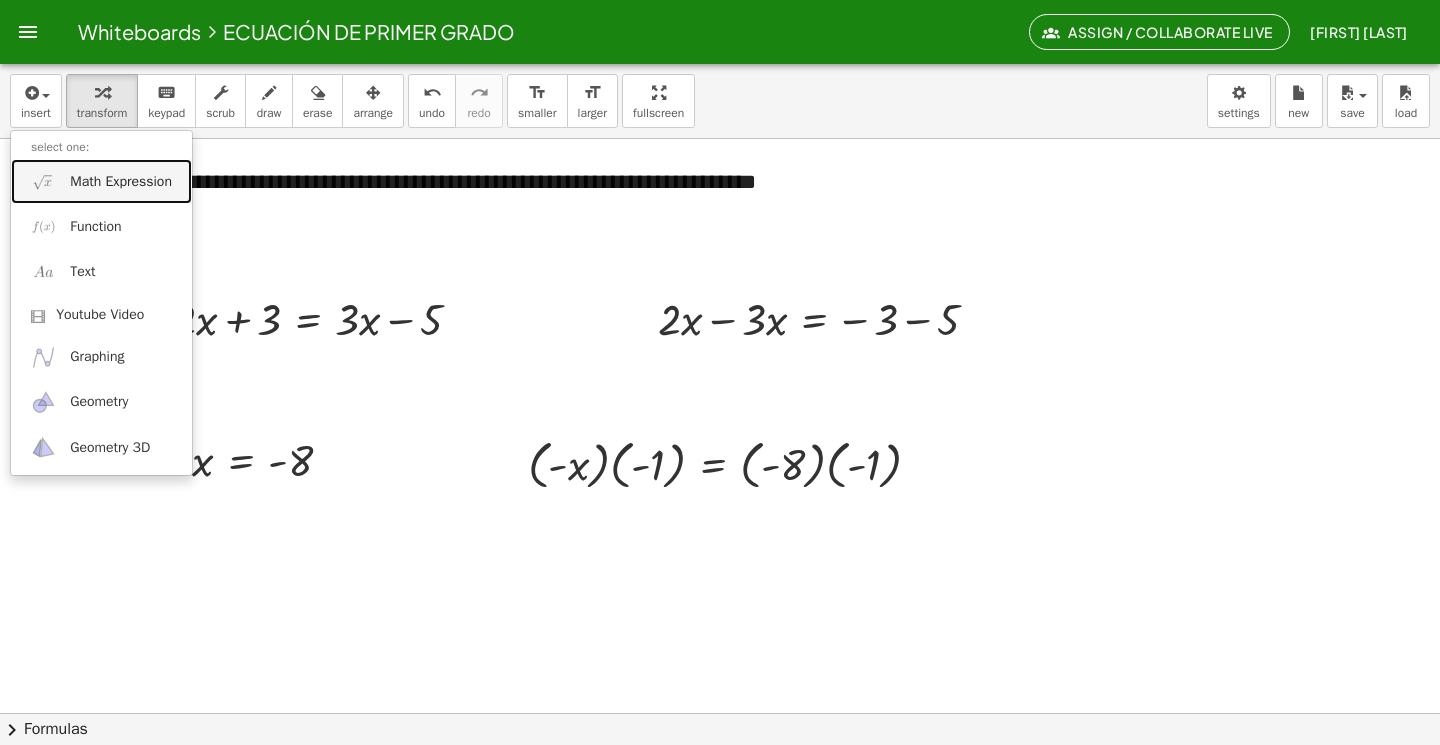 click on "Math Expression" at bounding box center [101, 181] 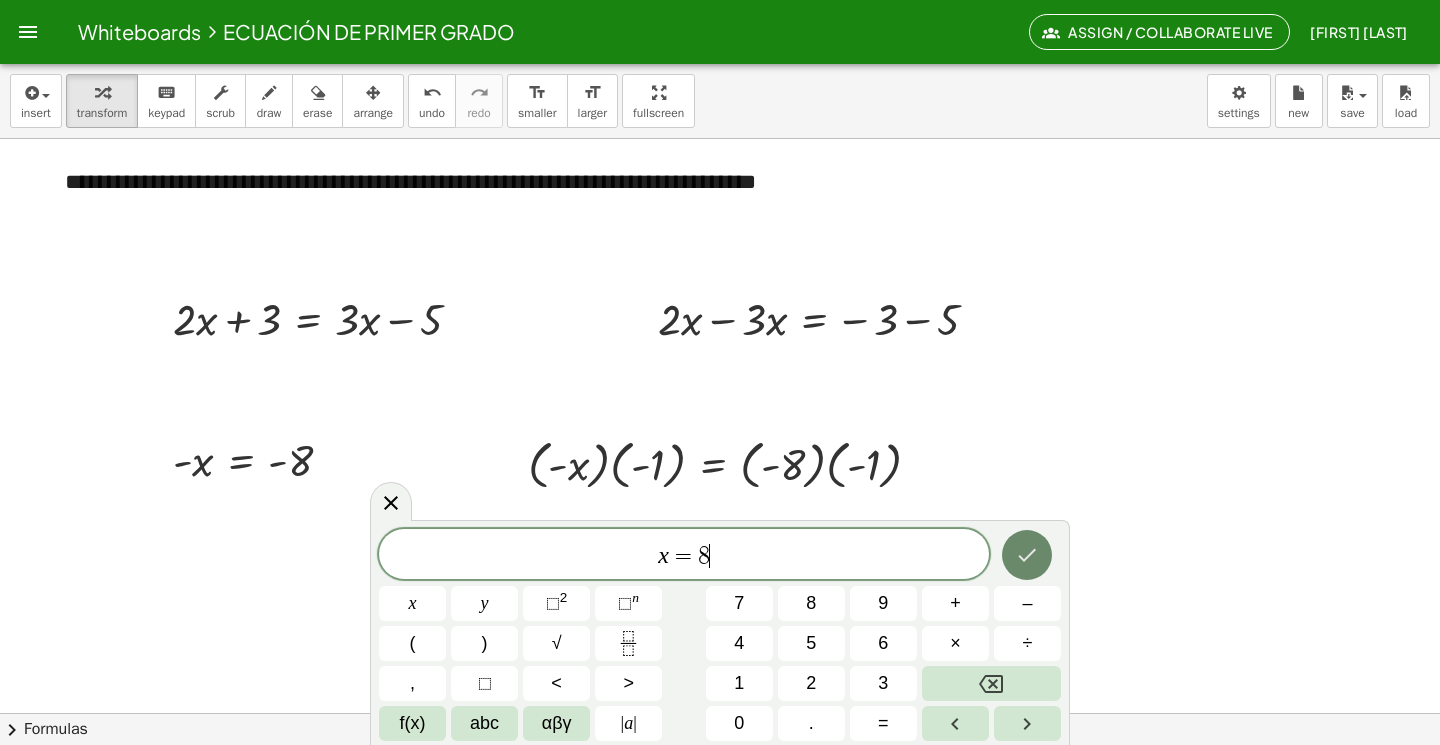 click 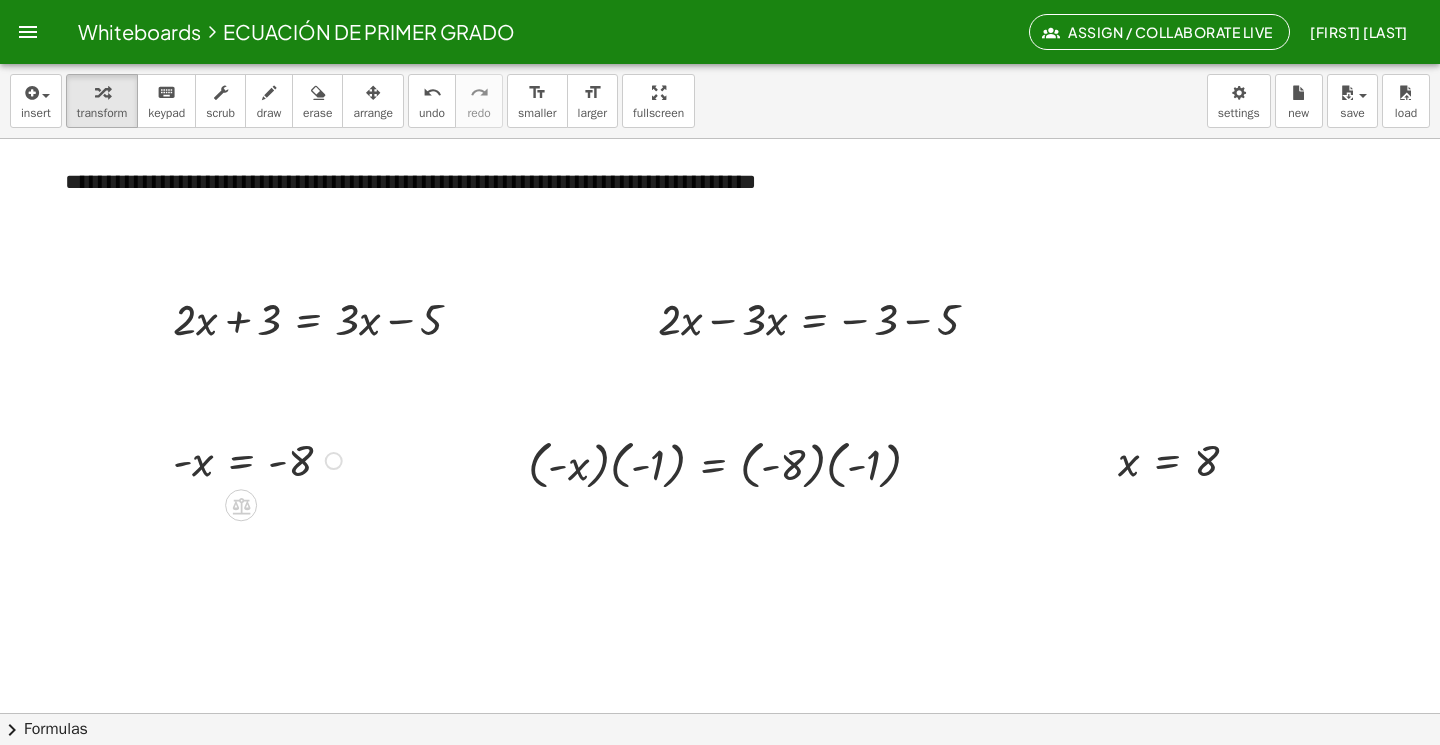 click at bounding box center (260, 459) 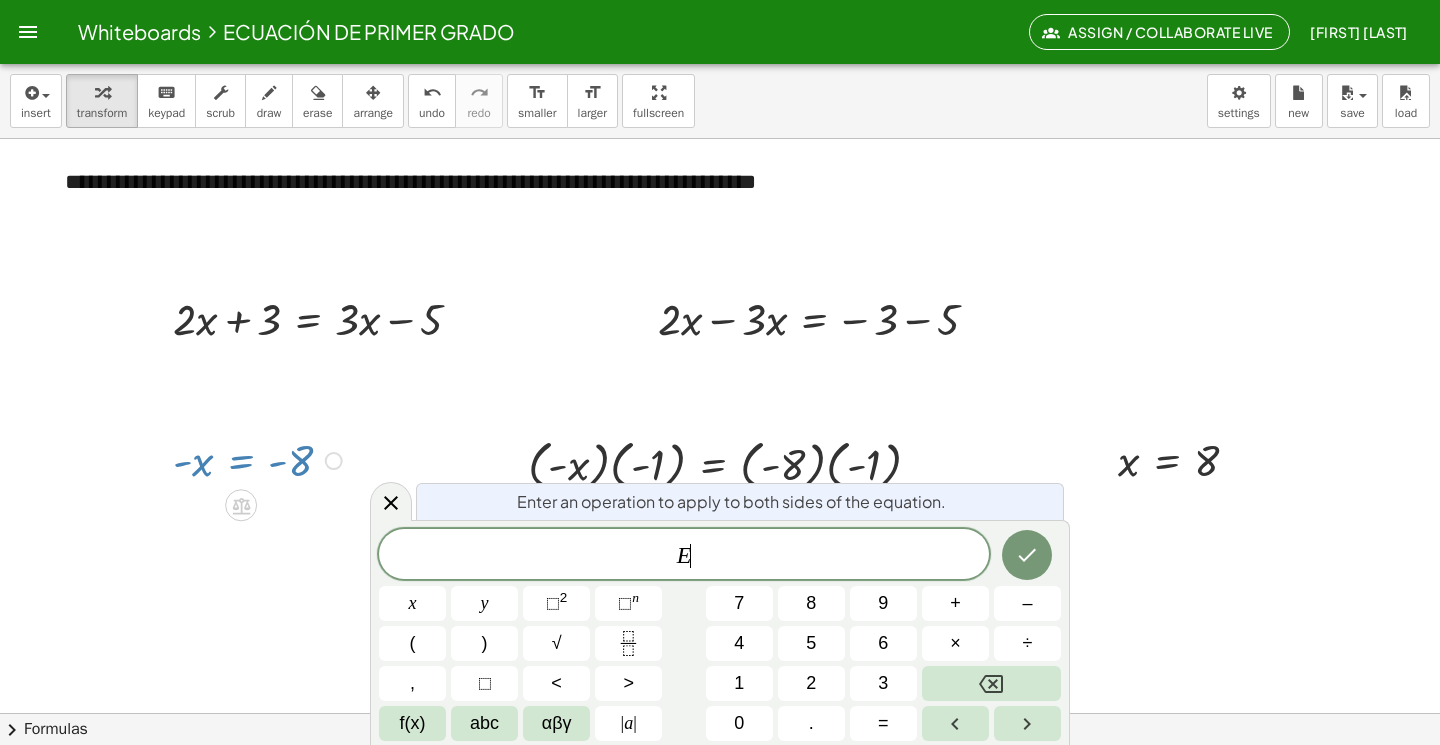 click at bounding box center (334, 461) 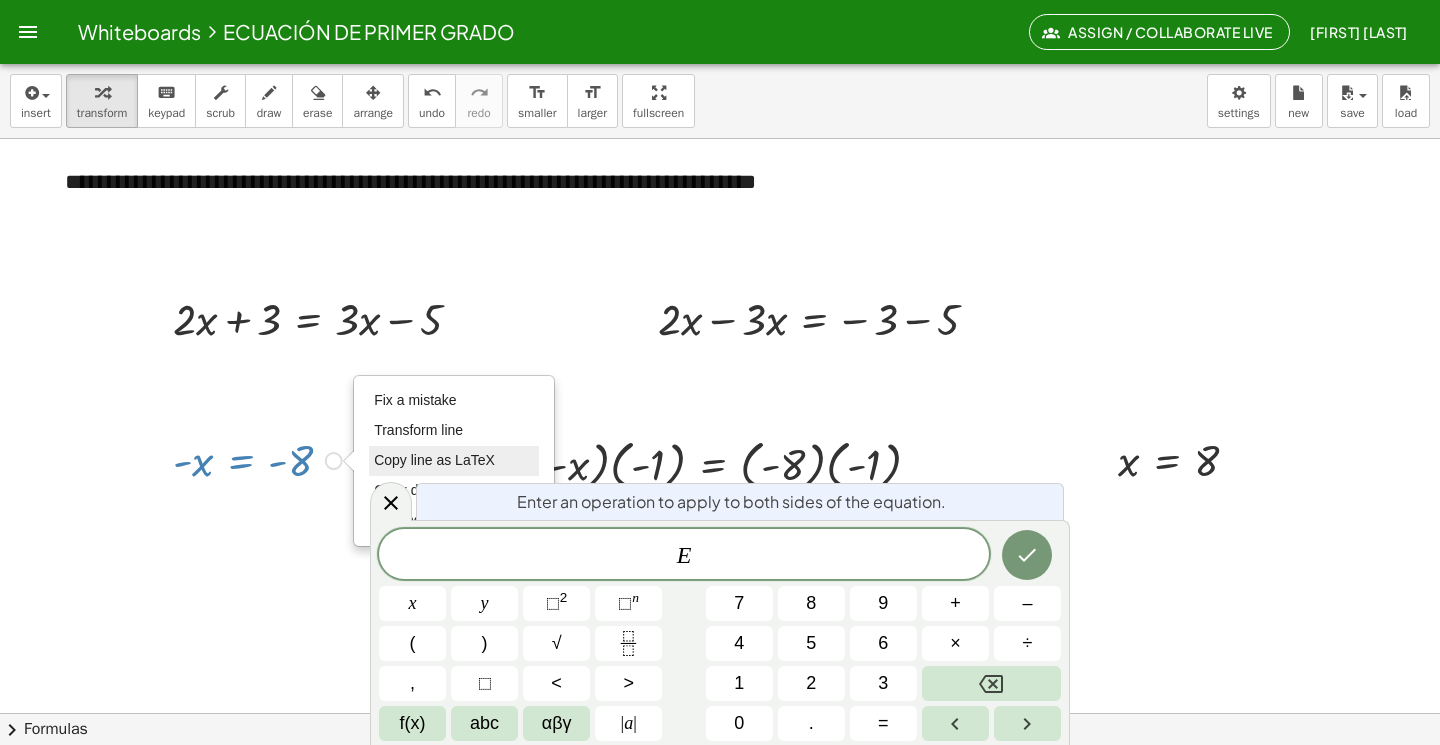 click on "Copy line as LaTeX" at bounding box center (434, 460) 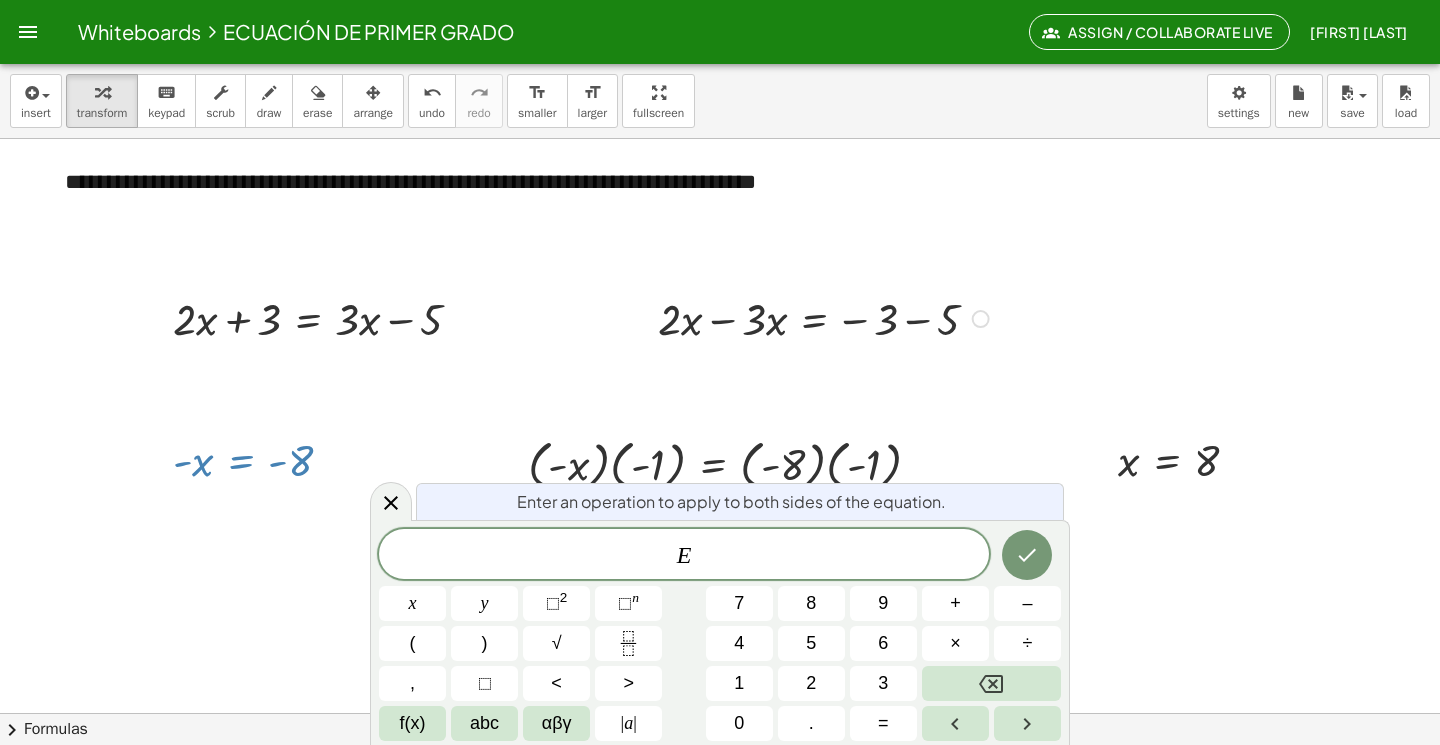 click at bounding box center (981, 319) 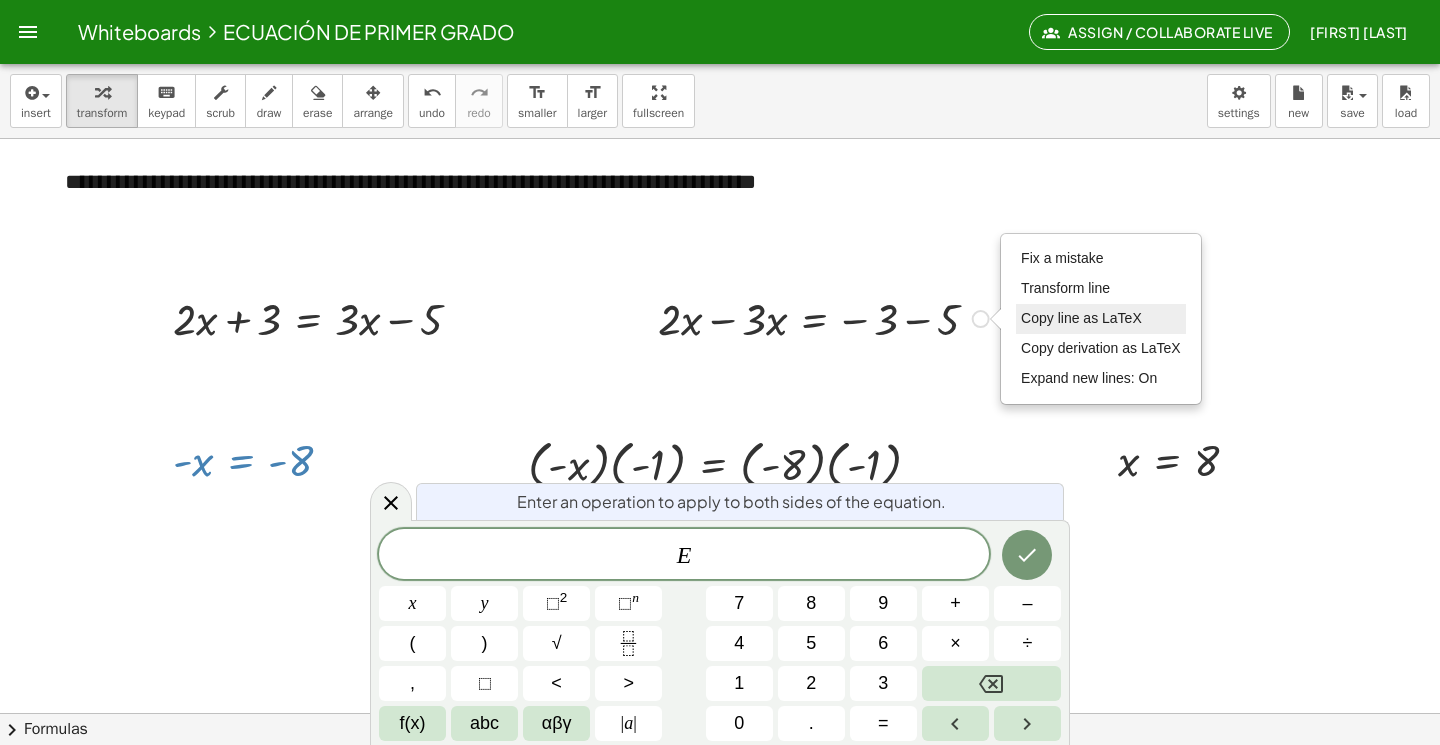 click on "Copy line as LaTeX" at bounding box center (1081, 318) 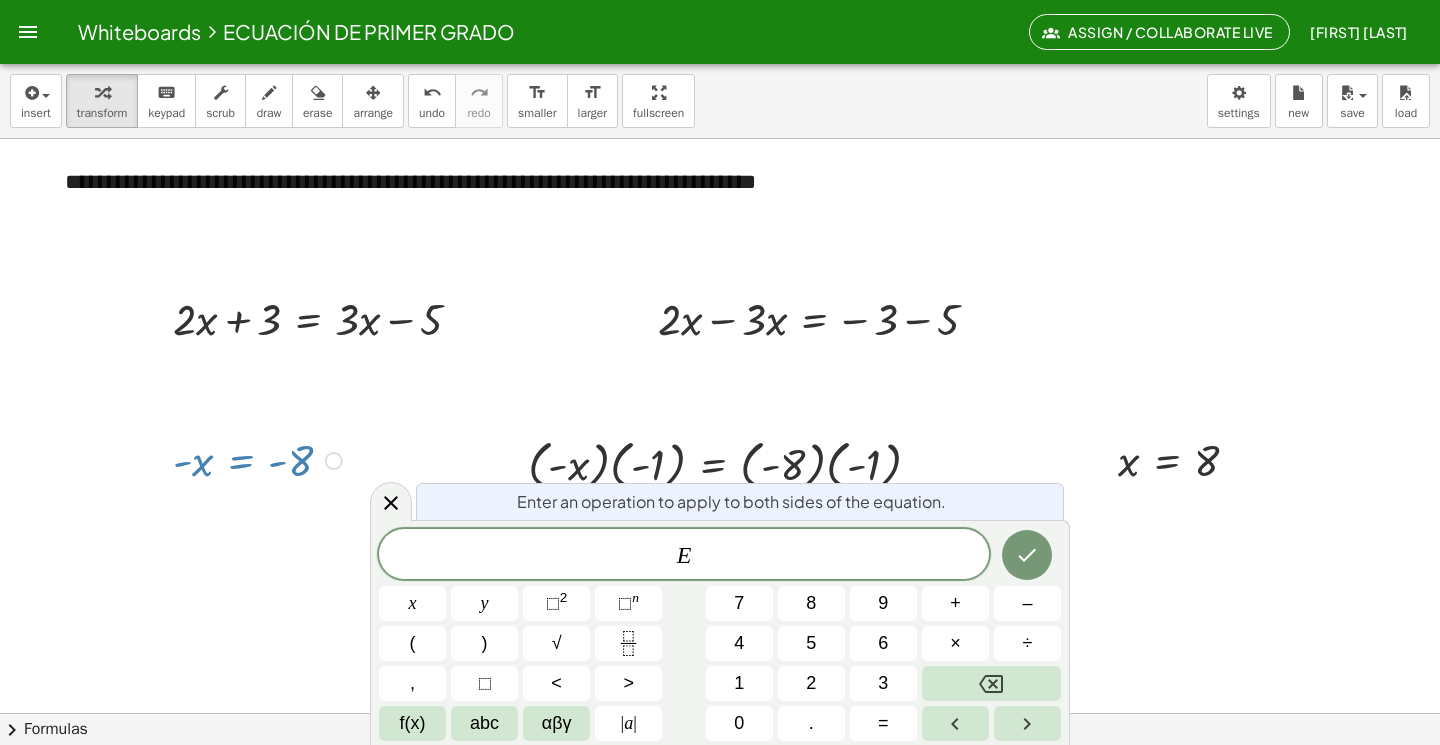 click on "Copied done" at bounding box center (334, 461) 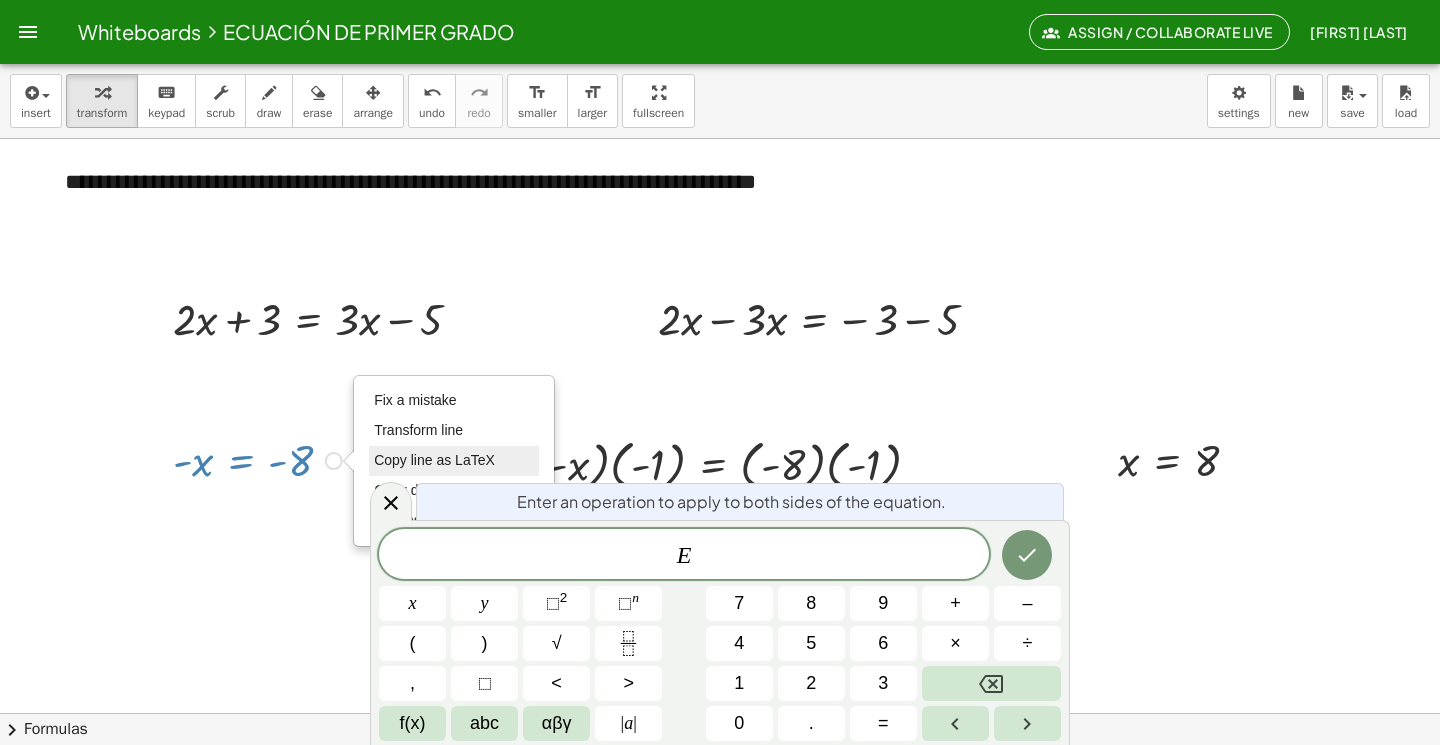 click on "Copy line as LaTeX" at bounding box center (434, 460) 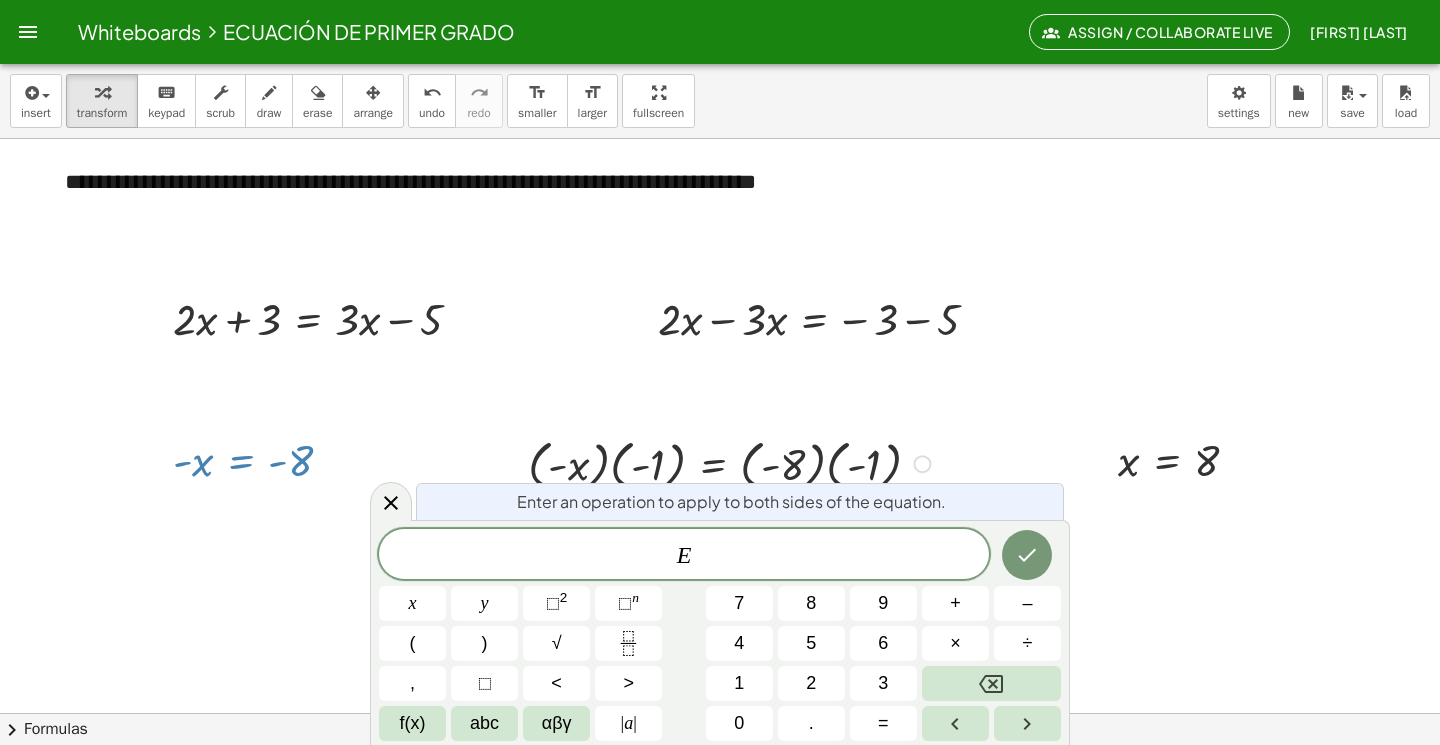 click at bounding box center (922, 464) 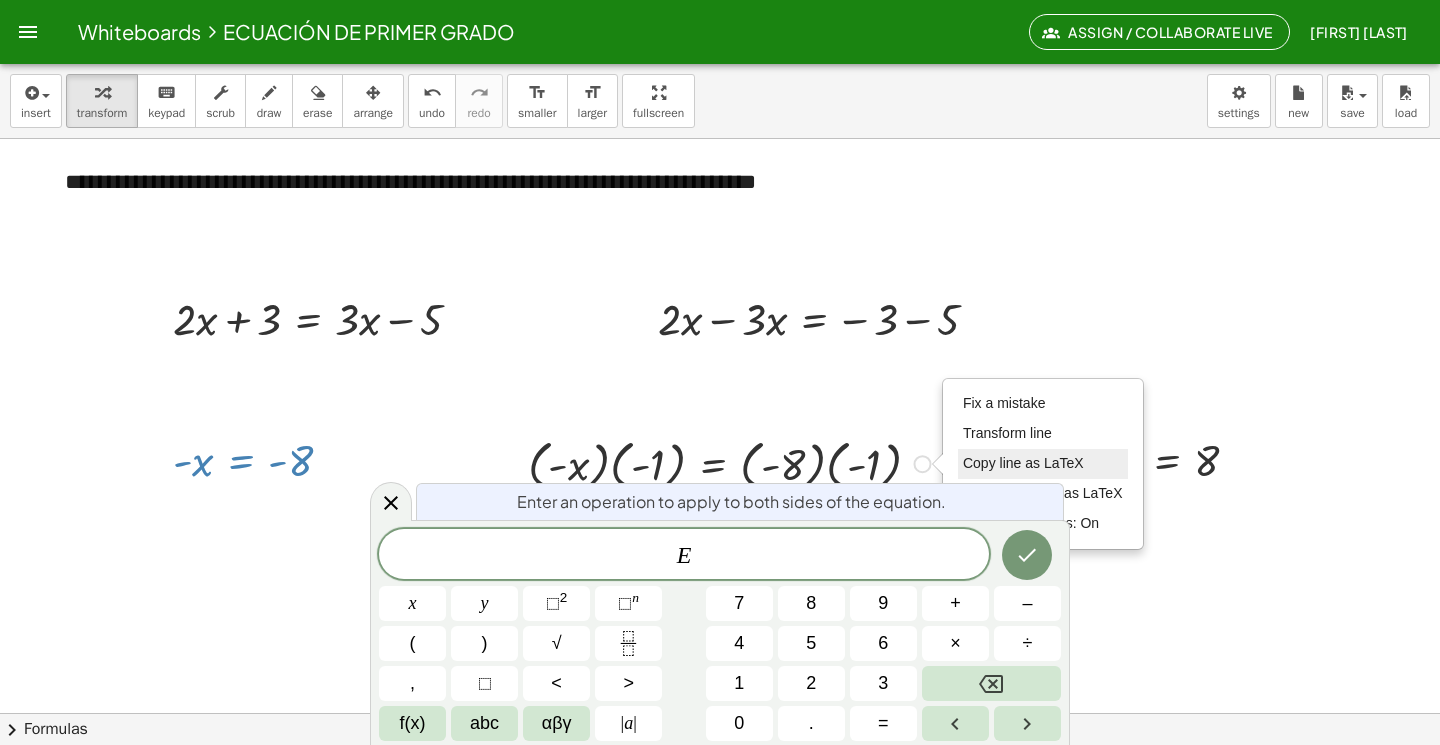 click on "Copy line as LaTeX" at bounding box center [1023, 463] 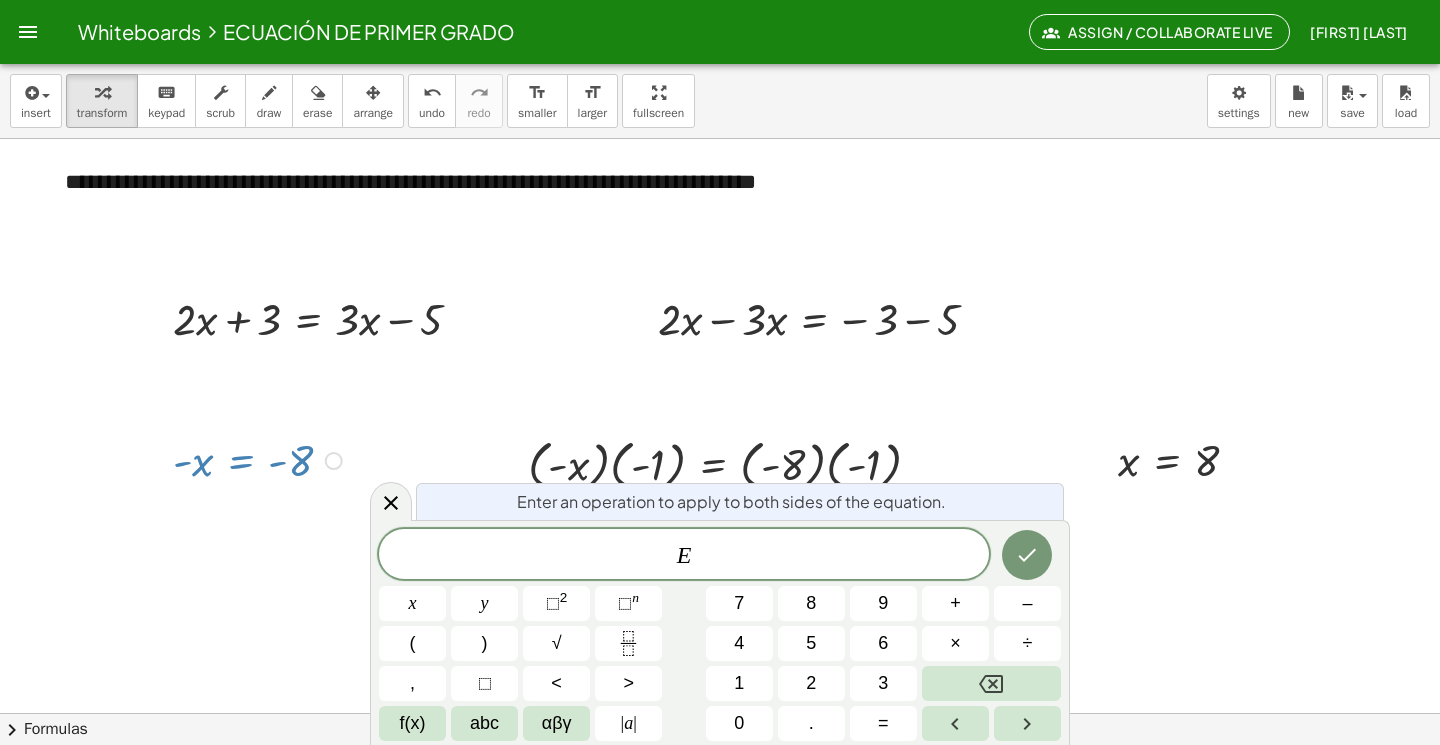 click on "Copied done" at bounding box center [334, 461] 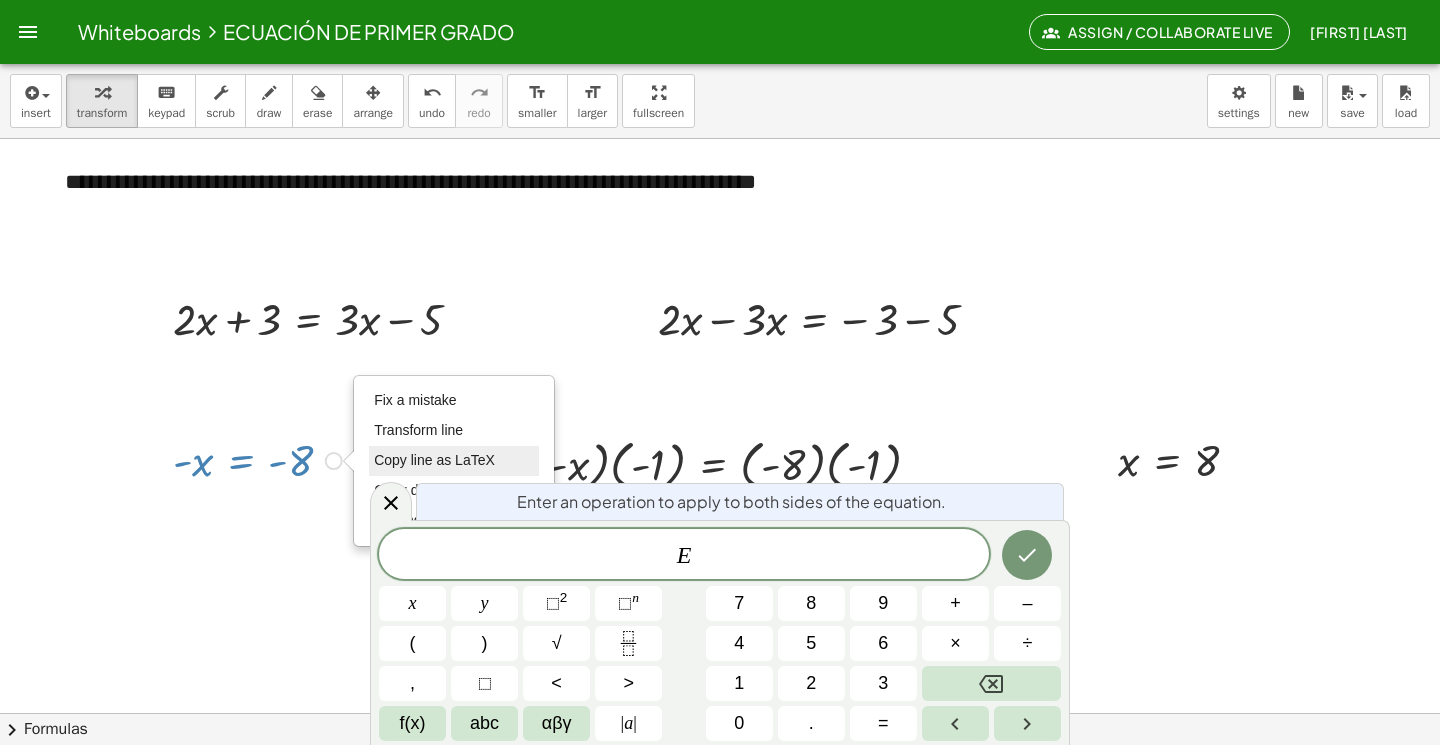 click on "Copy line as LaTeX" at bounding box center (434, 460) 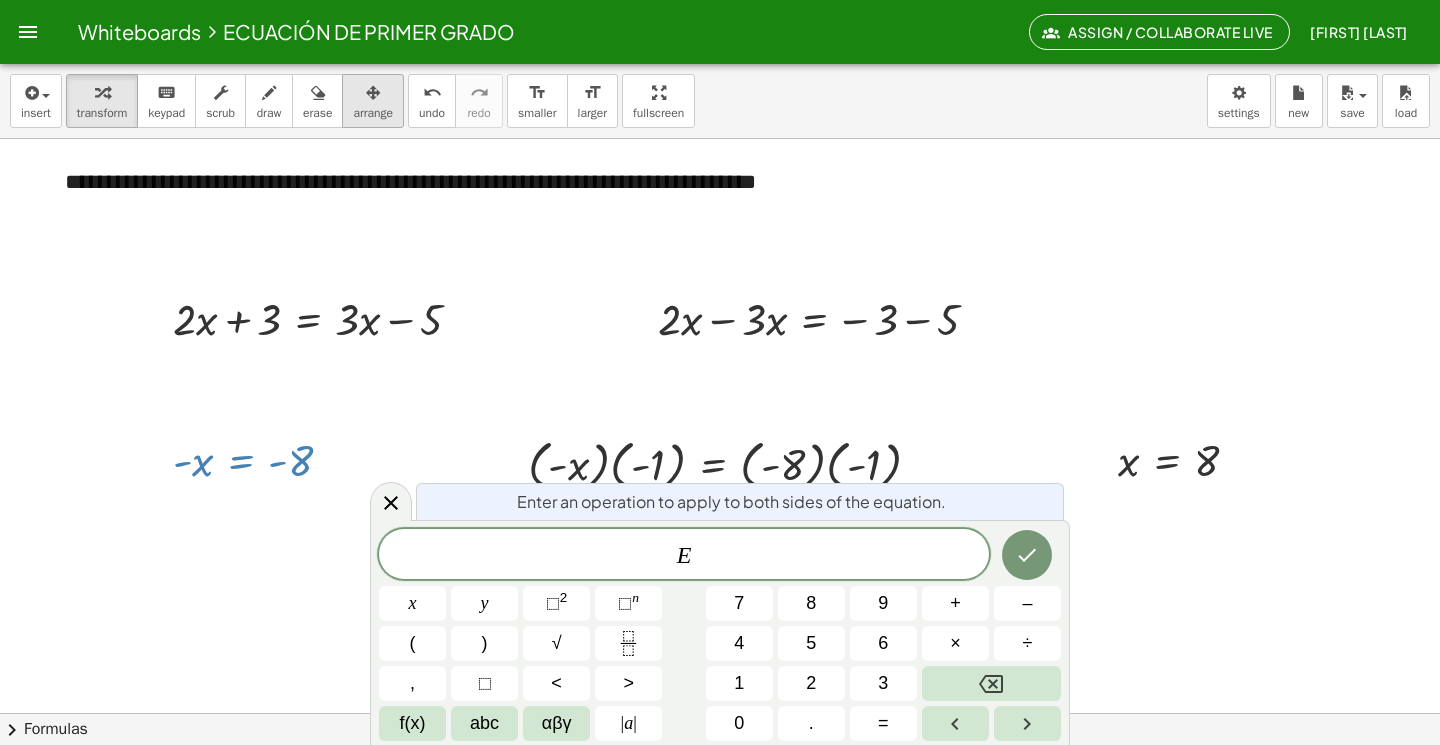 click on "arrange" at bounding box center (373, 113) 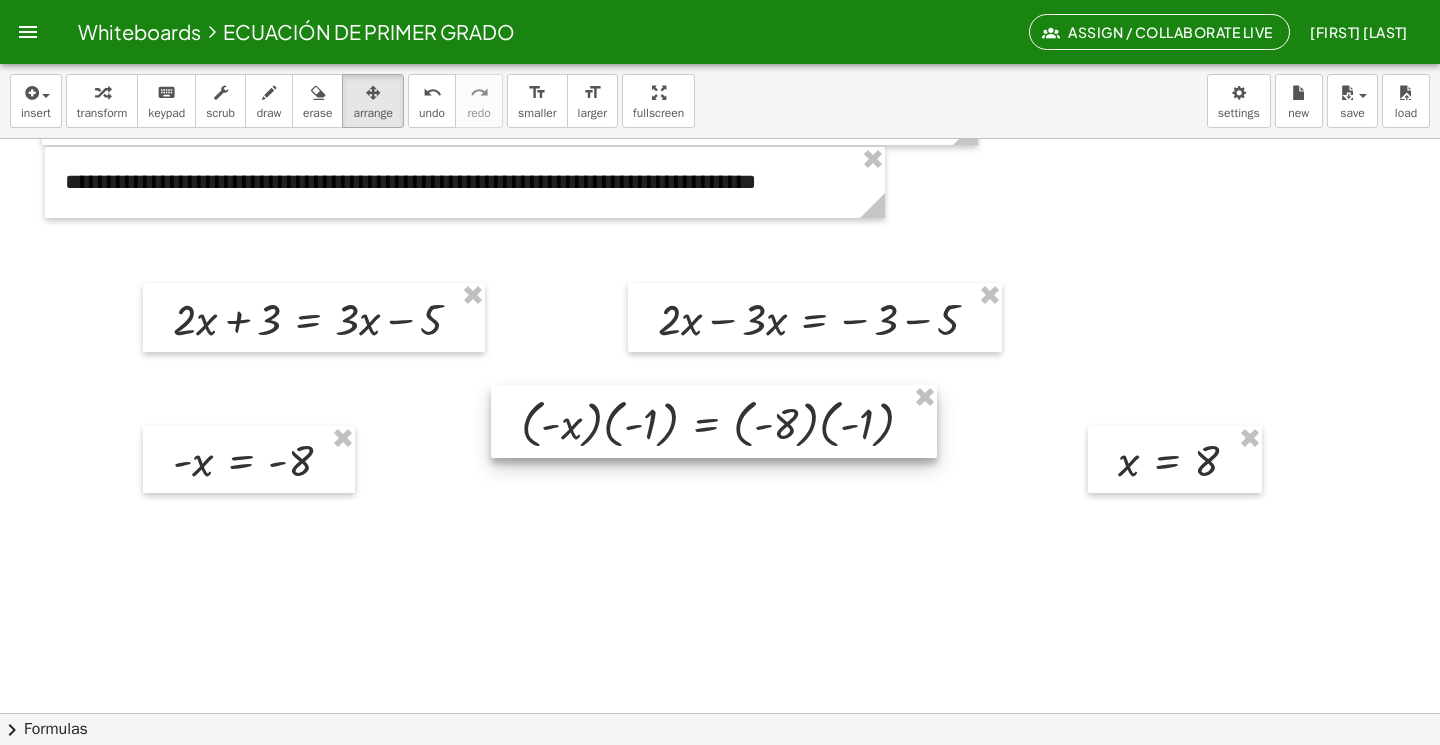 drag, startPoint x: 801, startPoint y: 479, endPoint x: 794, endPoint y: 438, distance: 41.59327 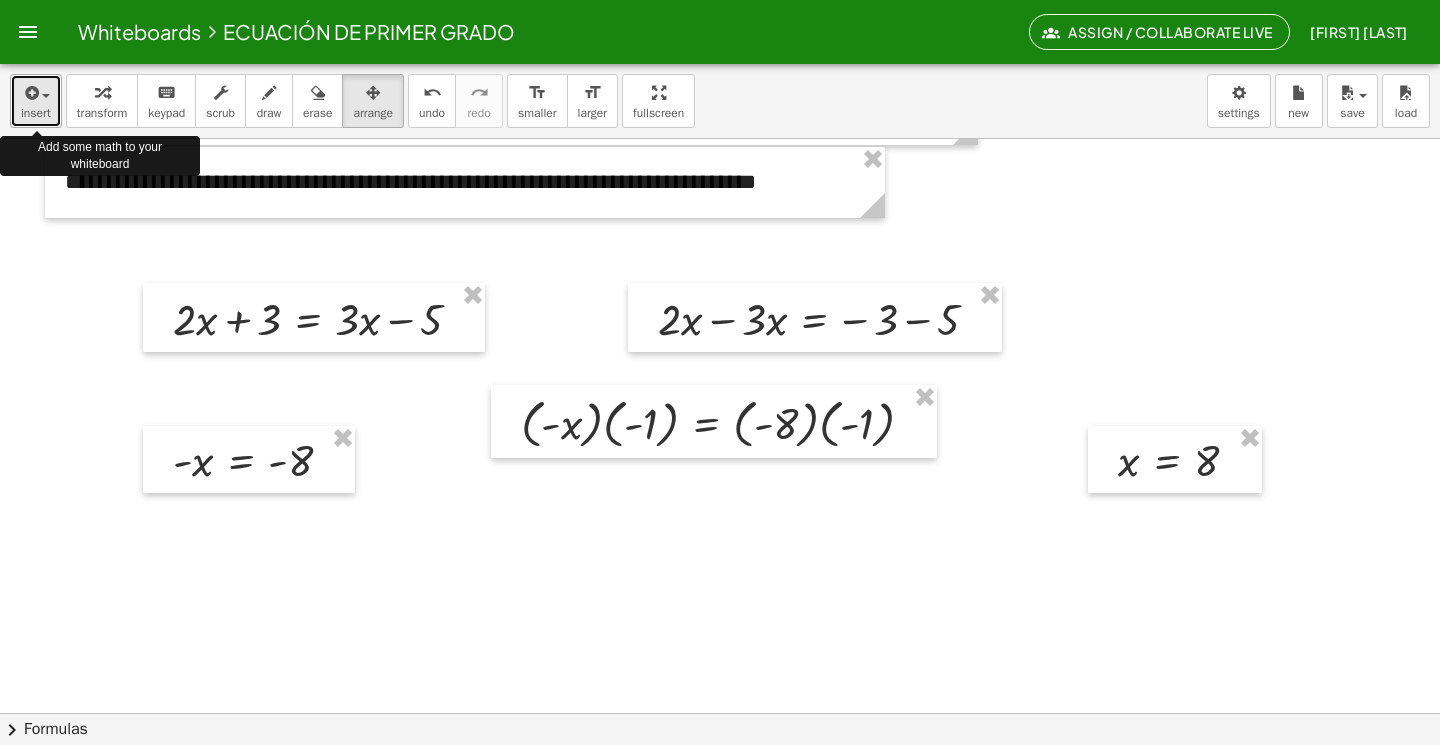 click on "insert" at bounding box center [36, 113] 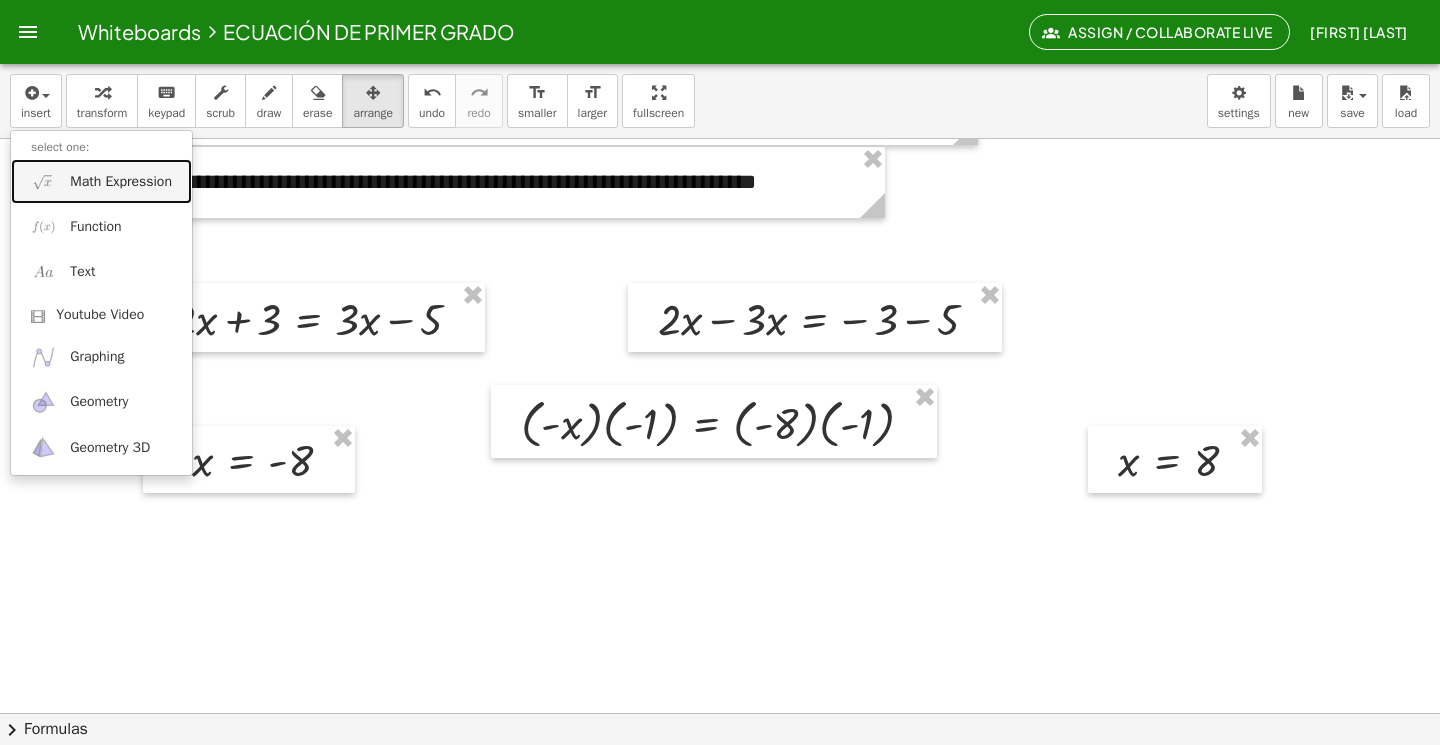 click at bounding box center (43, 181) 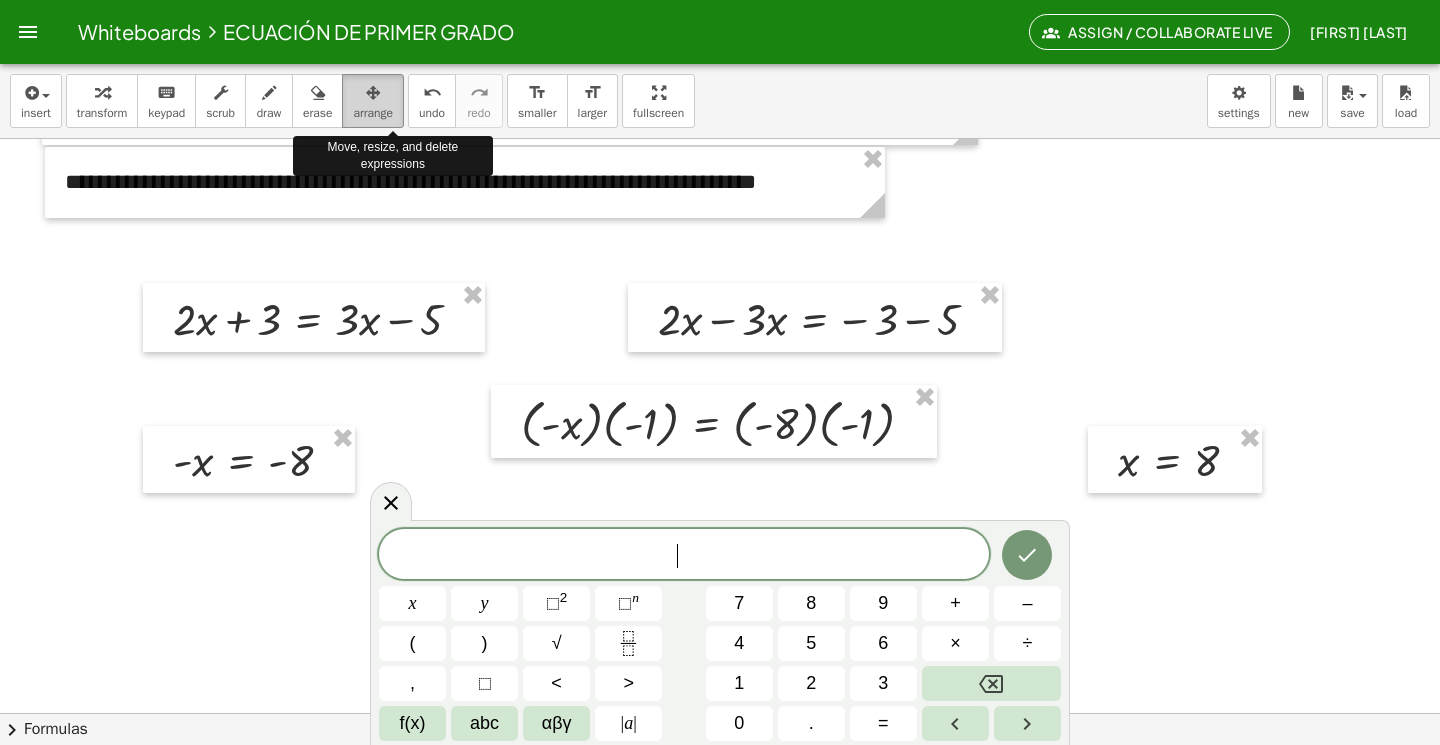 click at bounding box center [373, 92] 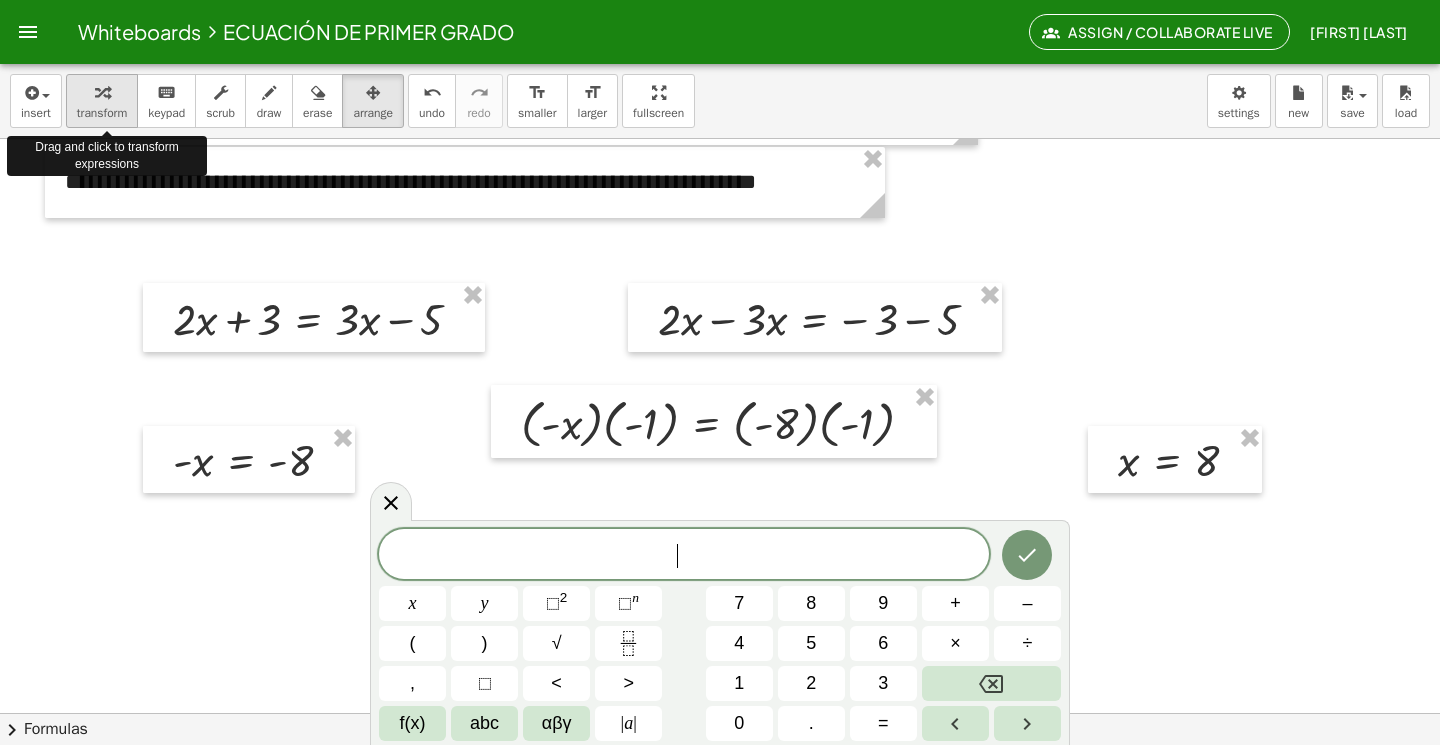 click at bounding box center [102, 93] 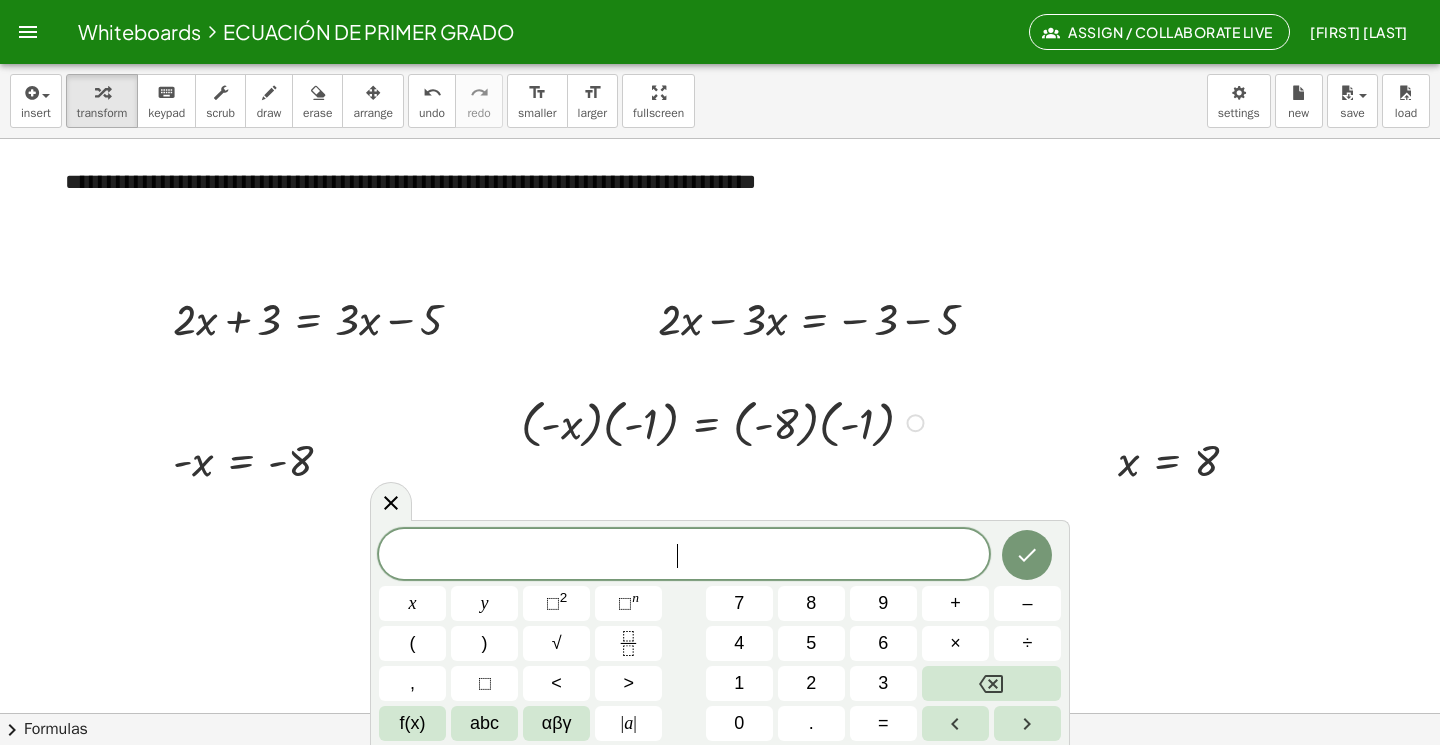 click on "Copied done" at bounding box center (915, 423) 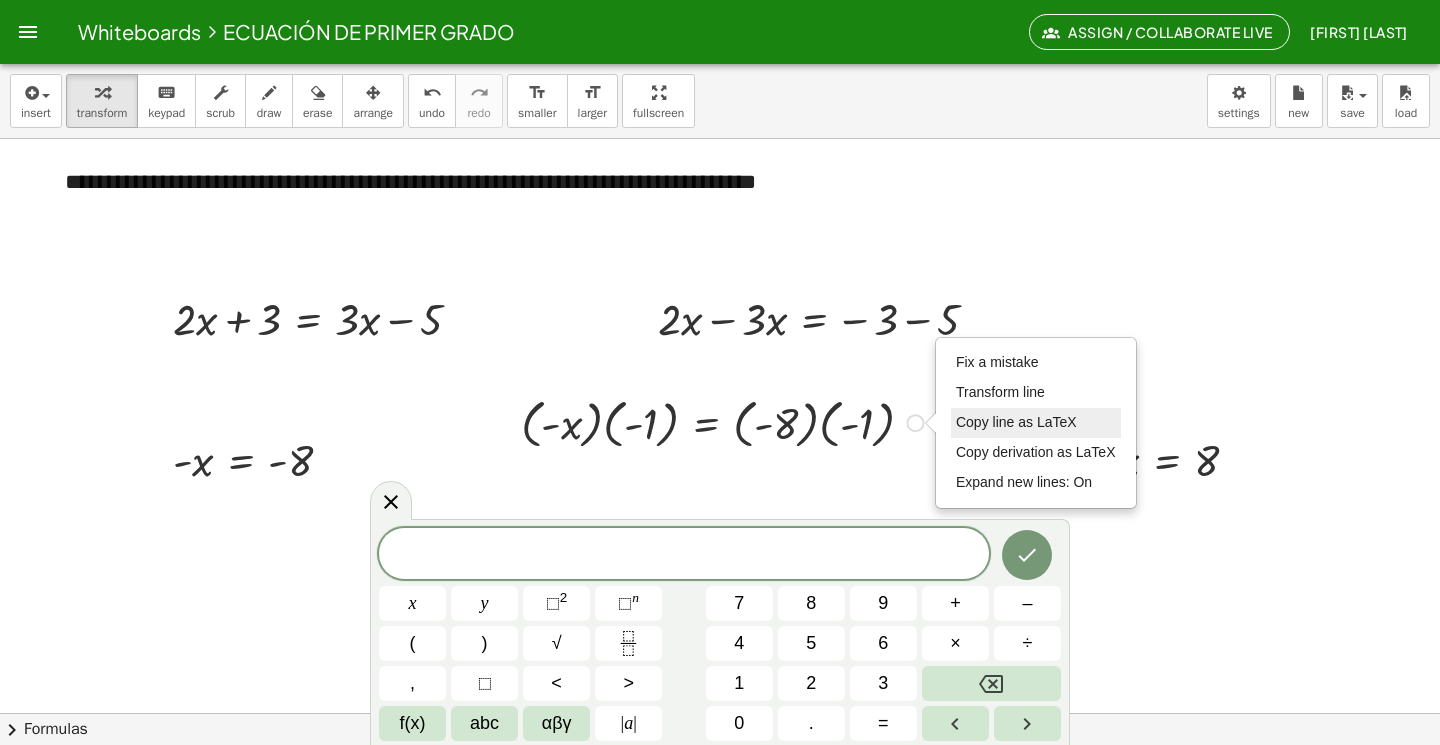 click on "Copy line as LaTeX" at bounding box center [1016, 422] 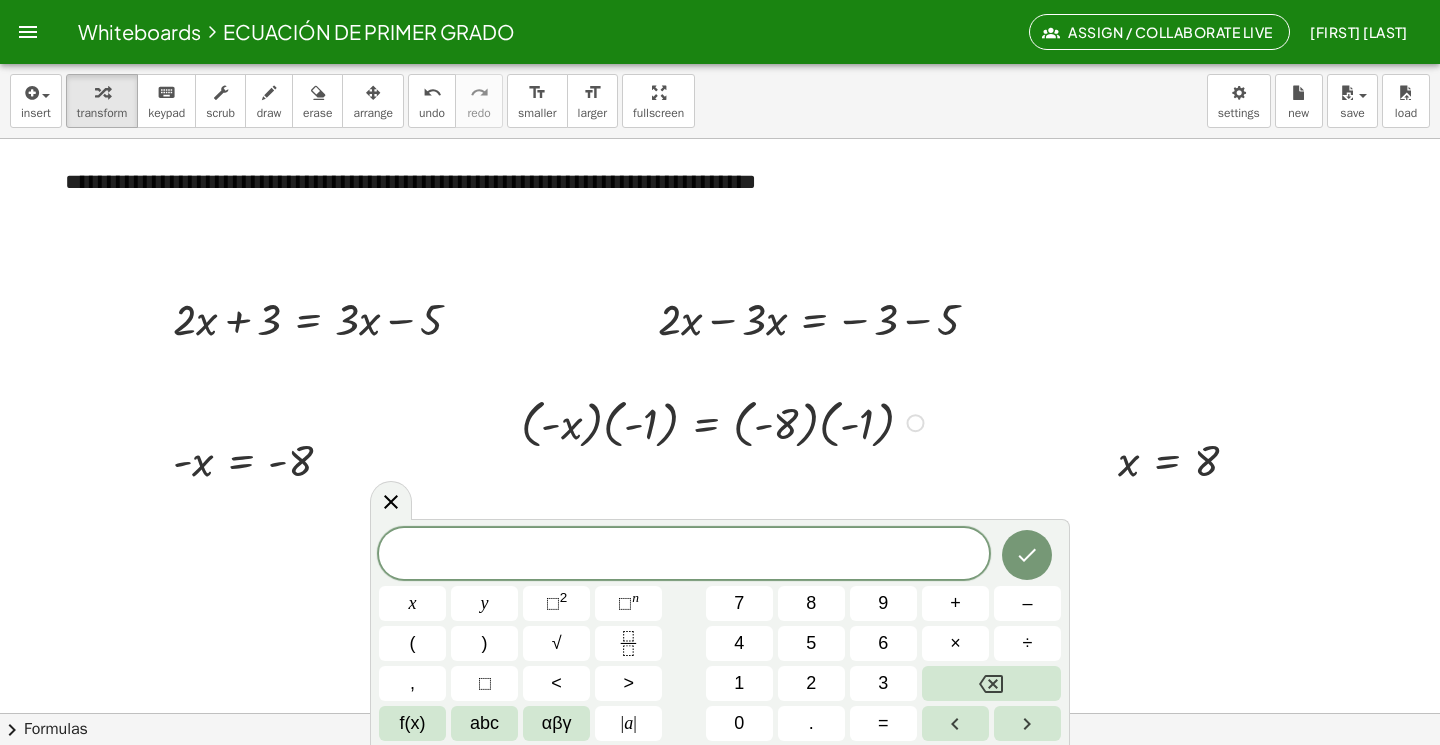 click at bounding box center (725, 421) 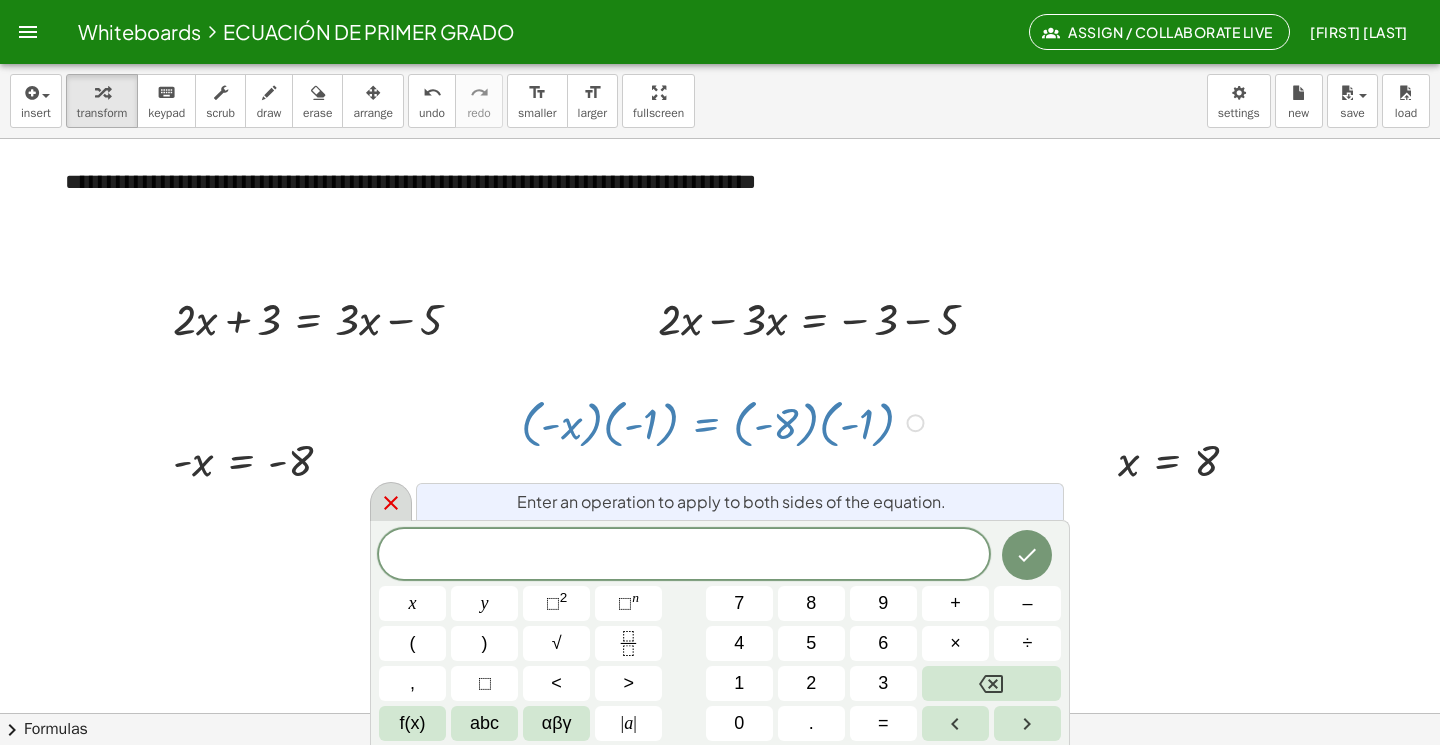 click 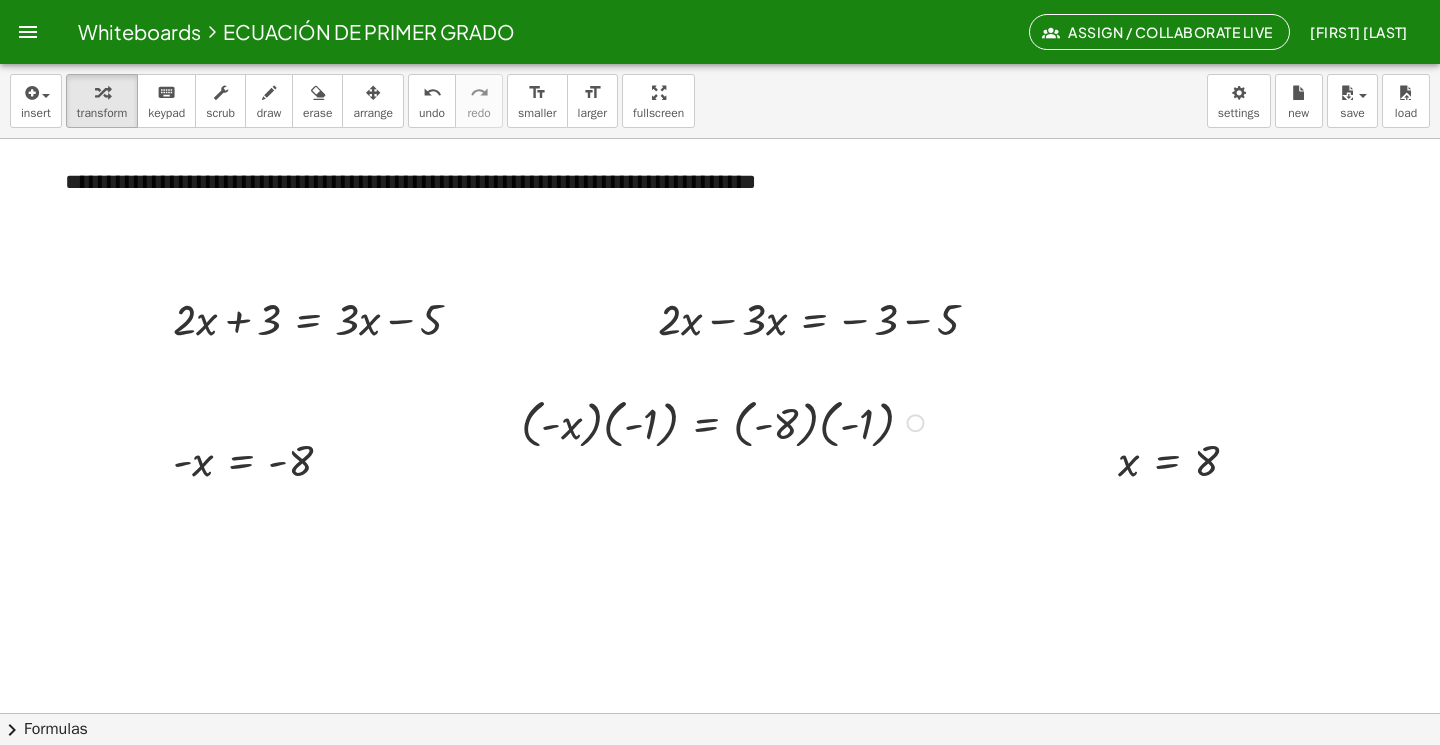 click on "Copied done" at bounding box center [915, 423] 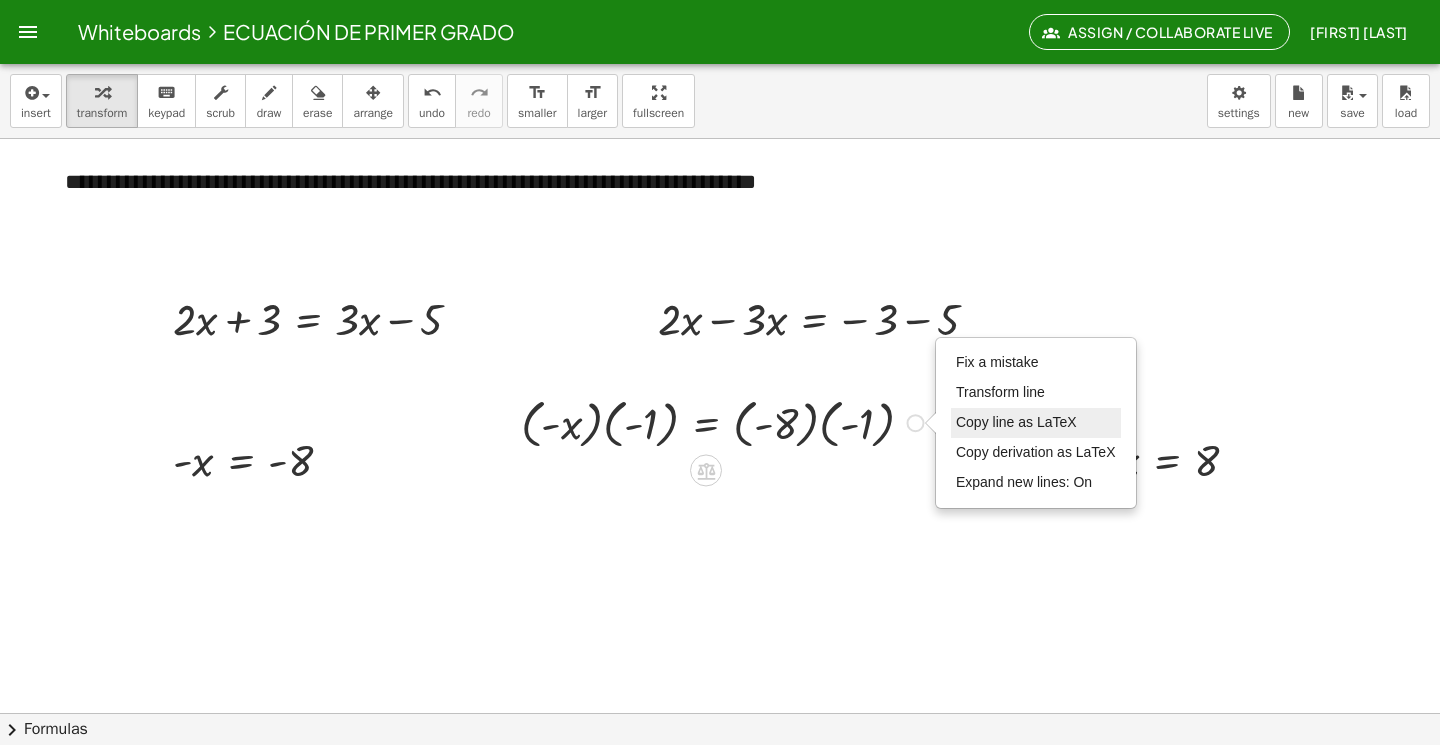 click on "Copy line as LaTeX" at bounding box center (1016, 422) 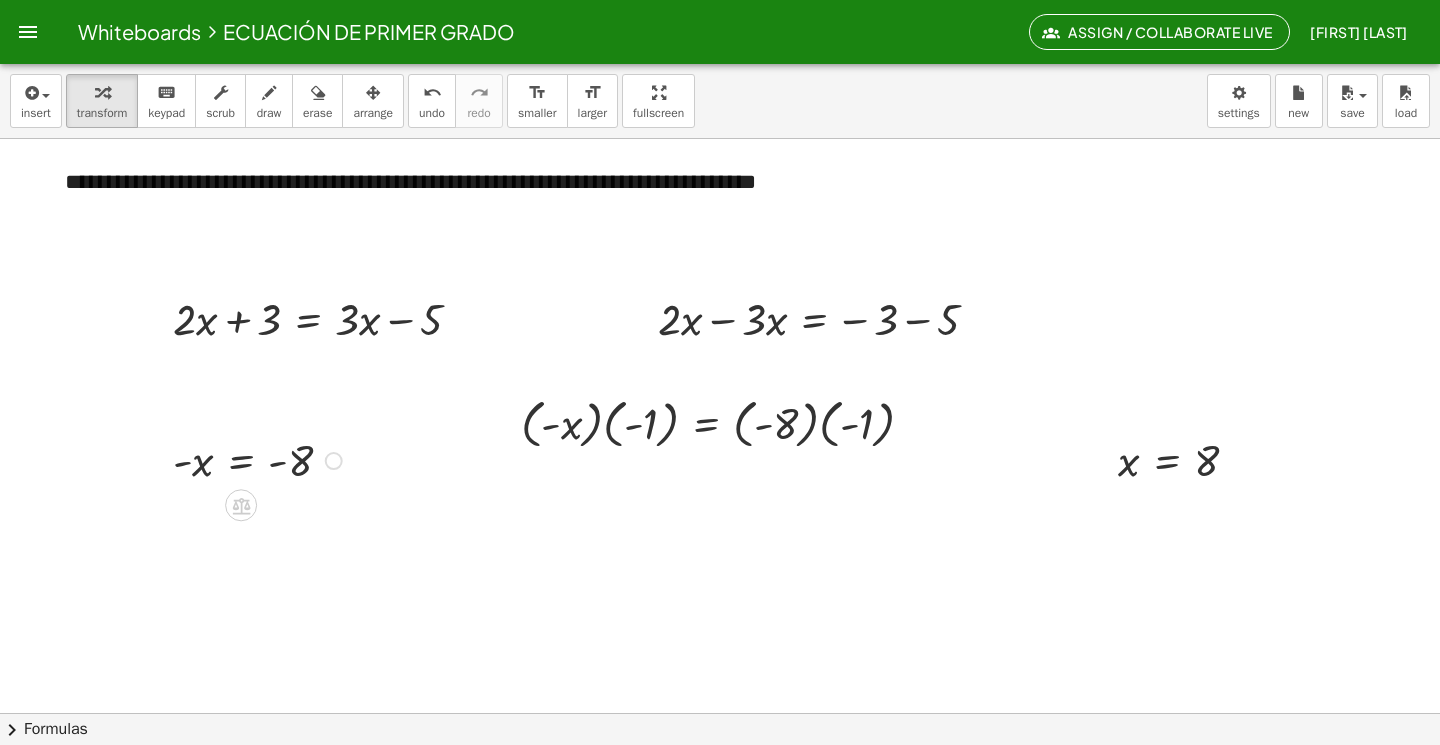 click on "Copied done" at bounding box center (334, 461) 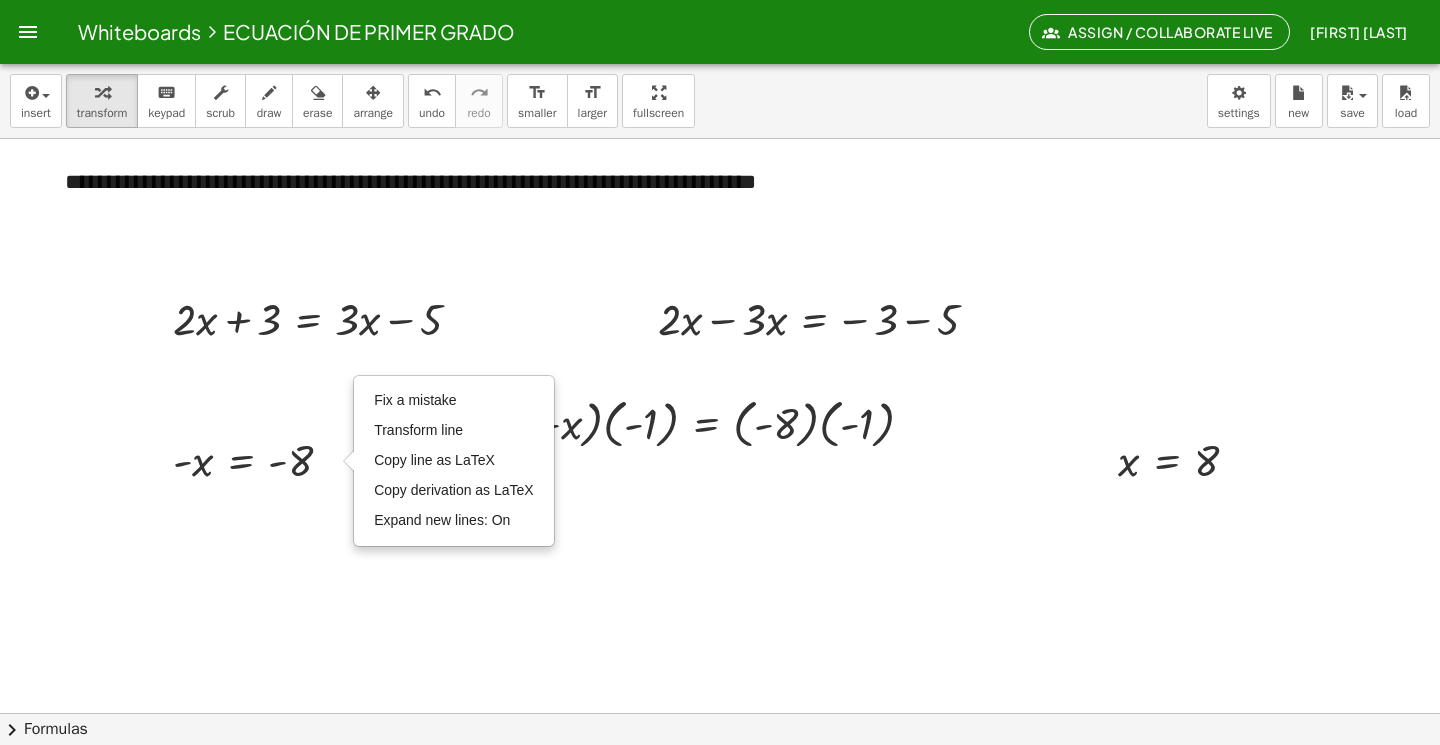 click at bounding box center (720, -147) 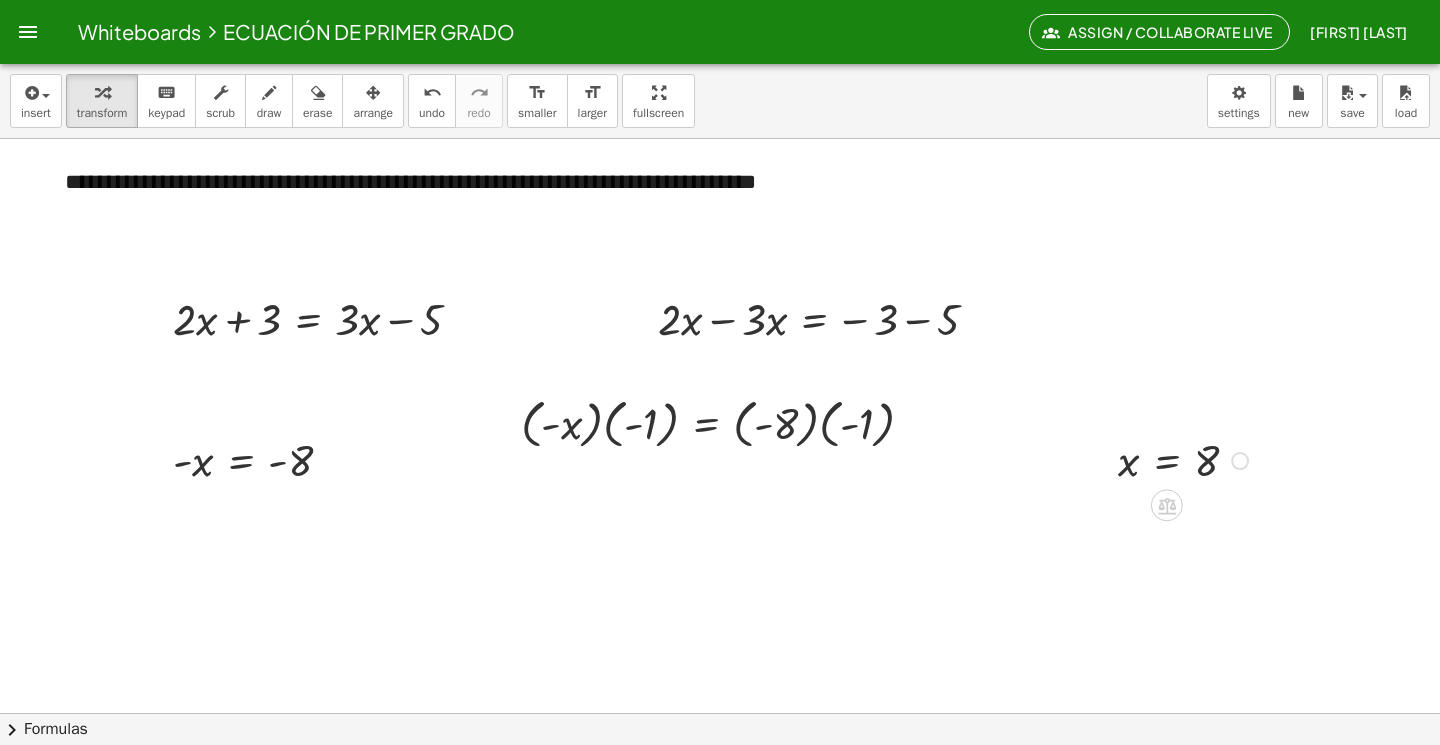 click at bounding box center [1186, 459] 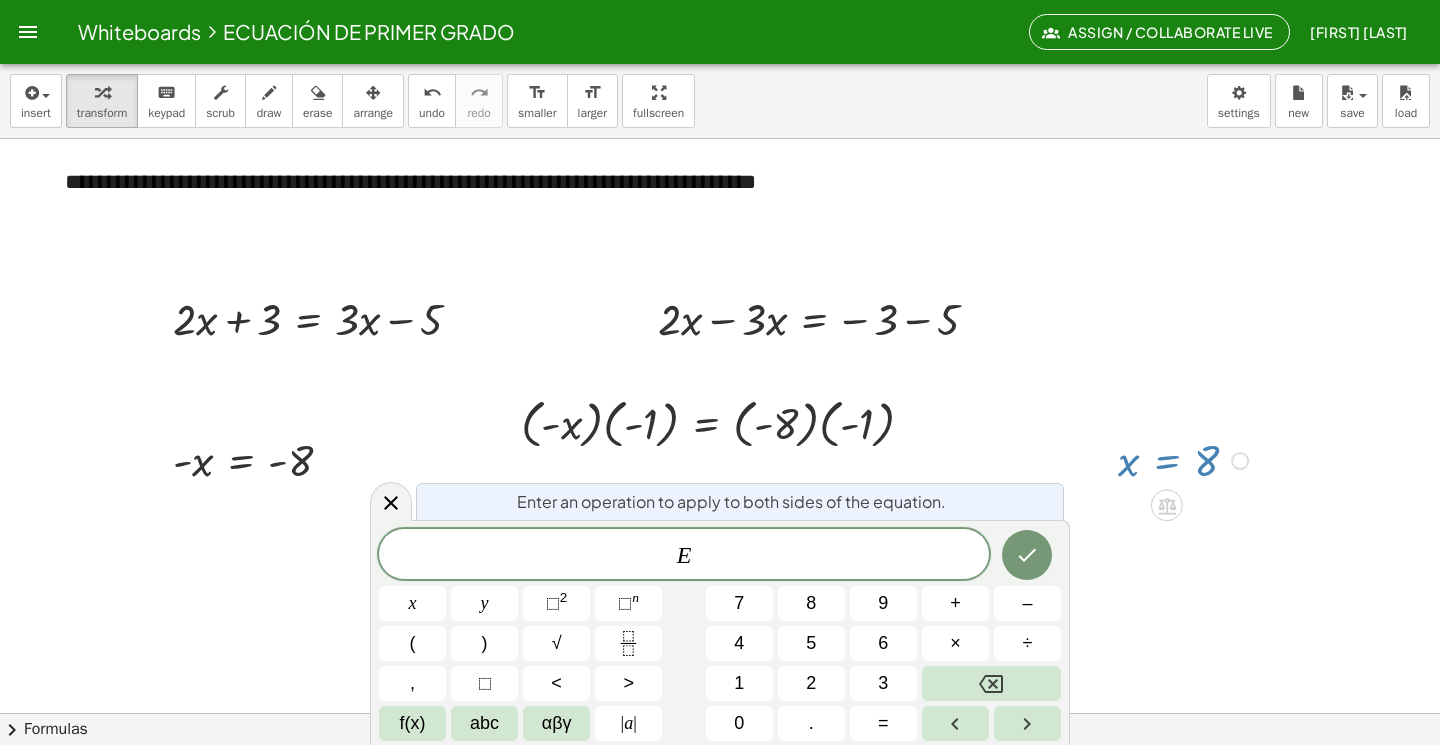 click at bounding box center [1240, 461] 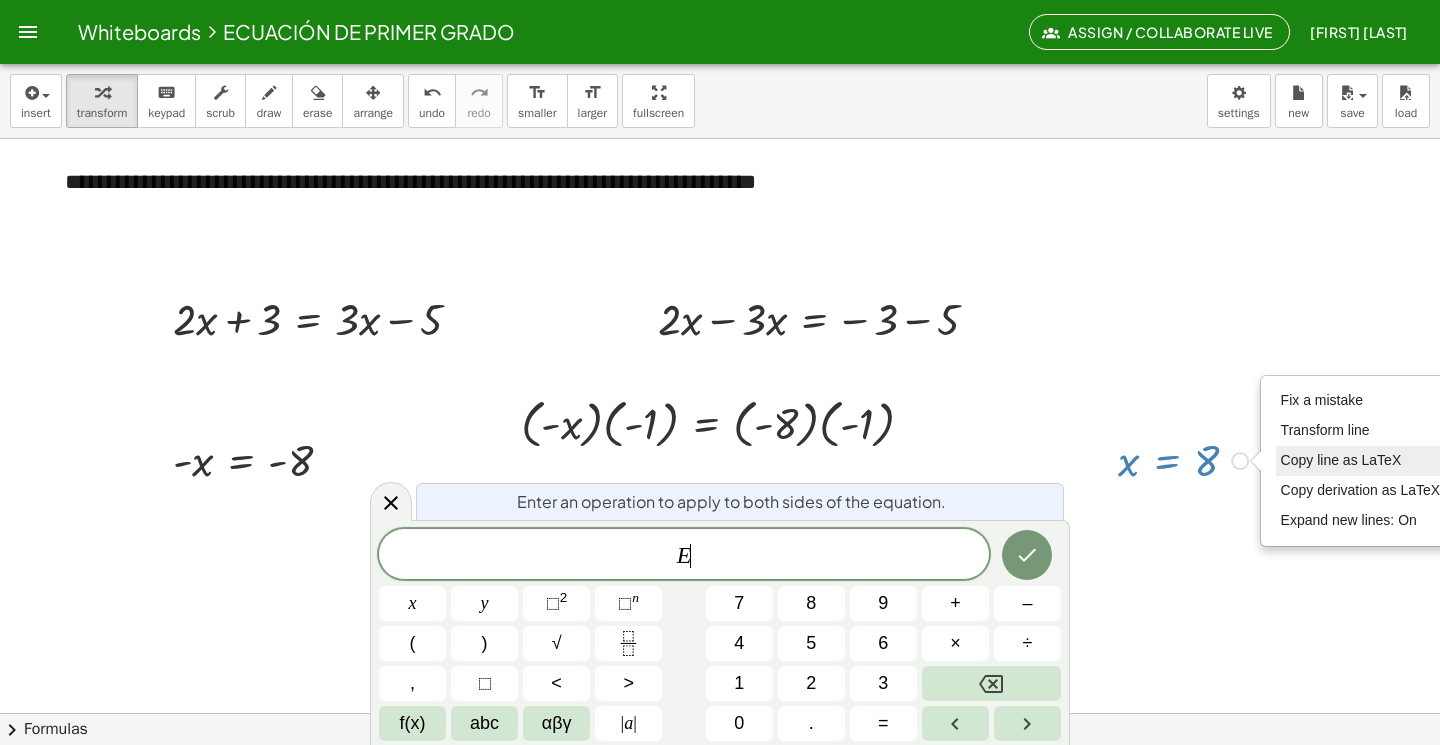 click on "Copy line as LaTeX" at bounding box center [1341, 460] 